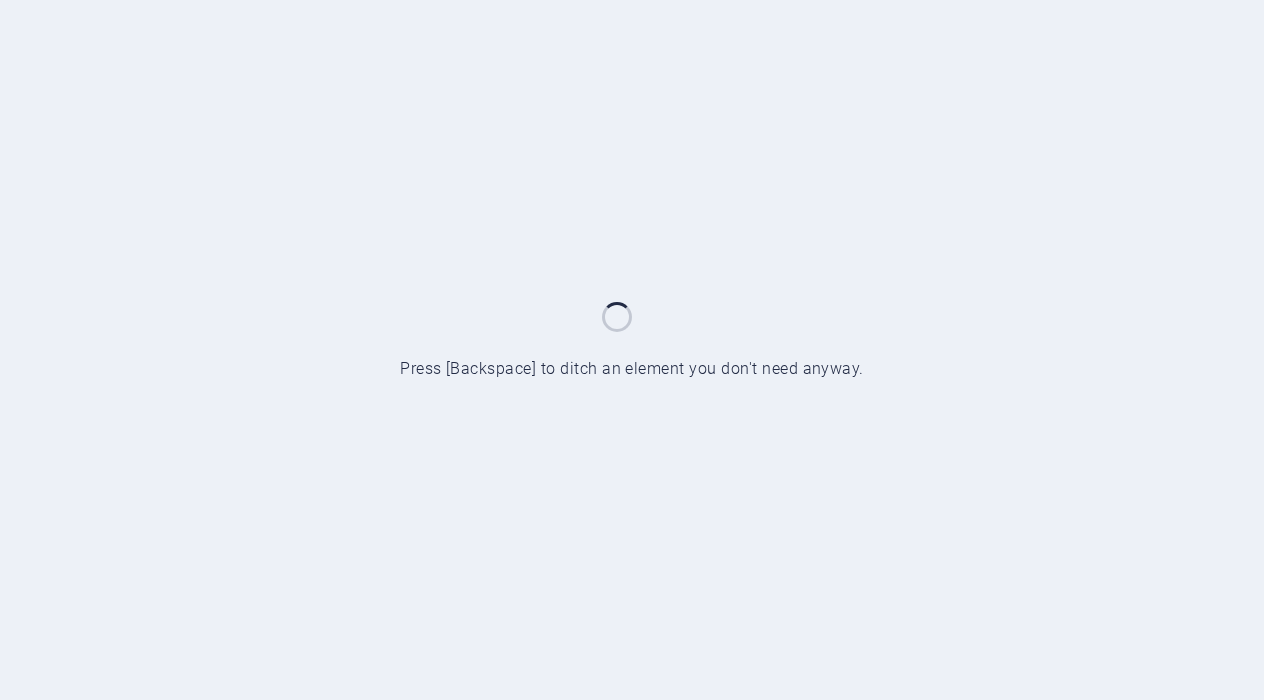 scroll, scrollTop: 0, scrollLeft: 0, axis: both 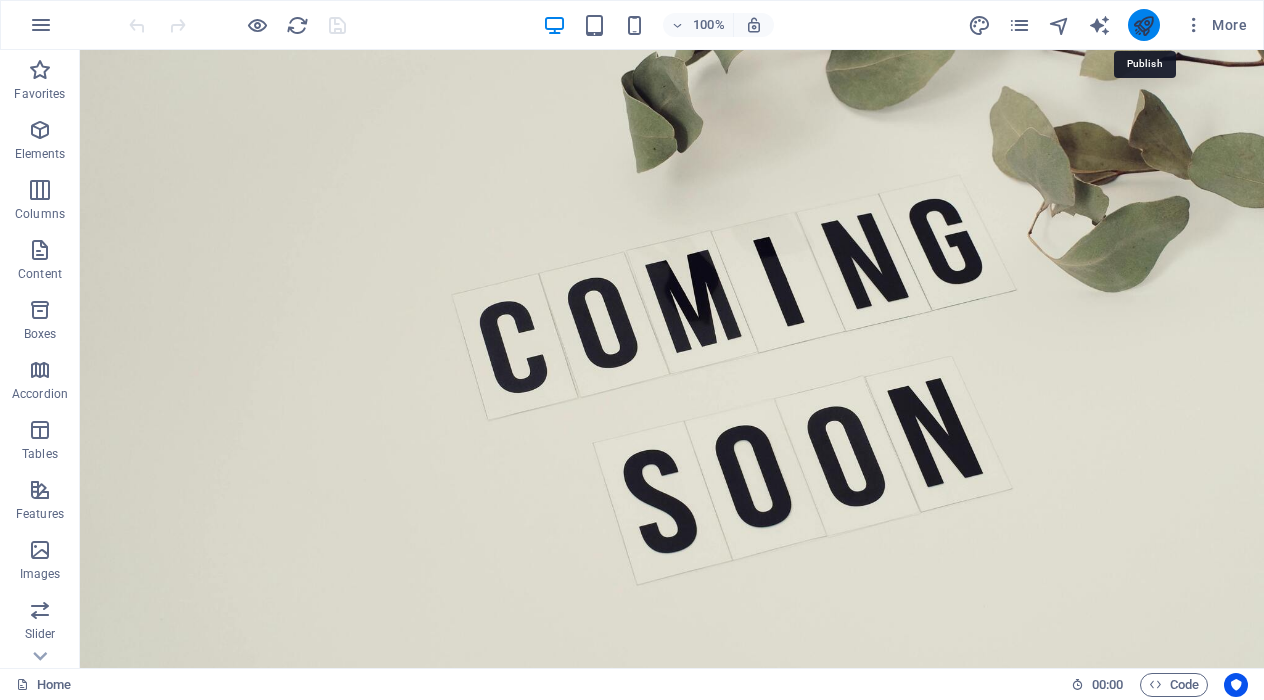 click at bounding box center [1143, 25] 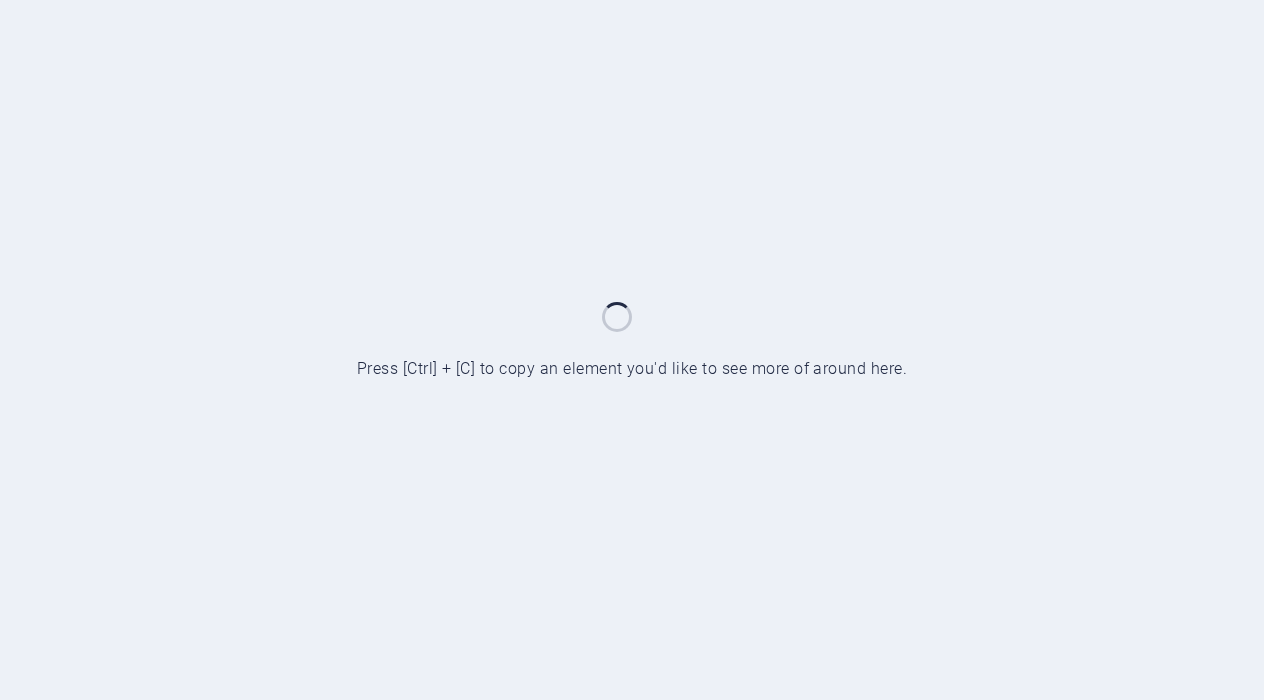 scroll, scrollTop: 0, scrollLeft: 0, axis: both 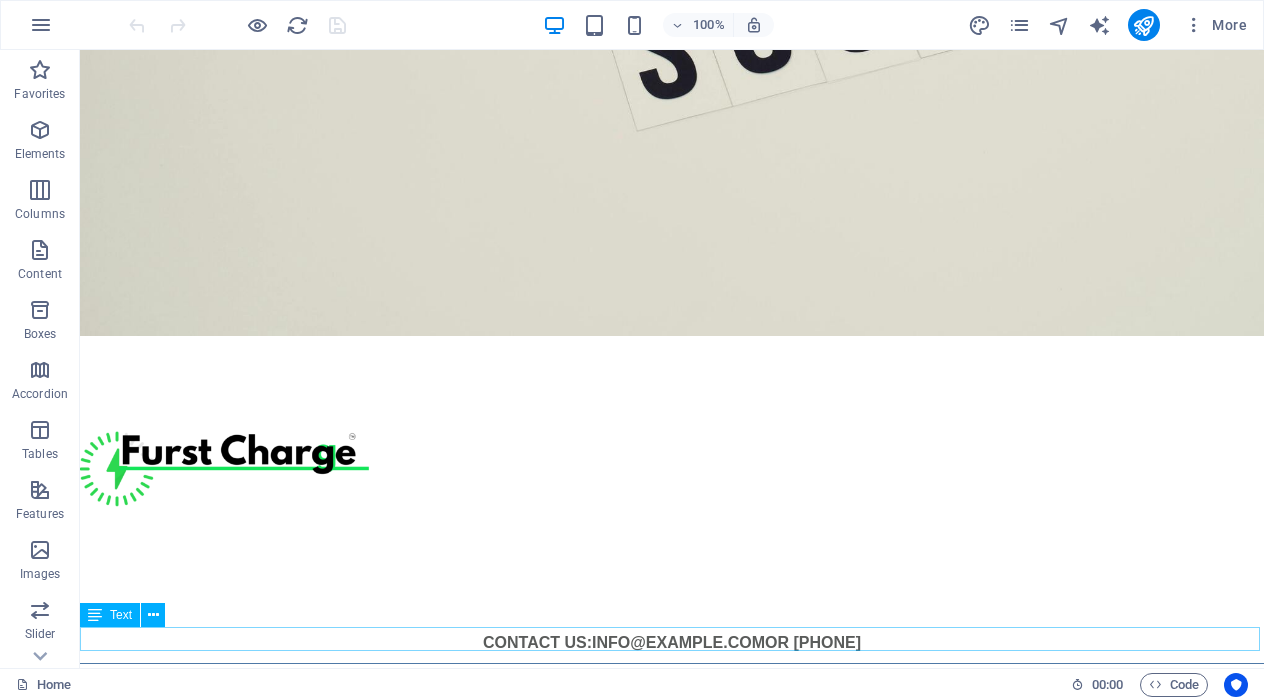 click on "CONTACT US:    INFO@FURSTCHARGE.COM      OR    586-623-0028" at bounding box center [672, 643] 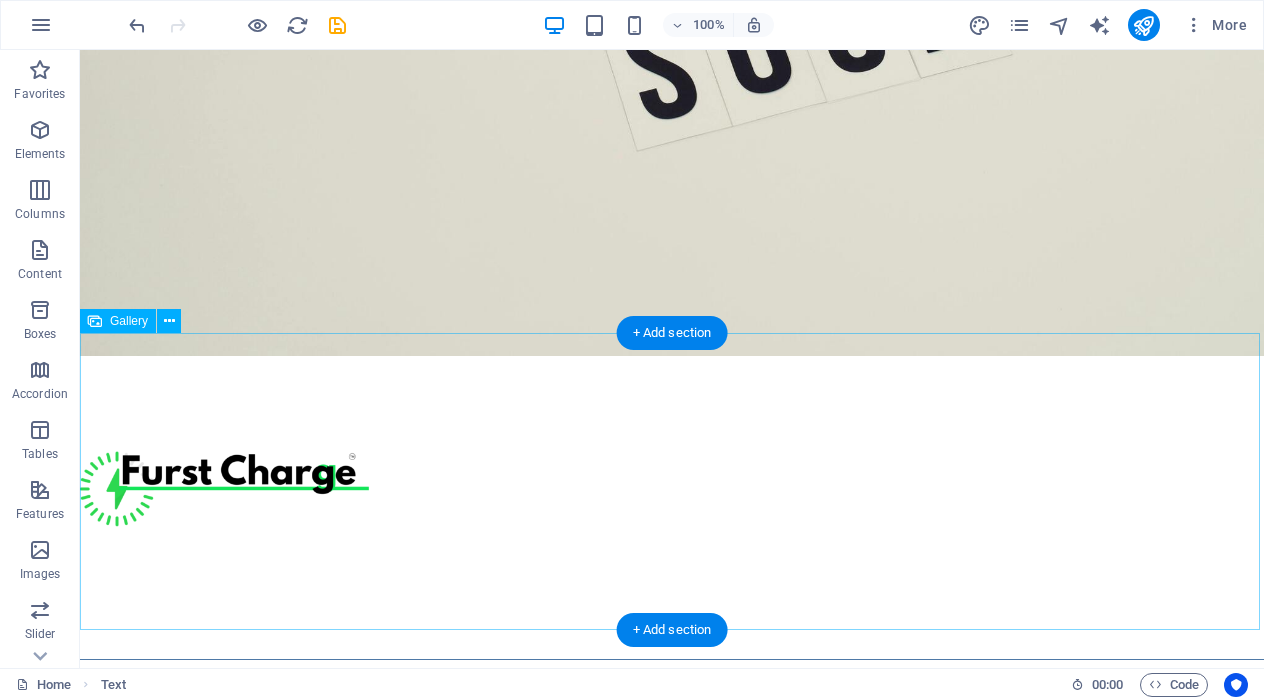 scroll, scrollTop: 578, scrollLeft: 0, axis: vertical 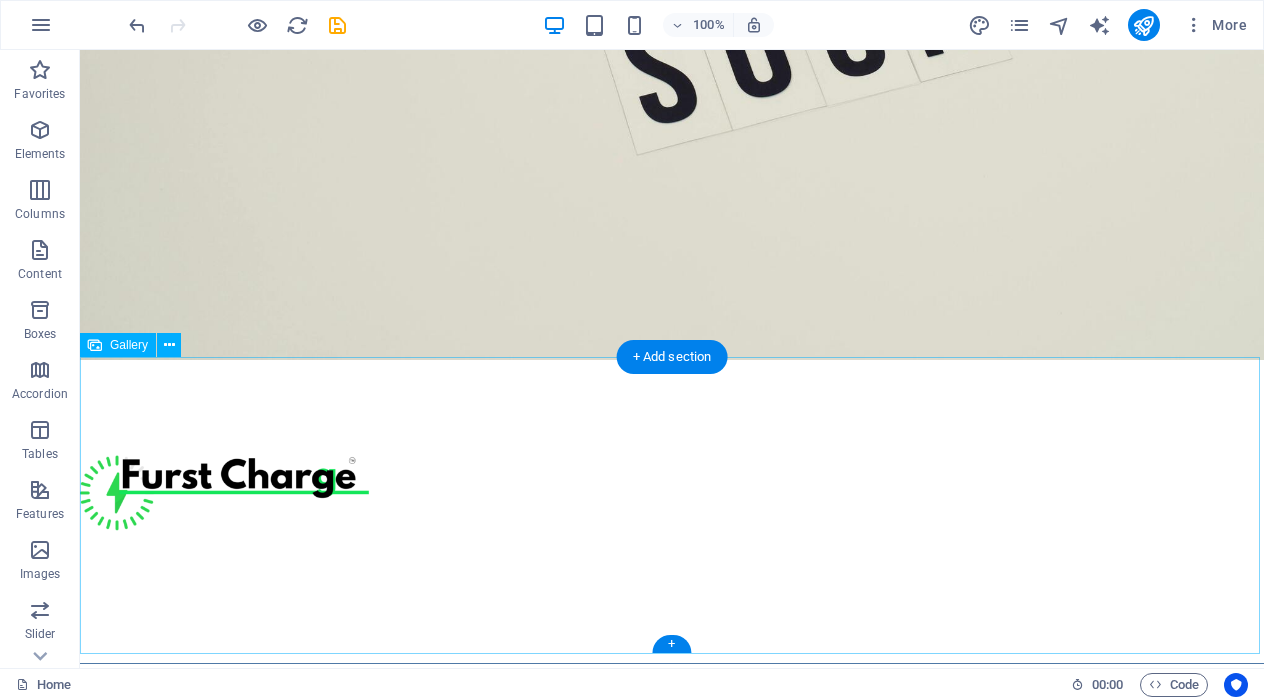 click at bounding box center [672, 509] 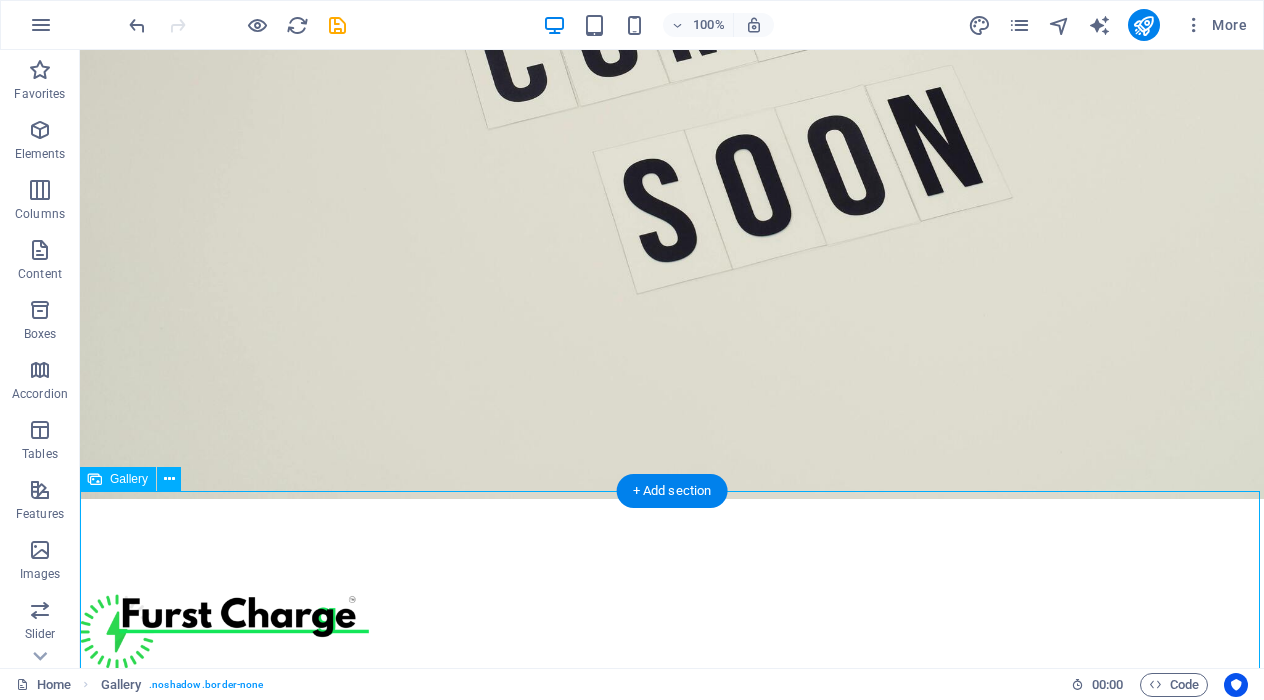 scroll, scrollTop: 578, scrollLeft: 0, axis: vertical 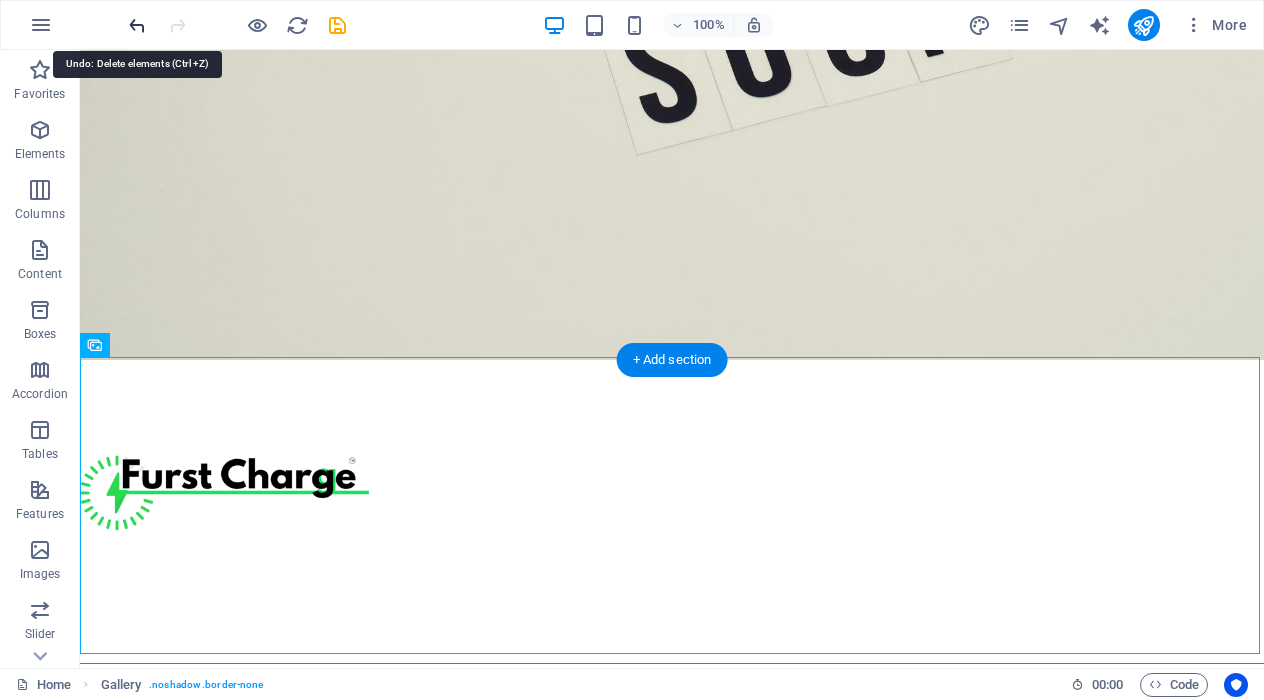 click at bounding box center [137, 25] 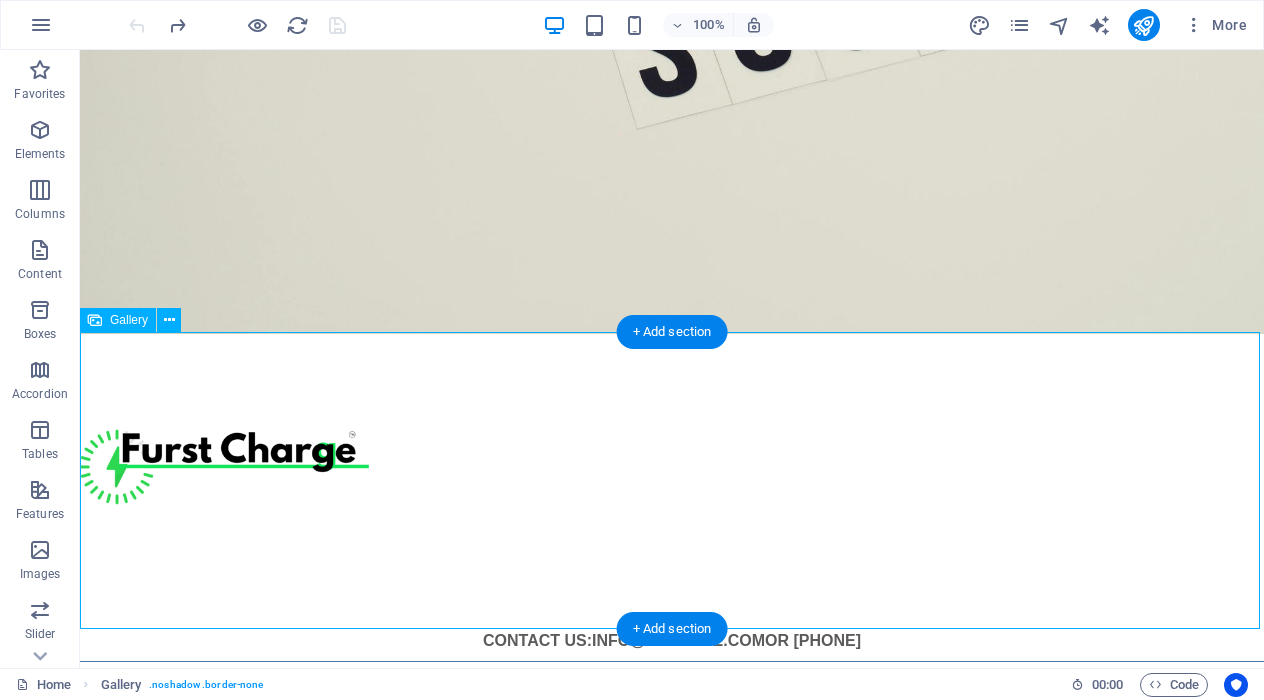 scroll, scrollTop: 602, scrollLeft: 0, axis: vertical 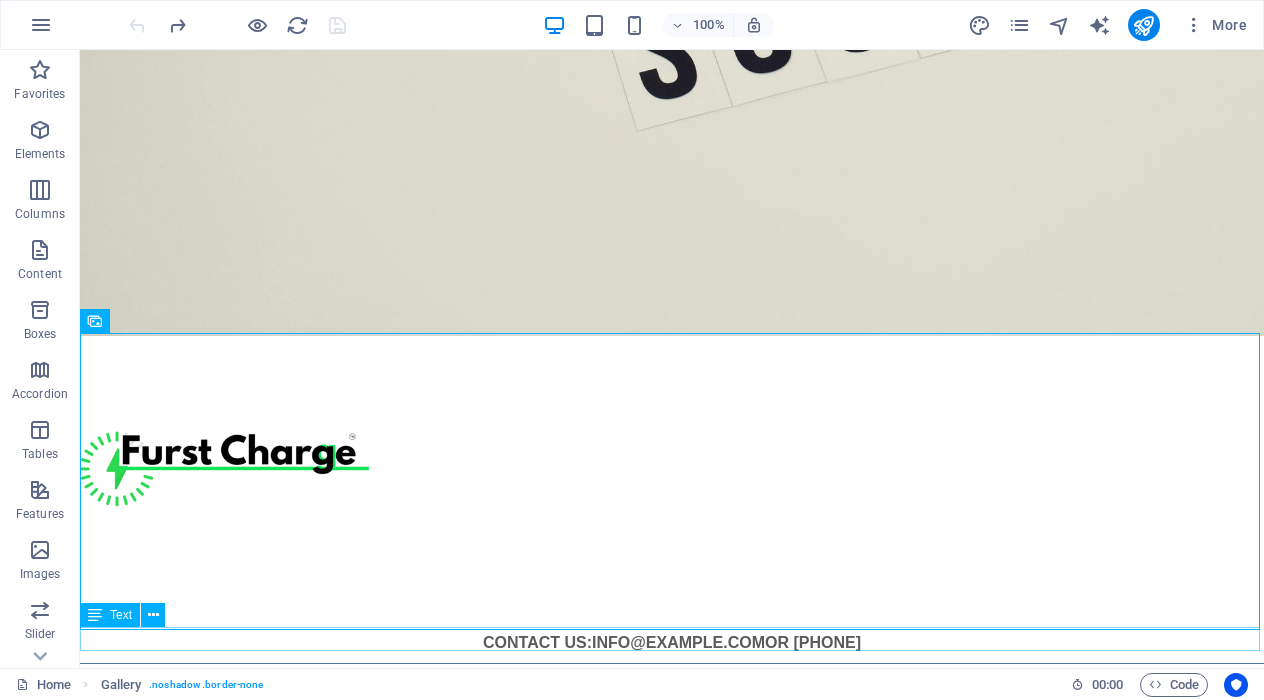 click on "CONTACT US:    INFO@FURSTCHARGE.COM      OR    586-623-0028" at bounding box center (672, 643) 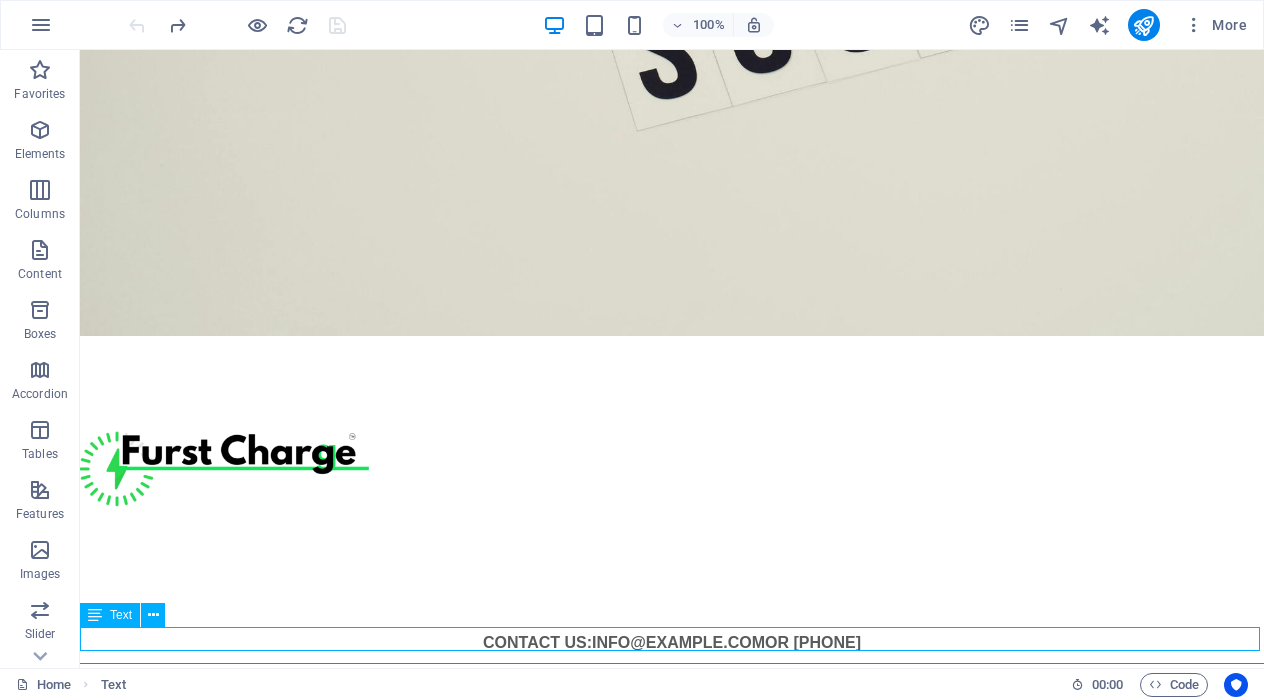 click on "CONTACT US:    INFO@FURSTCHARGE.COM      OR    586-623-0028" at bounding box center (672, 643) 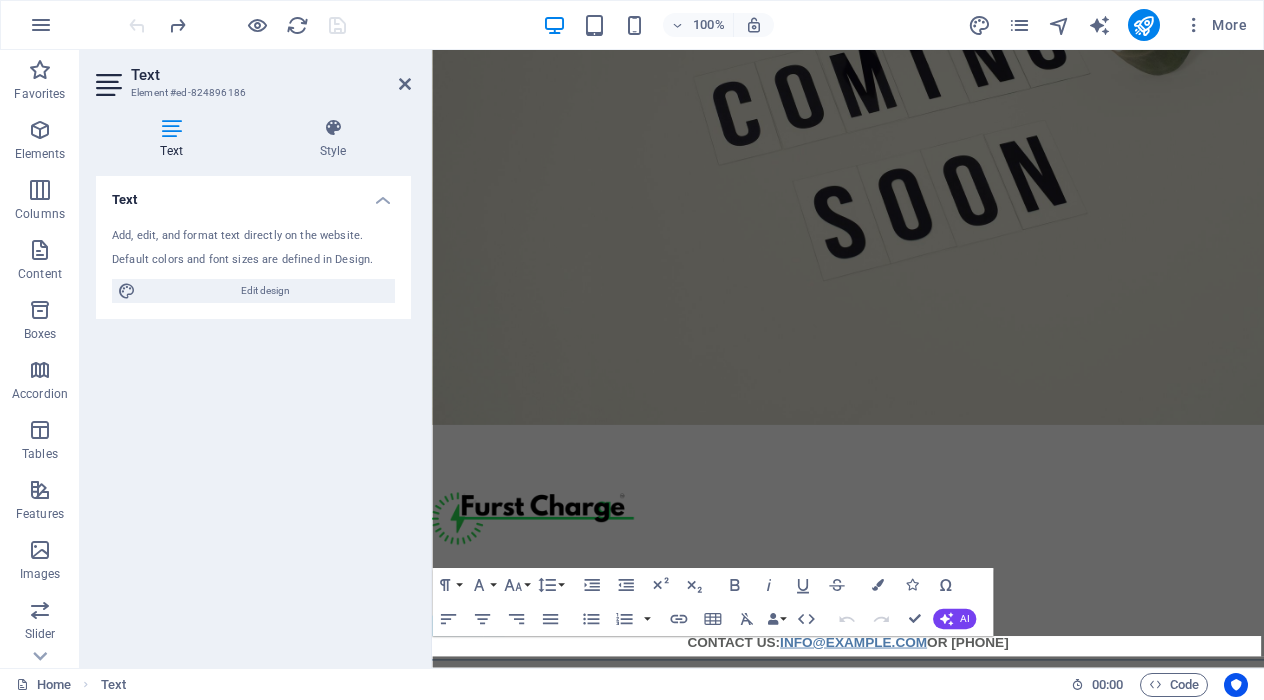 scroll, scrollTop: 283, scrollLeft: 0, axis: vertical 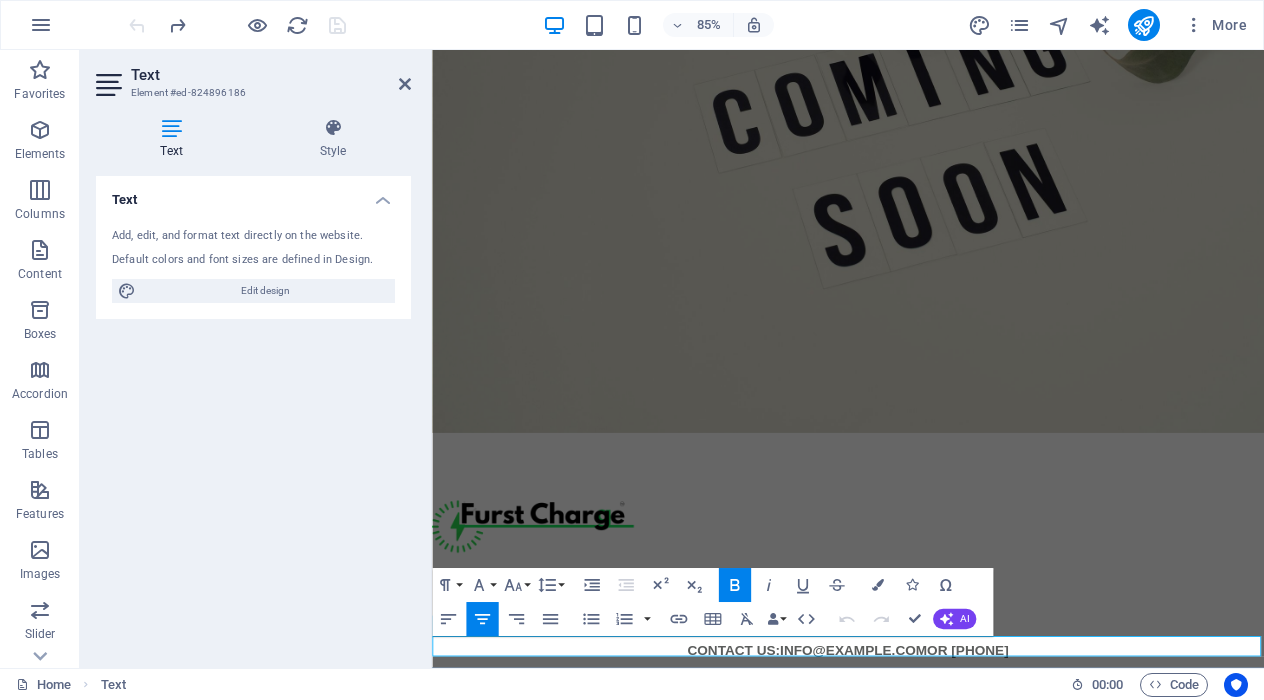 click on "CONTACT US:    INFO@FURSTCHARGE.COM      OR    586-623-0028" at bounding box center (922, 756) 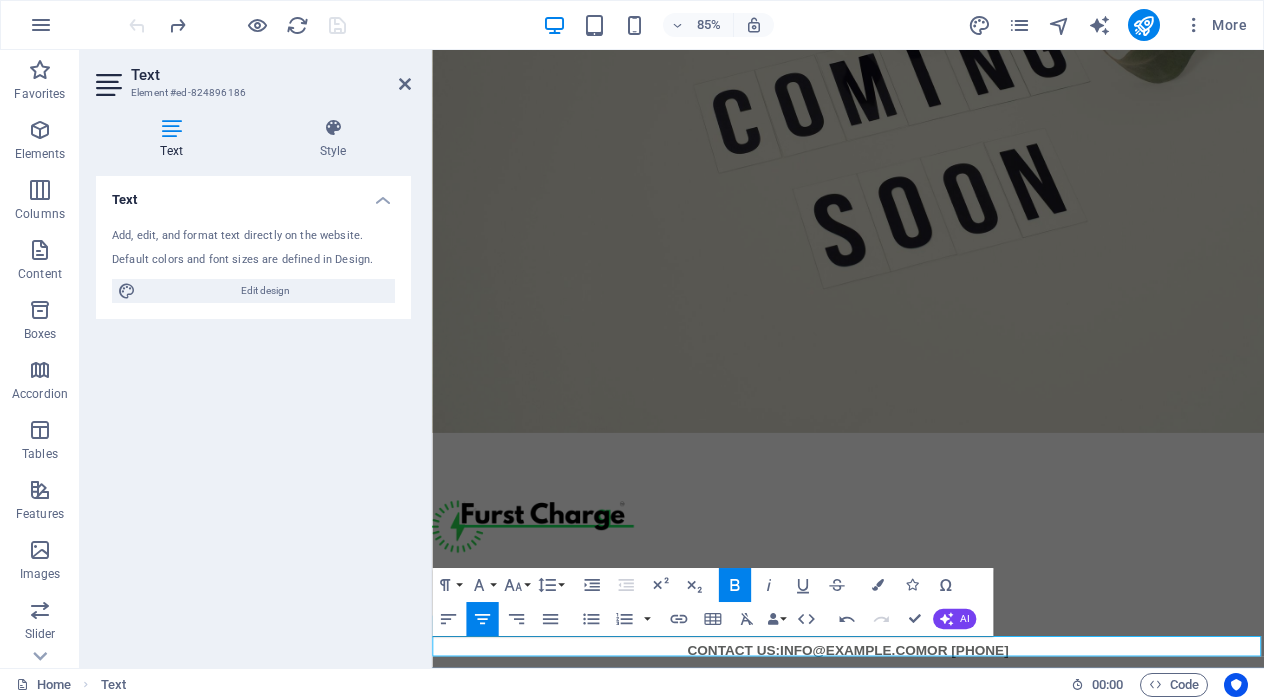 click on "CONTACT US:    INFO@FURSTCHARGE.COM  OR  586-623-0028" at bounding box center [922, 756] 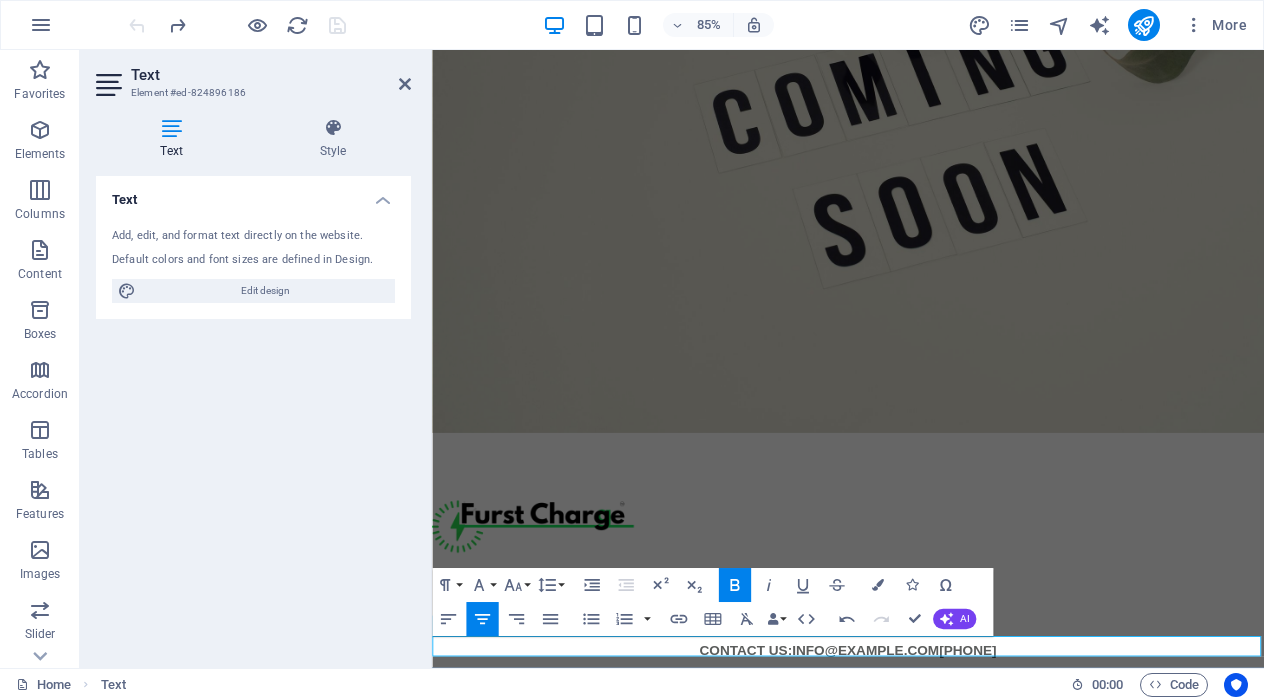 type 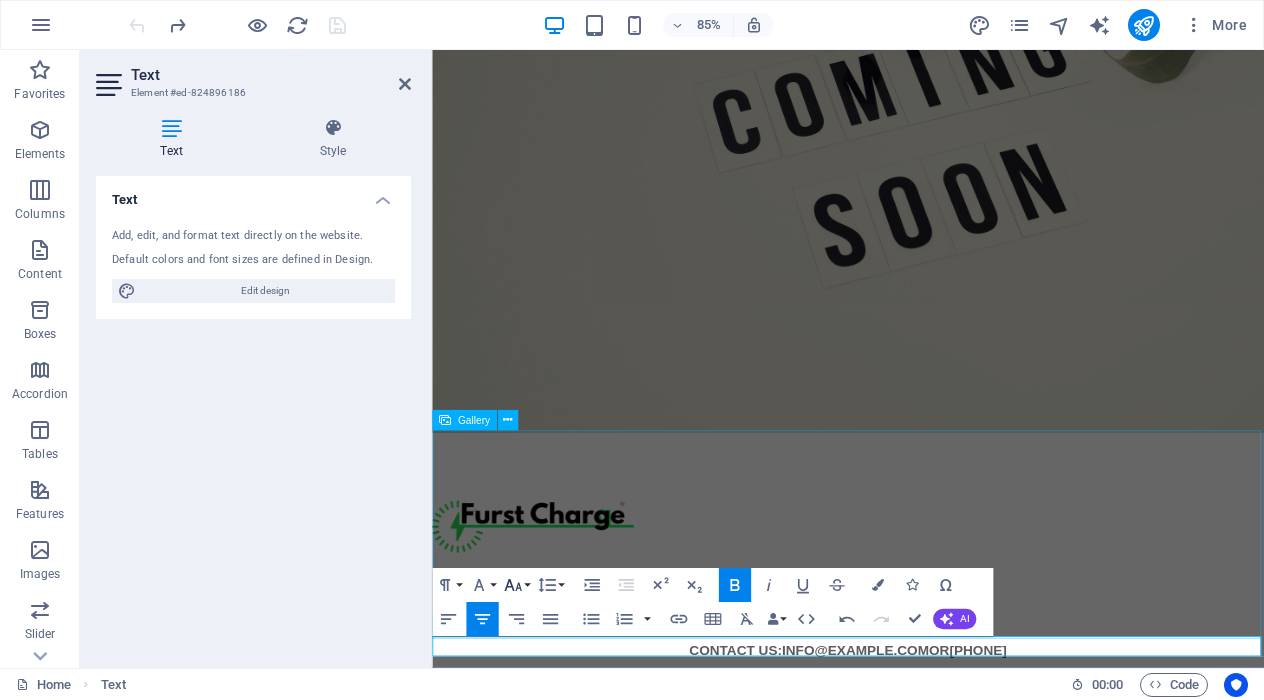 click 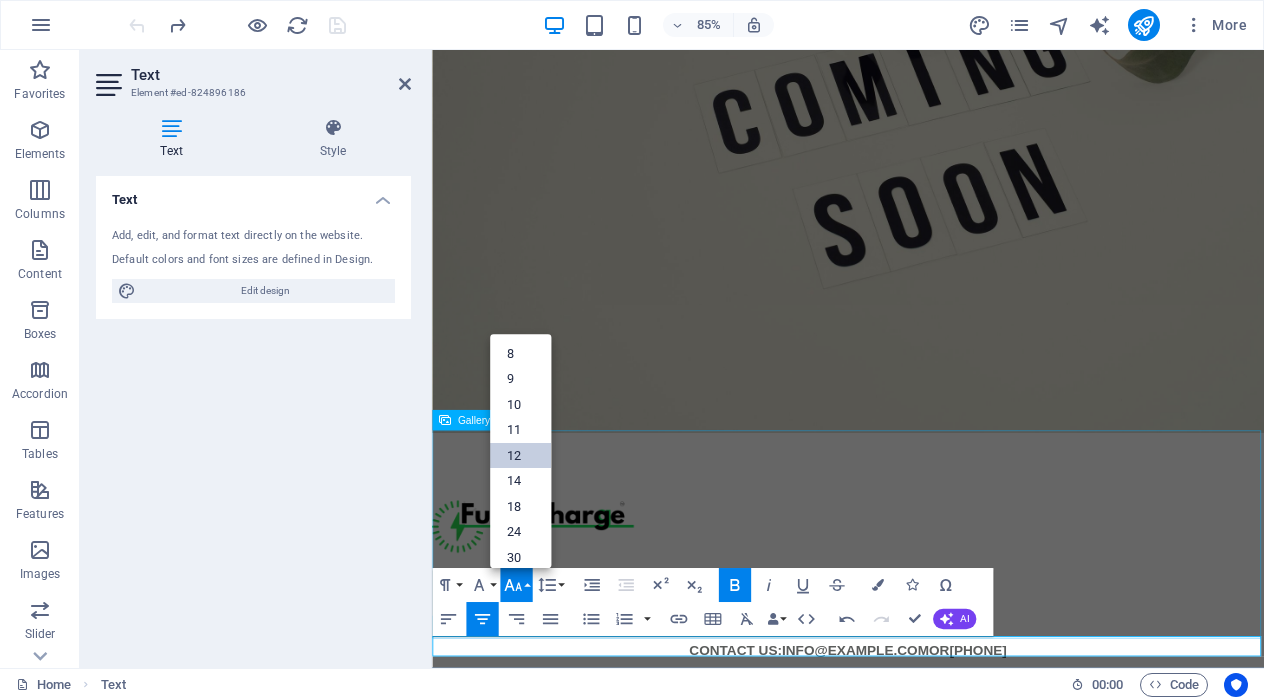 click on "12" at bounding box center (520, 457) 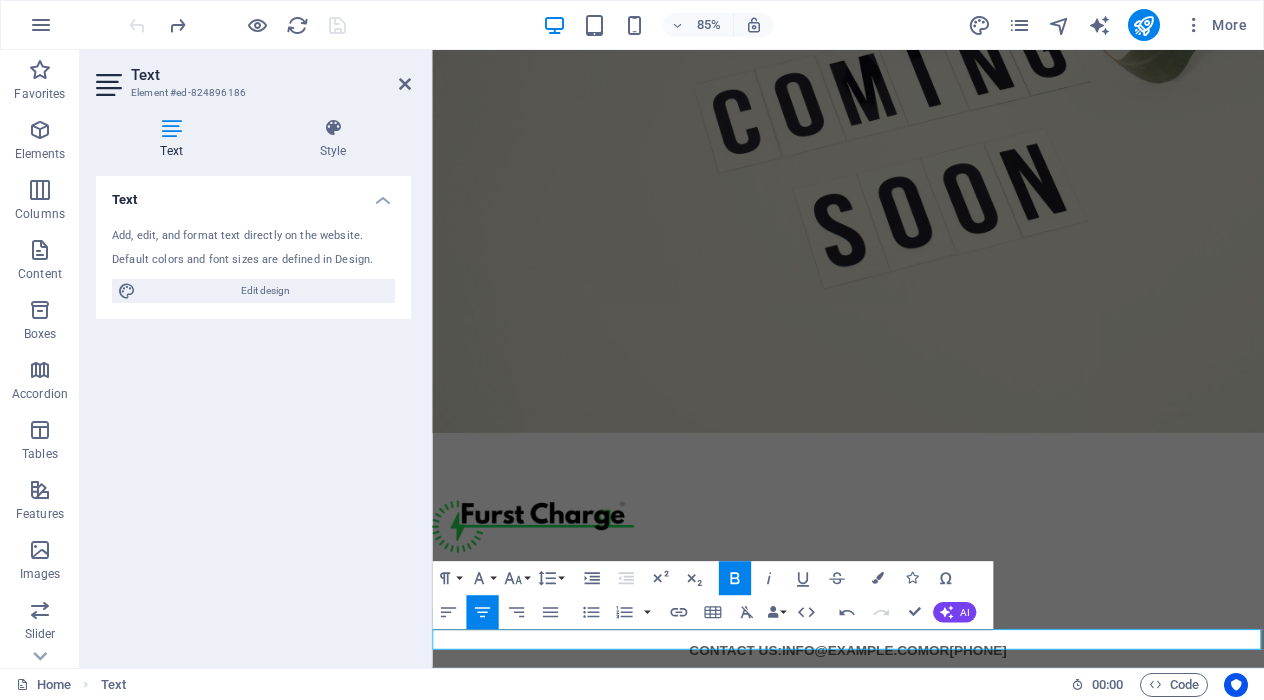 scroll, scrollTop: 303, scrollLeft: 0, axis: vertical 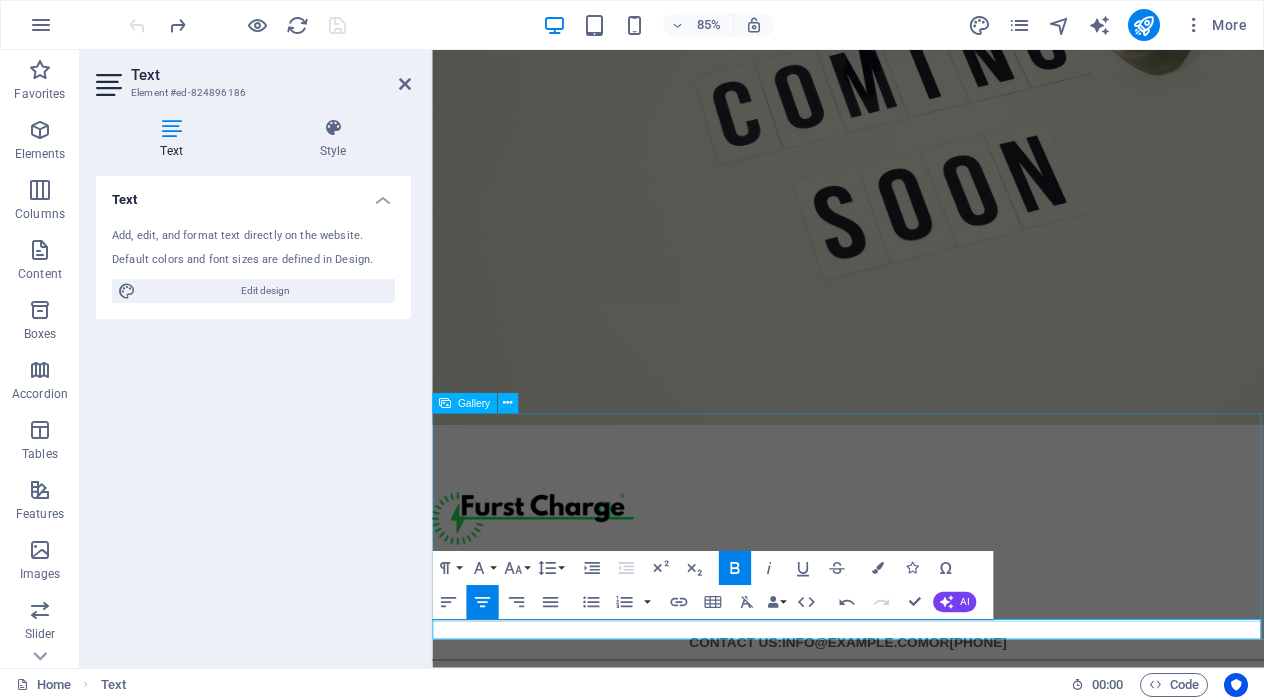 drag, startPoint x: 1164, startPoint y: 748, endPoint x: 760, endPoint y: 715, distance: 405.34552 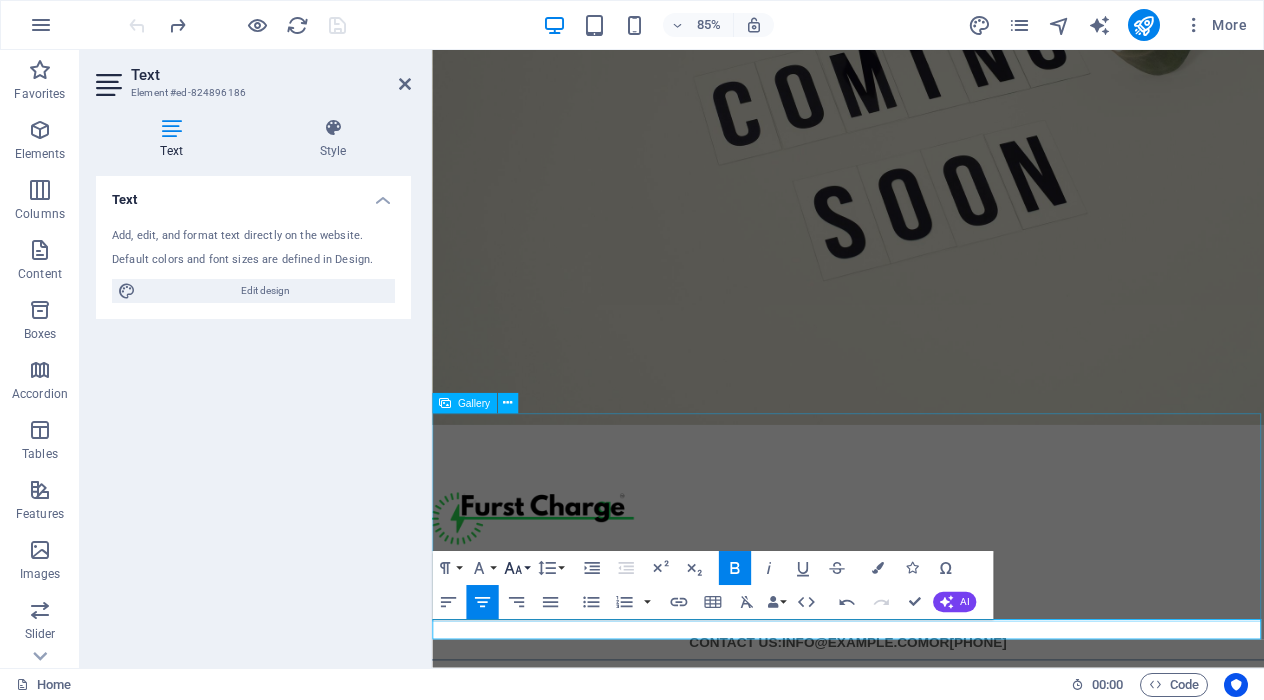 click on "Font Size" at bounding box center (516, 569) 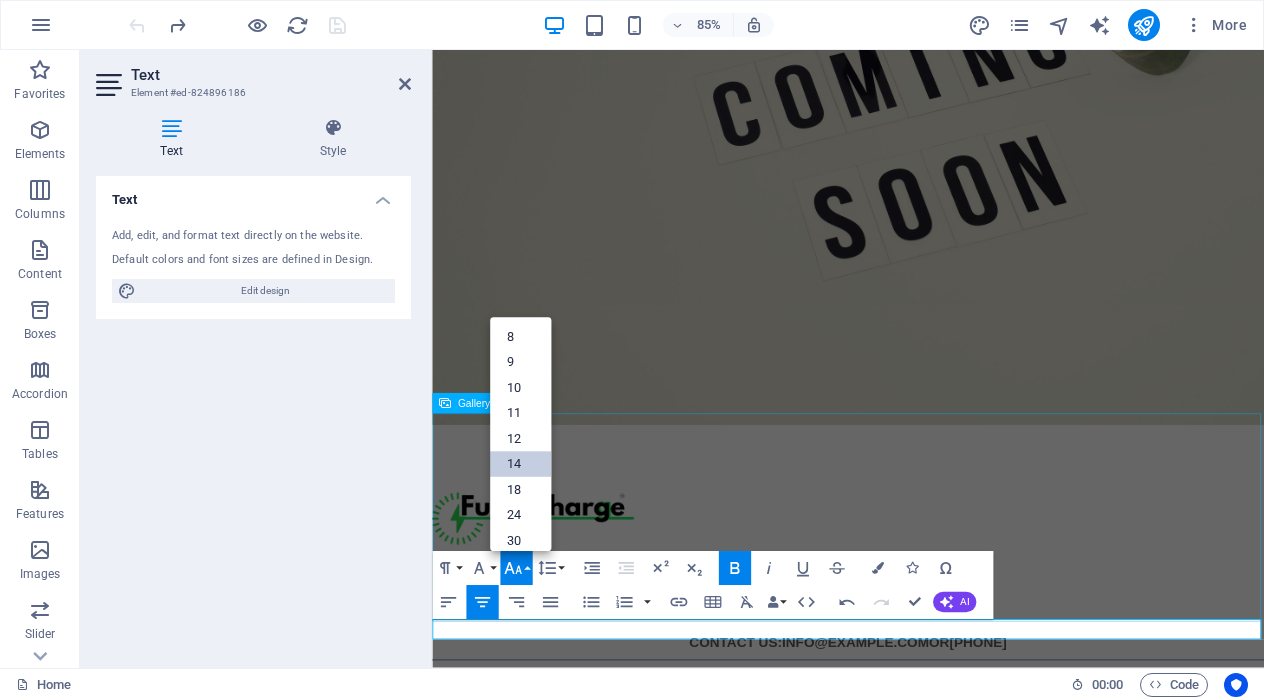 click on "14" at bounding box center (520, 465) 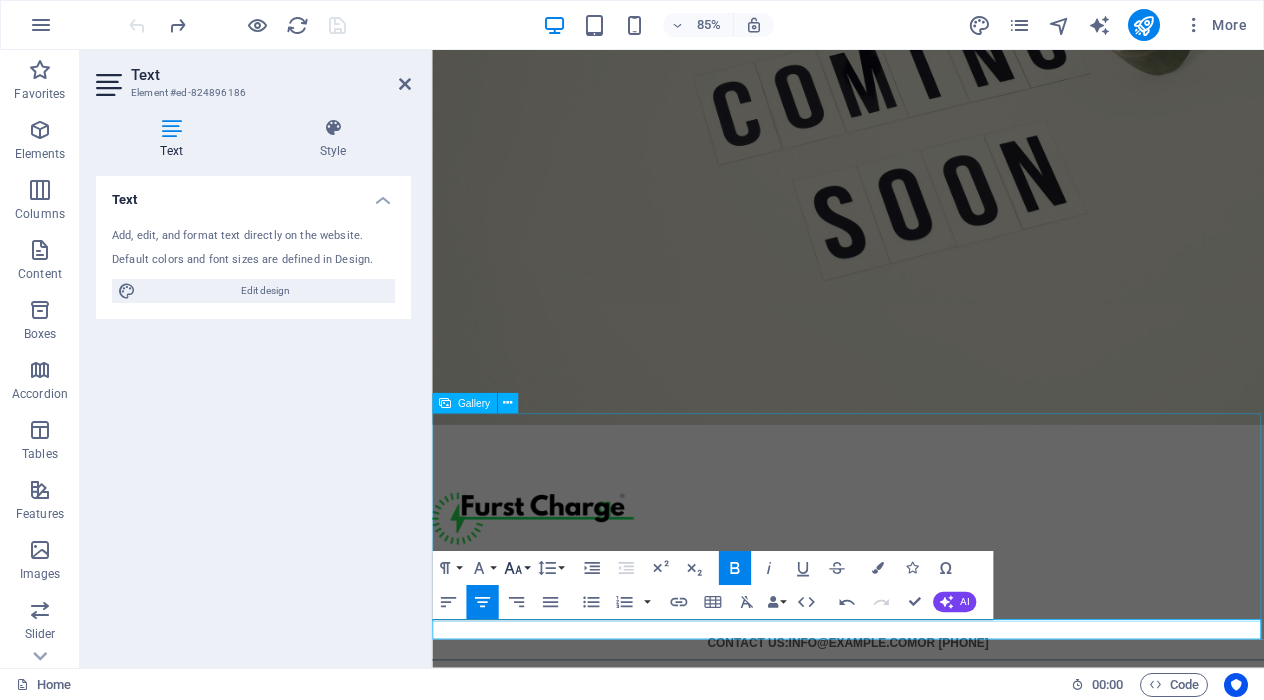 click on "Font Size" at bounding box center (516, 569) 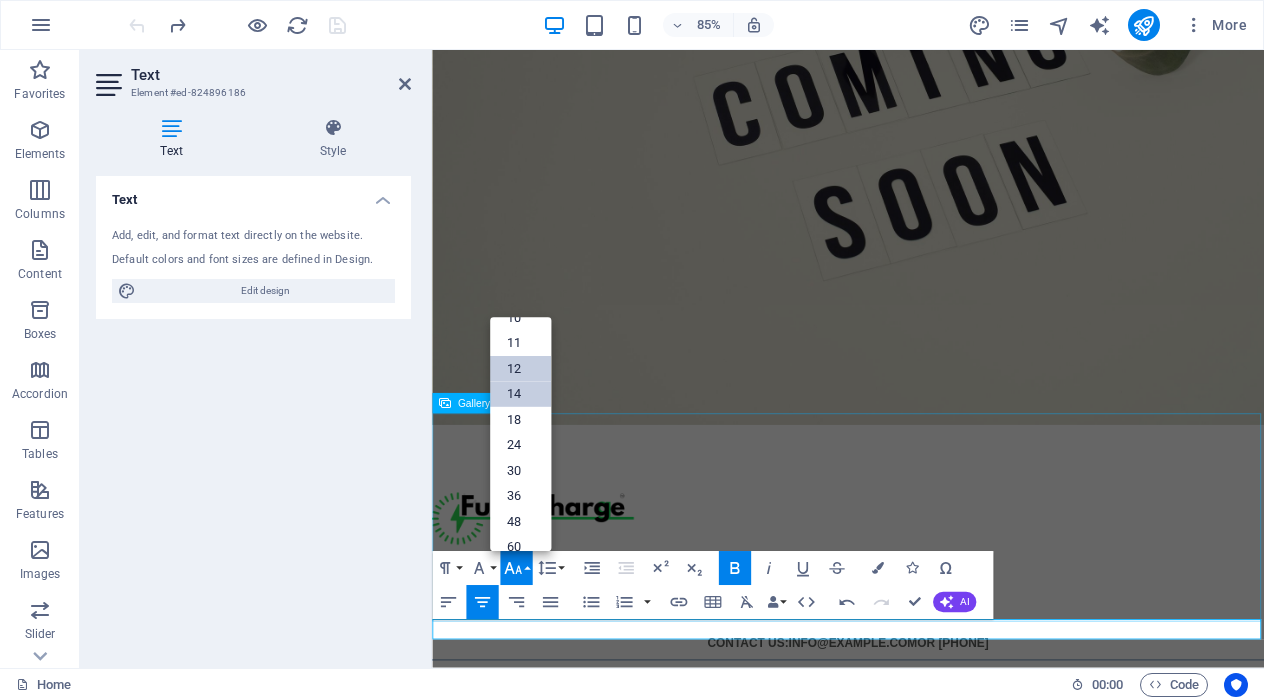 scroll, scrollTop: 91, scrollLeft: 0, axis: vertical 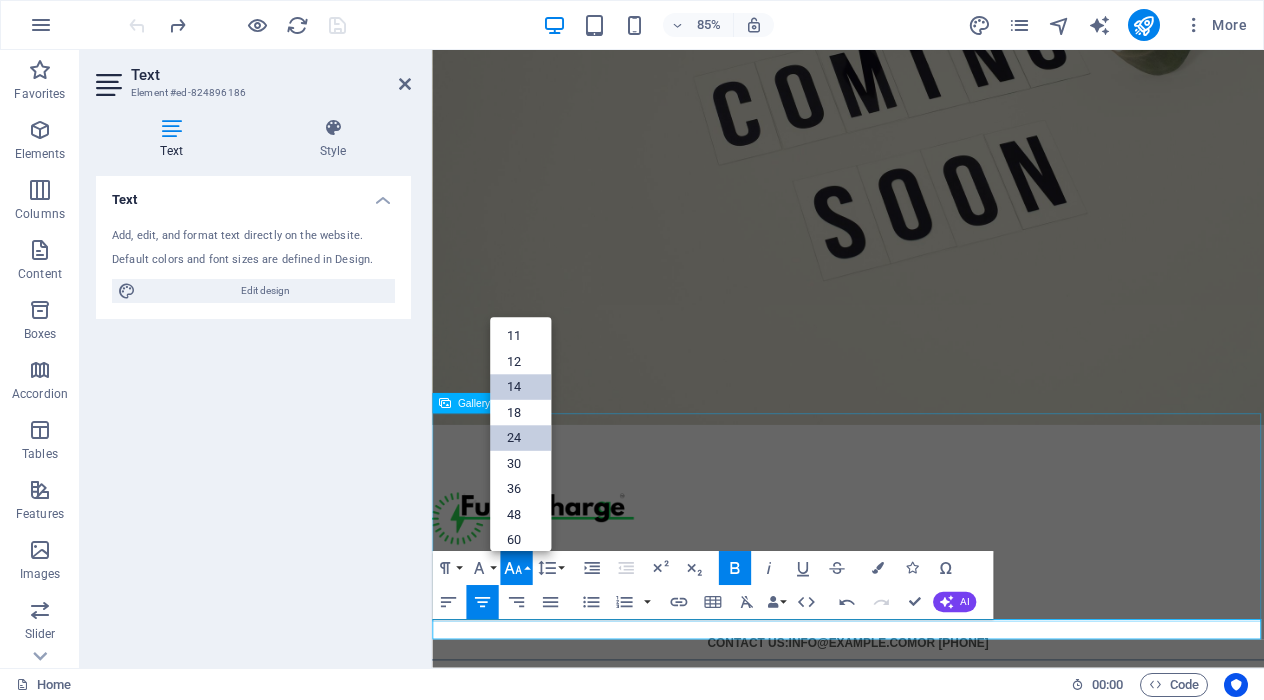 click on "24" at bounding box center (520, 439) 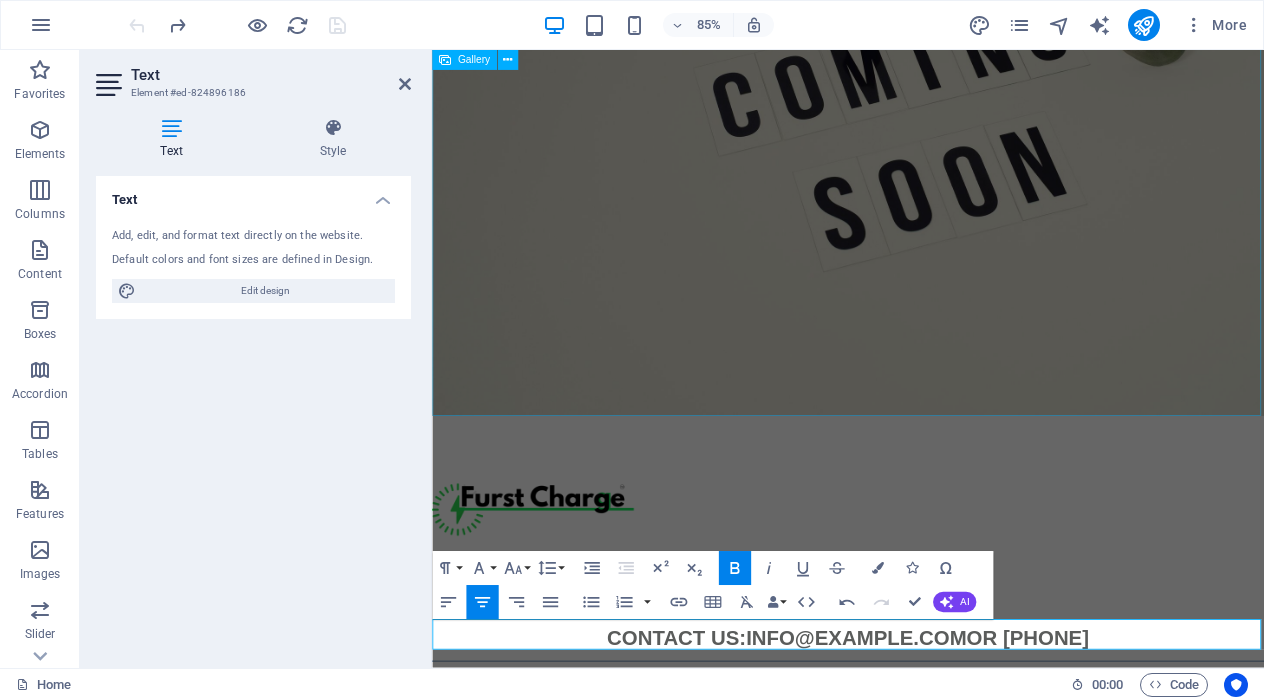 click at bounding box center (921, 114) 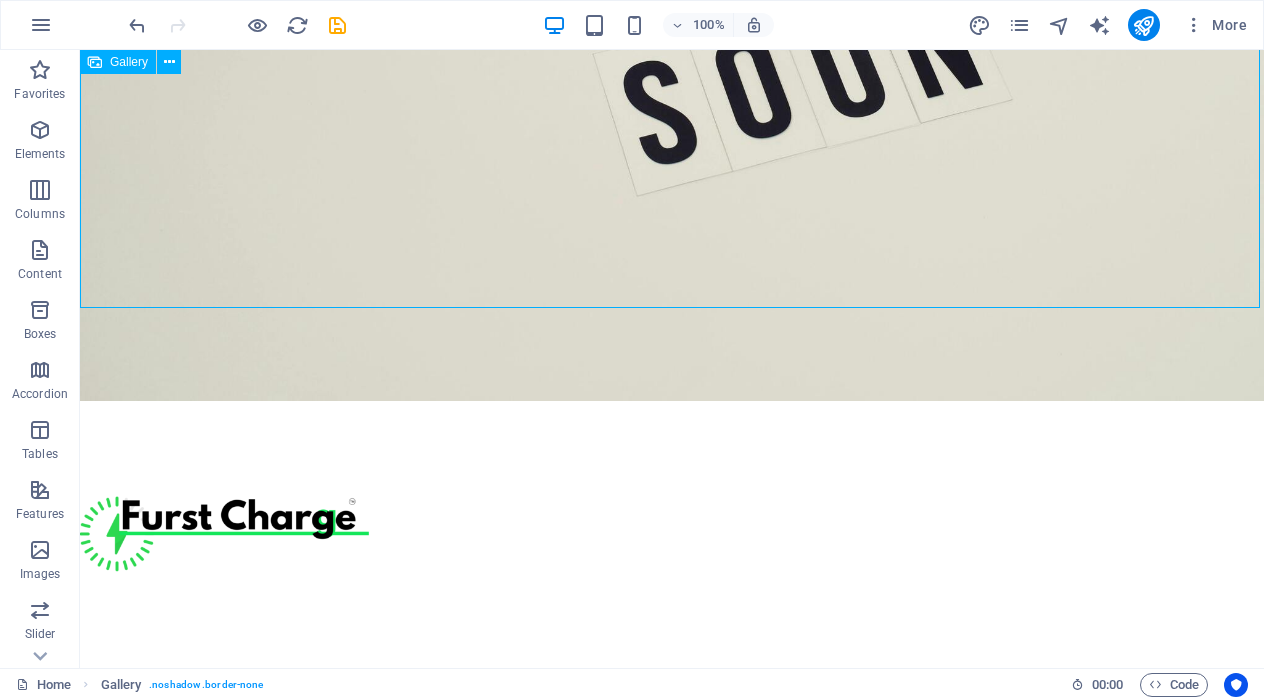scroll, scrollTop: 630, scrollLeft: 0, axis: vertical 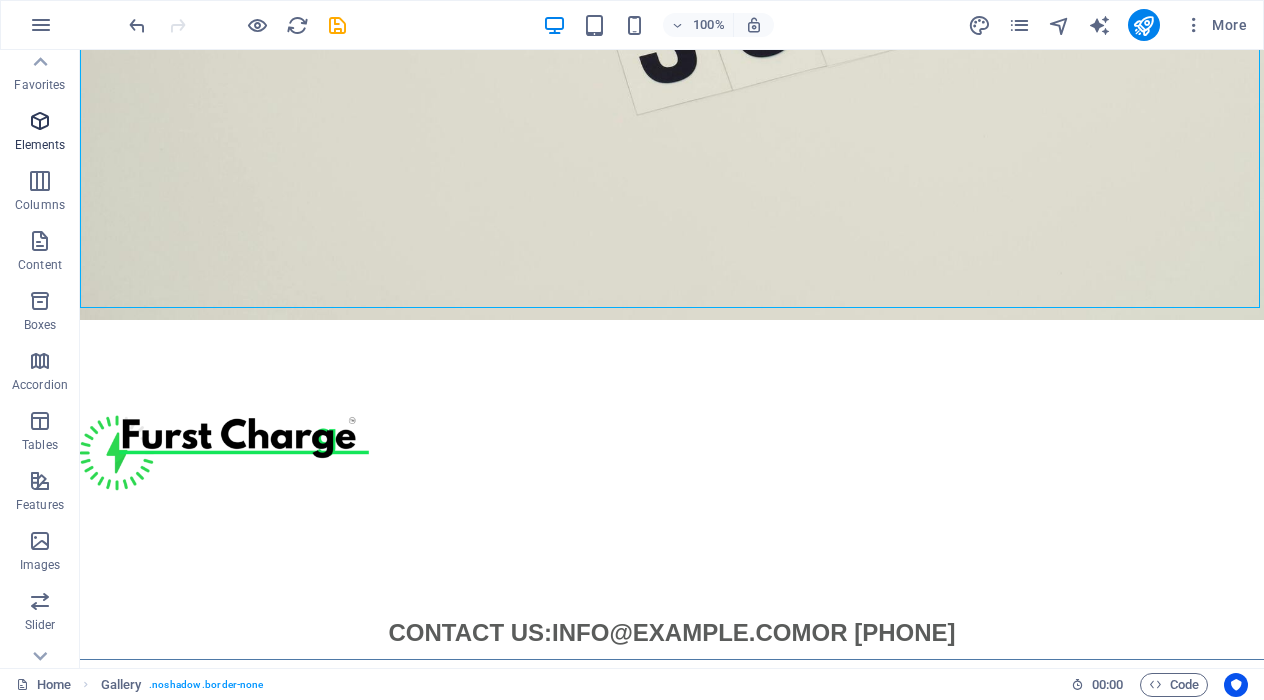 click at bounding box center (40, 121) 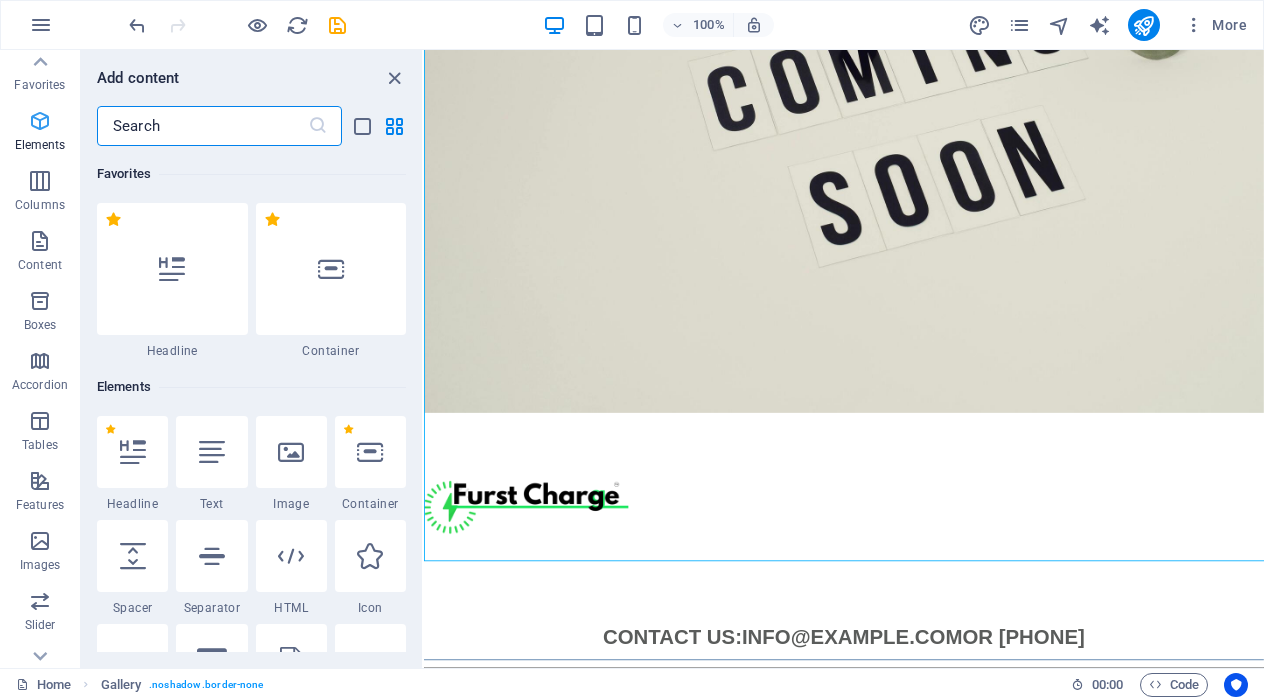 scroll, scrollTop: 286, scrollLeft: 0, axis: vertical 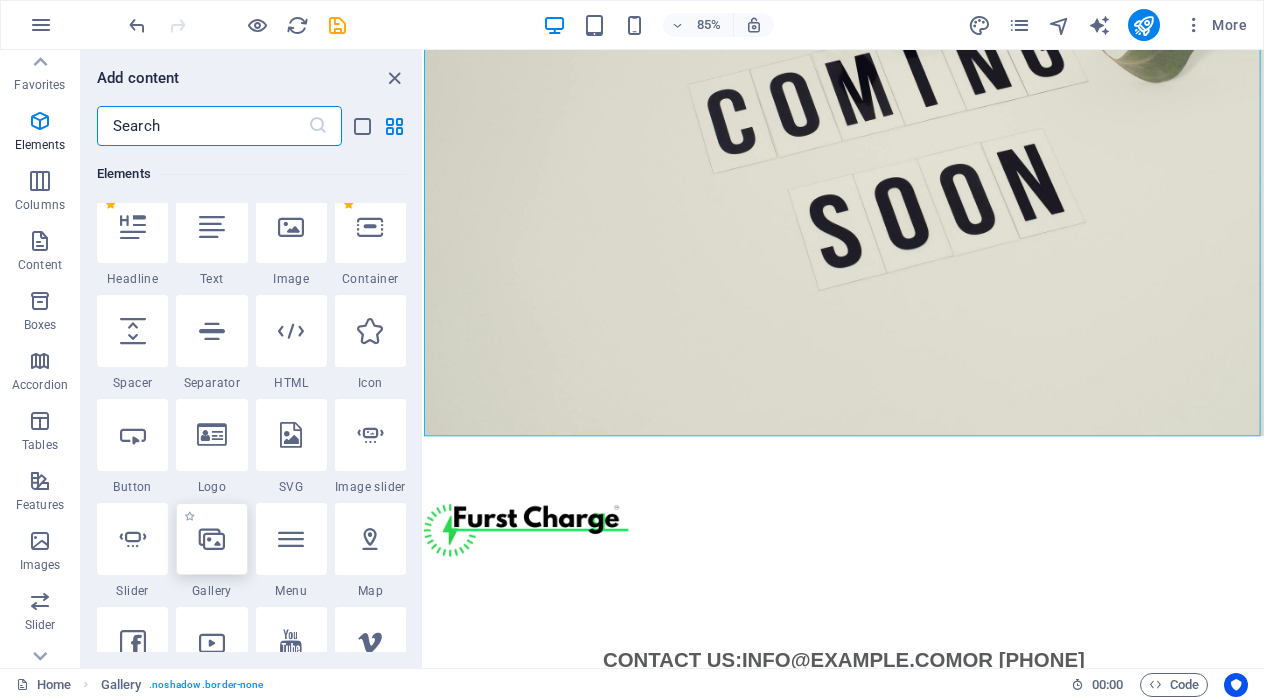 click at bounding box center (212, 539) 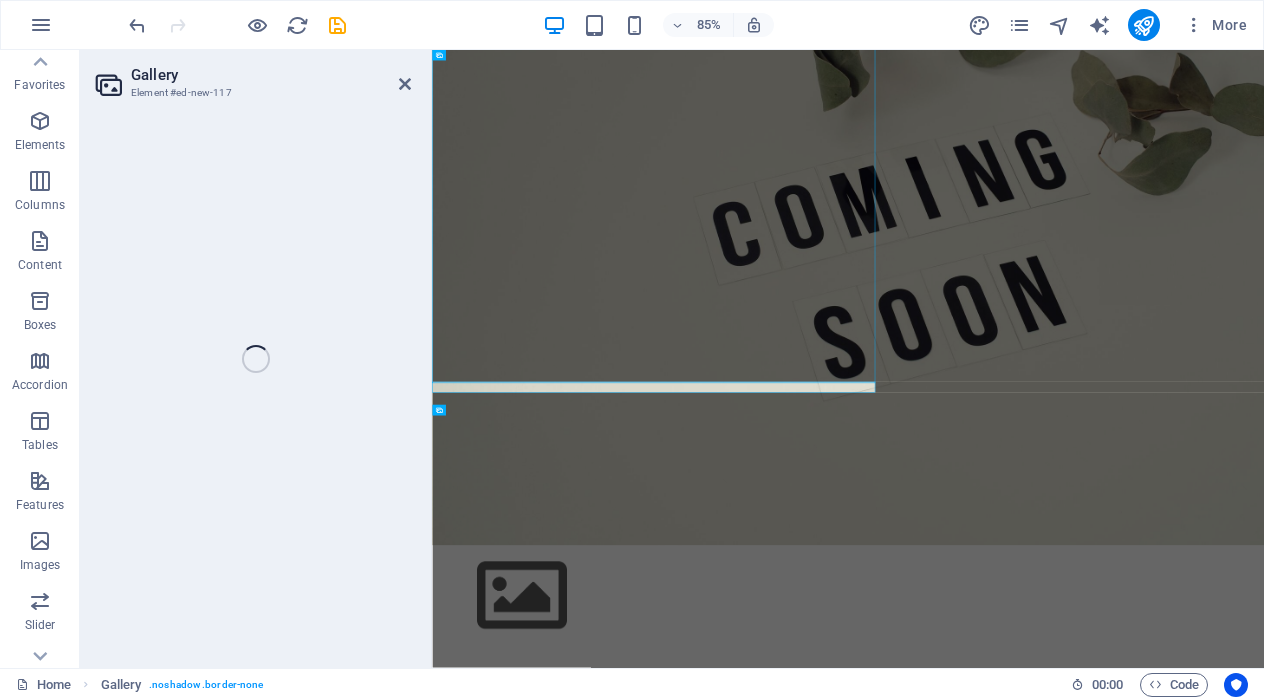 select on "4" 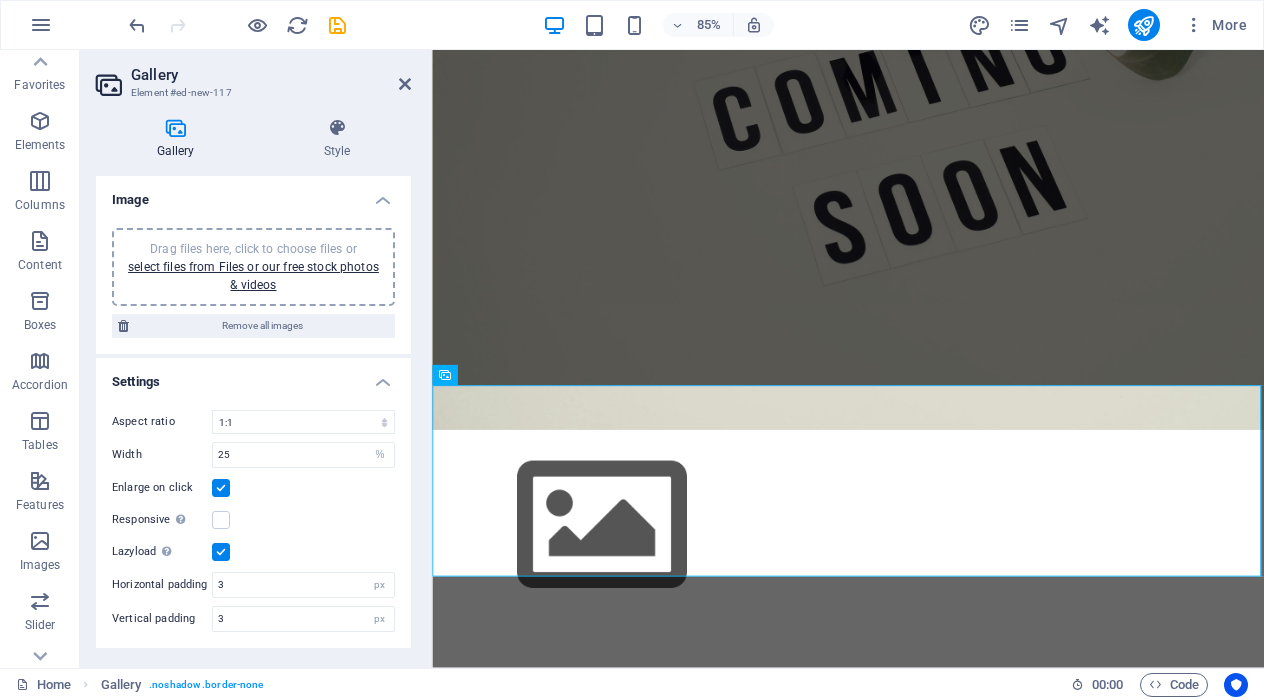 scroll, scrollTop: 336, scrollLeft: 0, axis: vertical 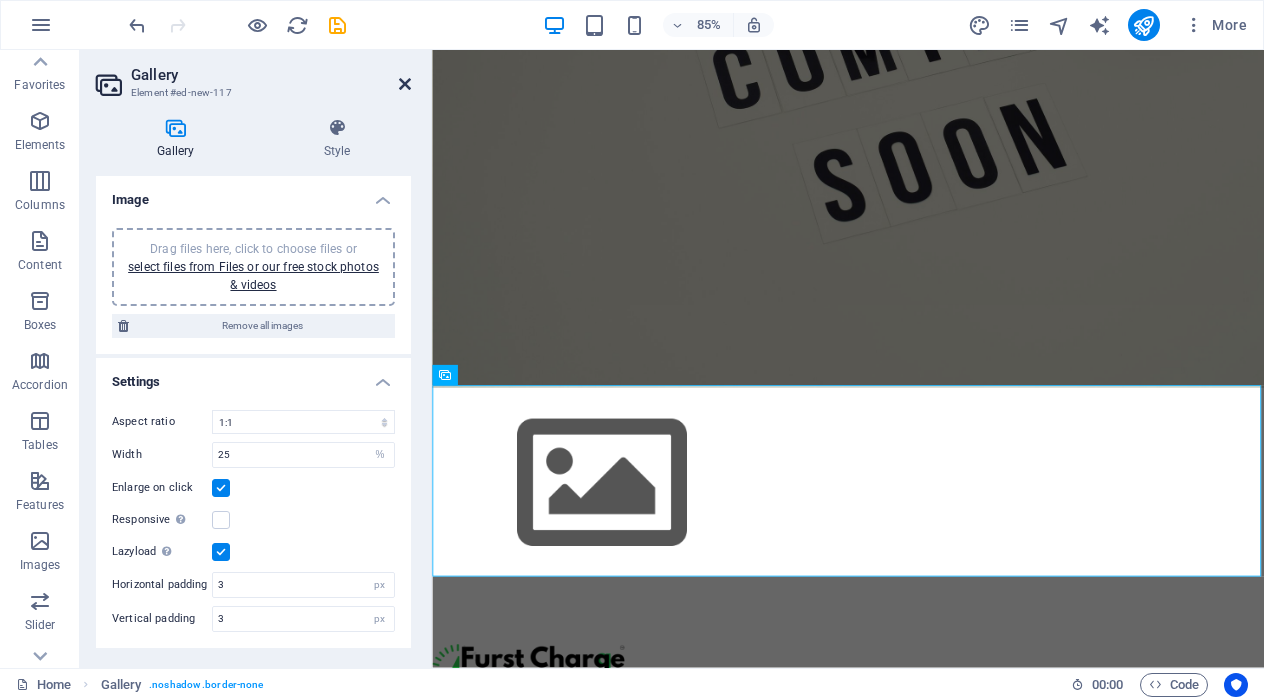 click at bounding box center [405, 84] 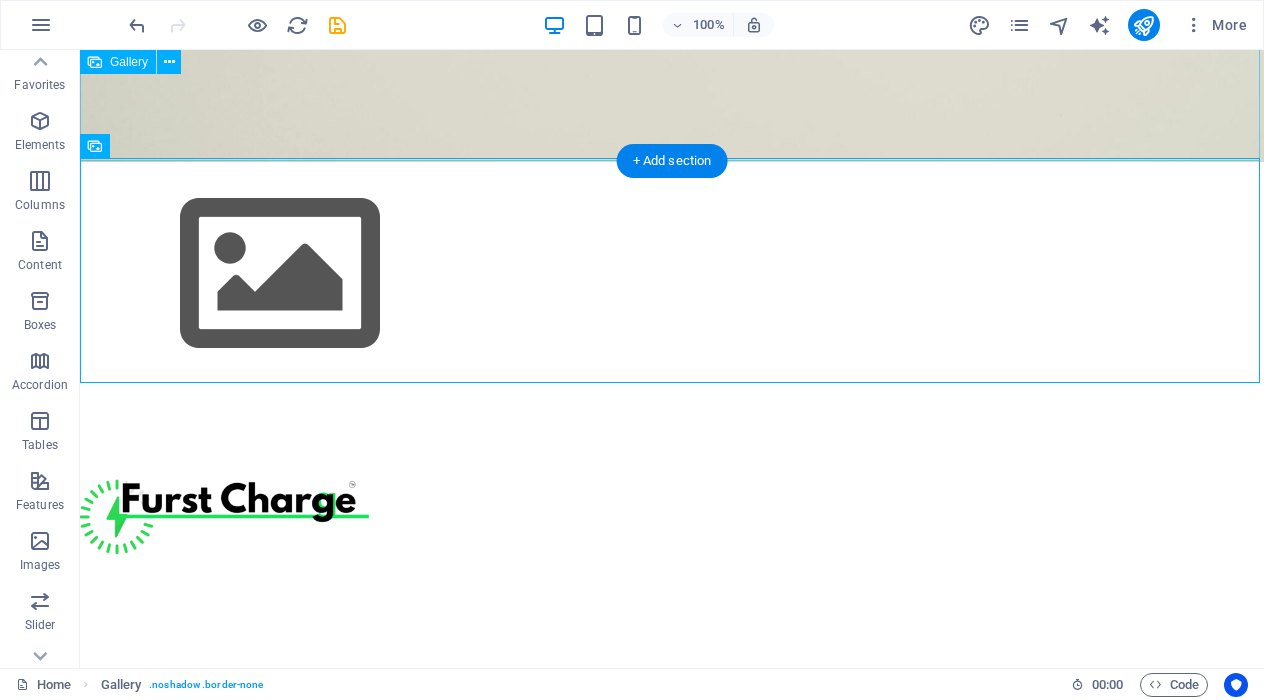 scroll, scrollTop: 777, scrollLeft: 0, axis: vertical 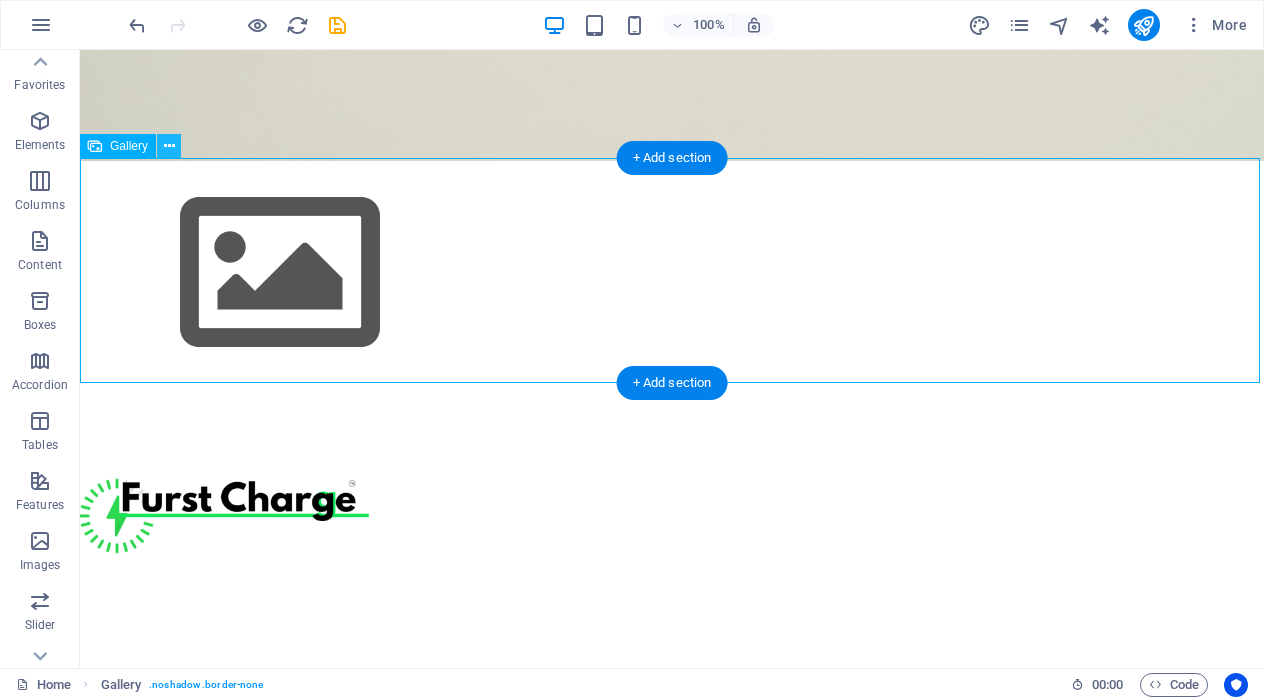 click at bounding box center [169, 146] 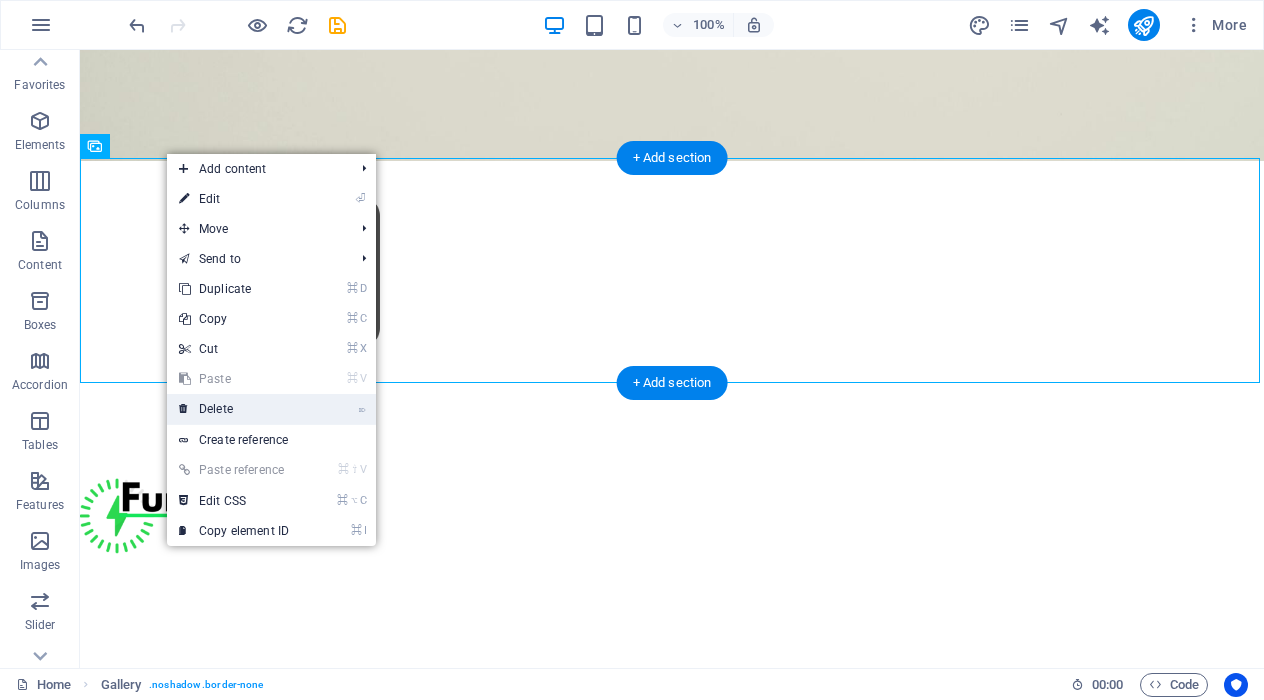 click on "⌦  Delete" at bounding box center [234, 409] 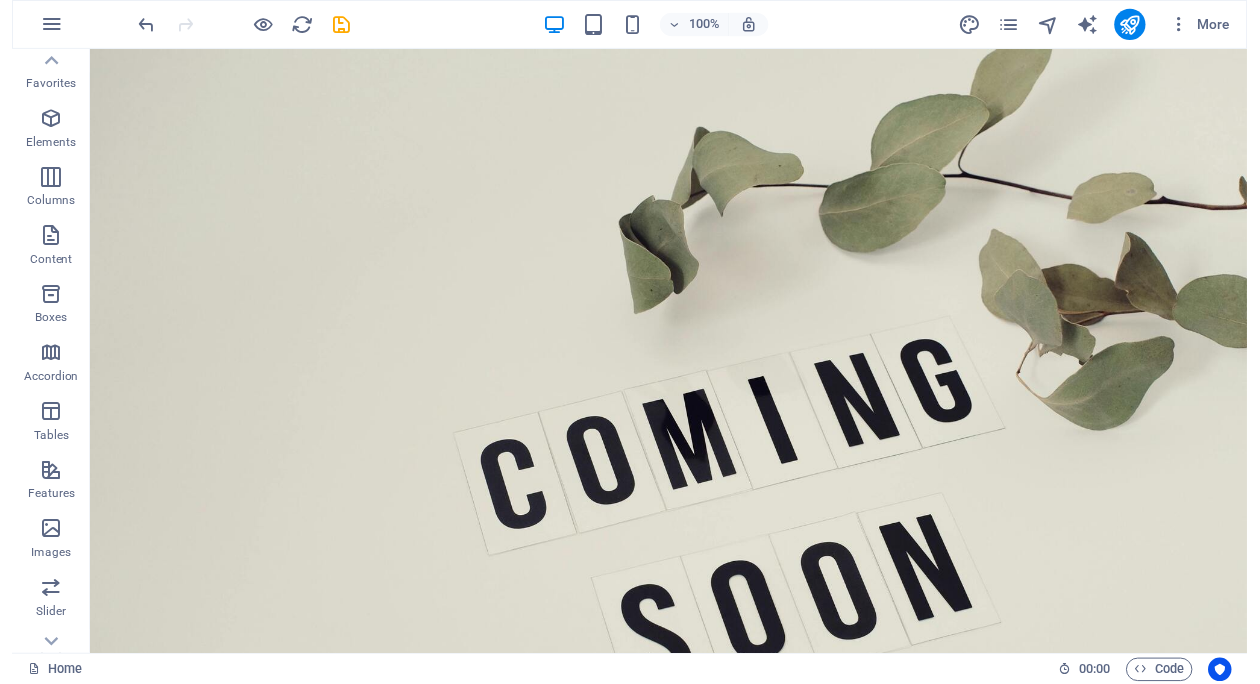 scroll, scrollTop: 0, scrollLeft: 0, axis: both 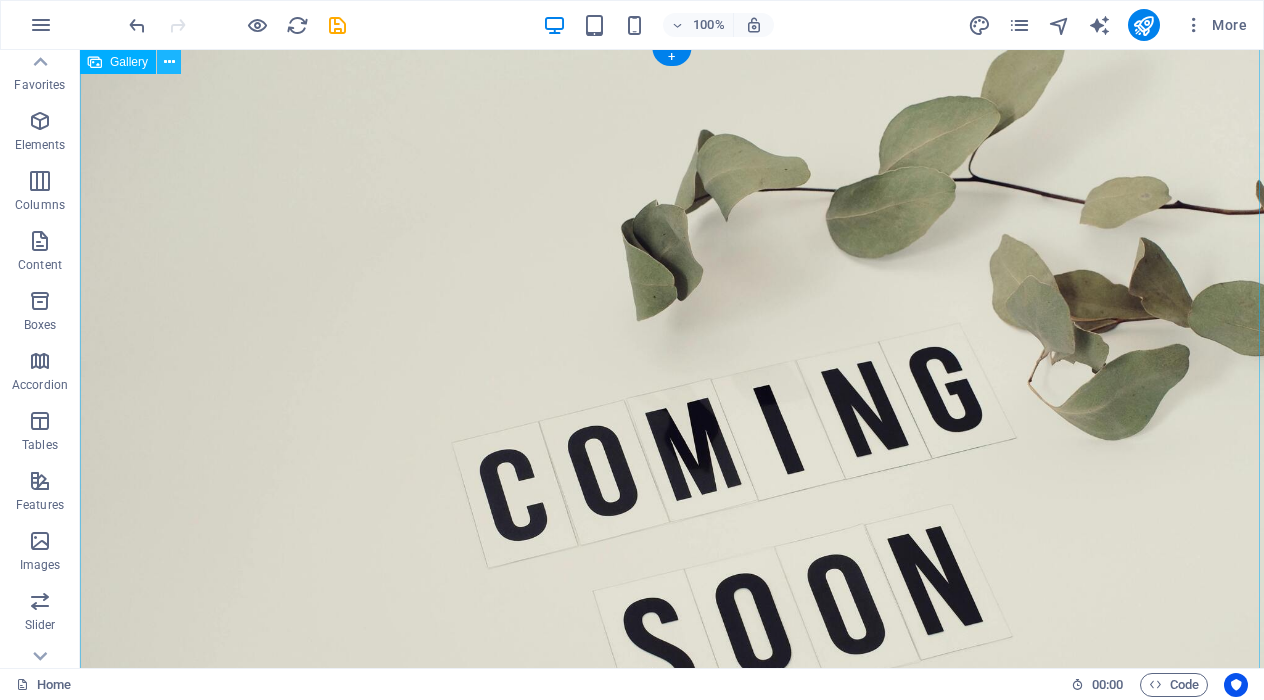 click at bounding box center (169, 62) 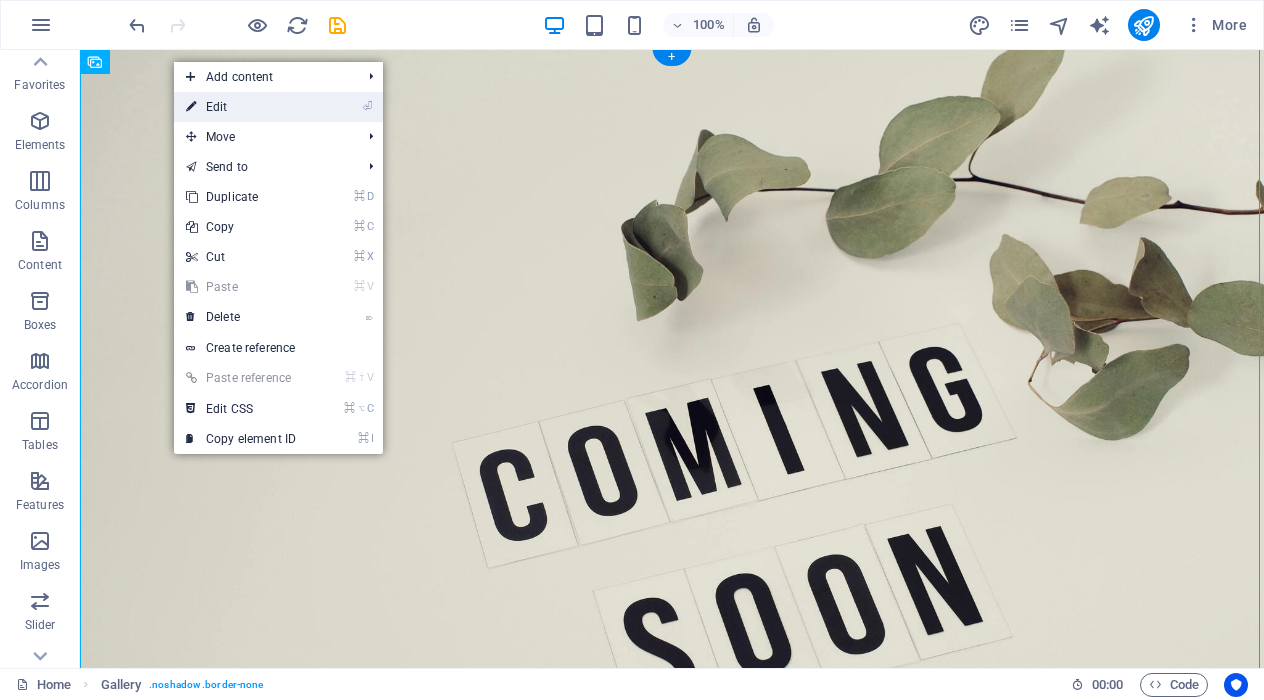 click on "⏎  Edit" at bounding box center [241, 107] 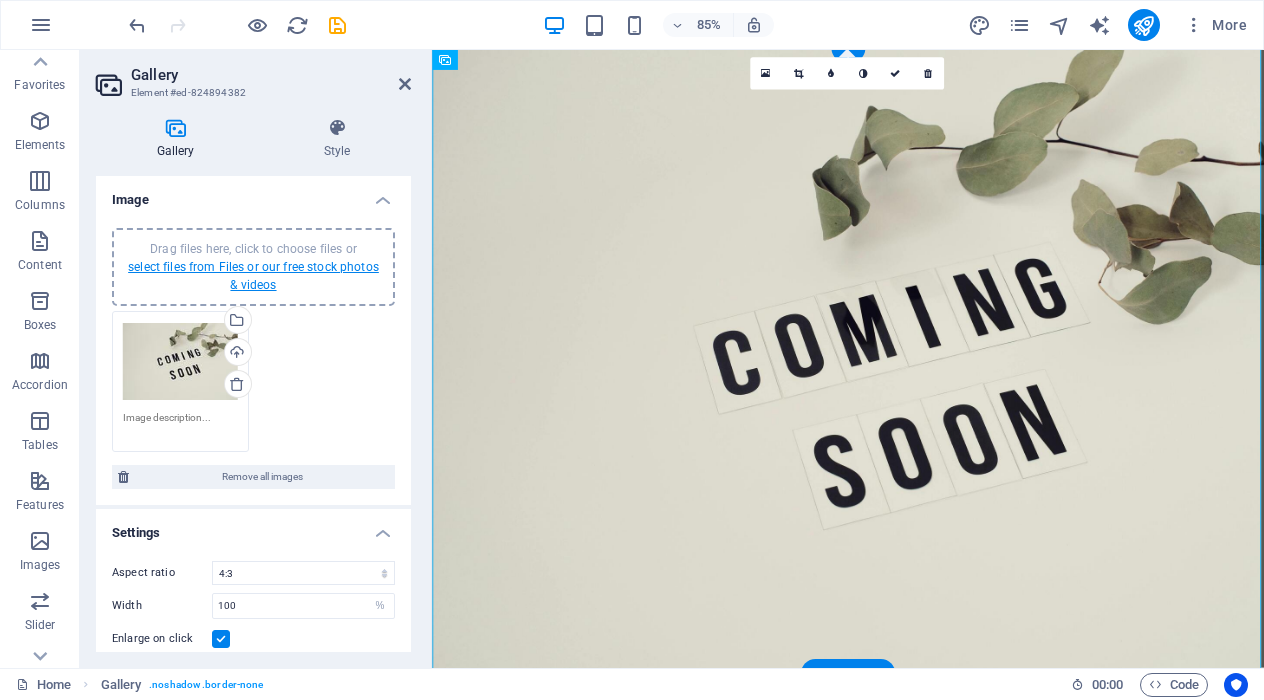 click on "select files from Files or our free stock photos & videos" at bounding box center [253, 276] 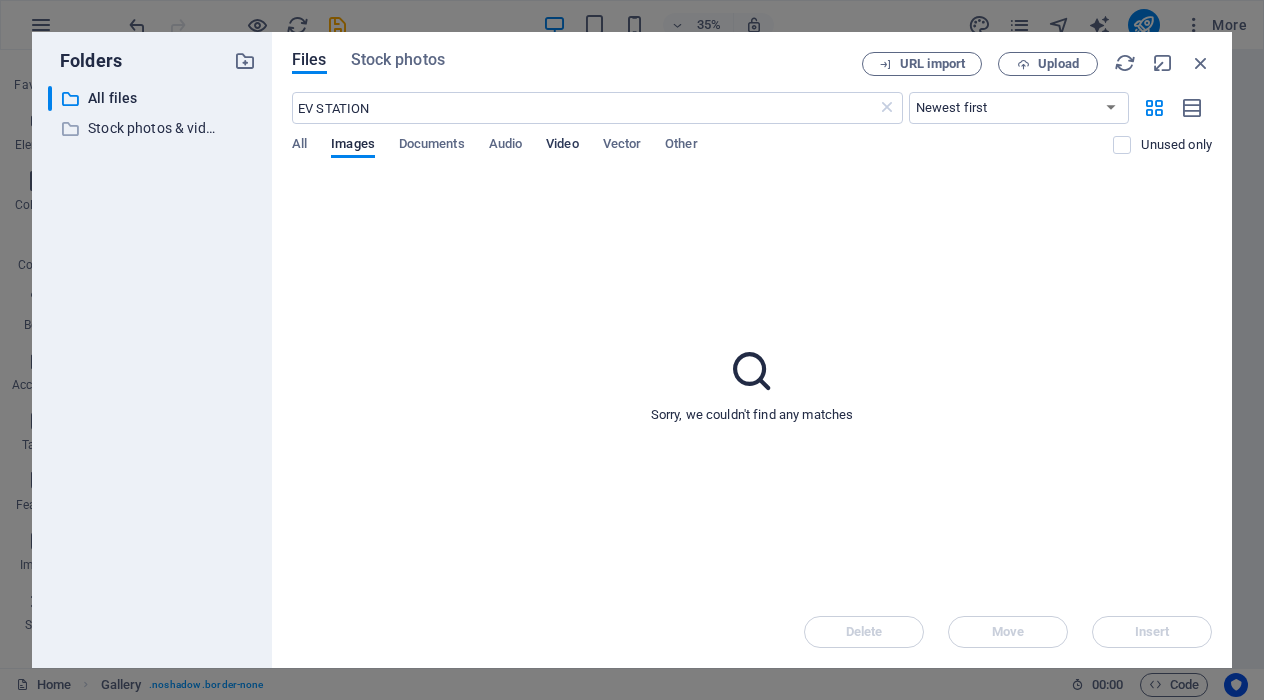 click on "Video" at bounding box center [562, 146] 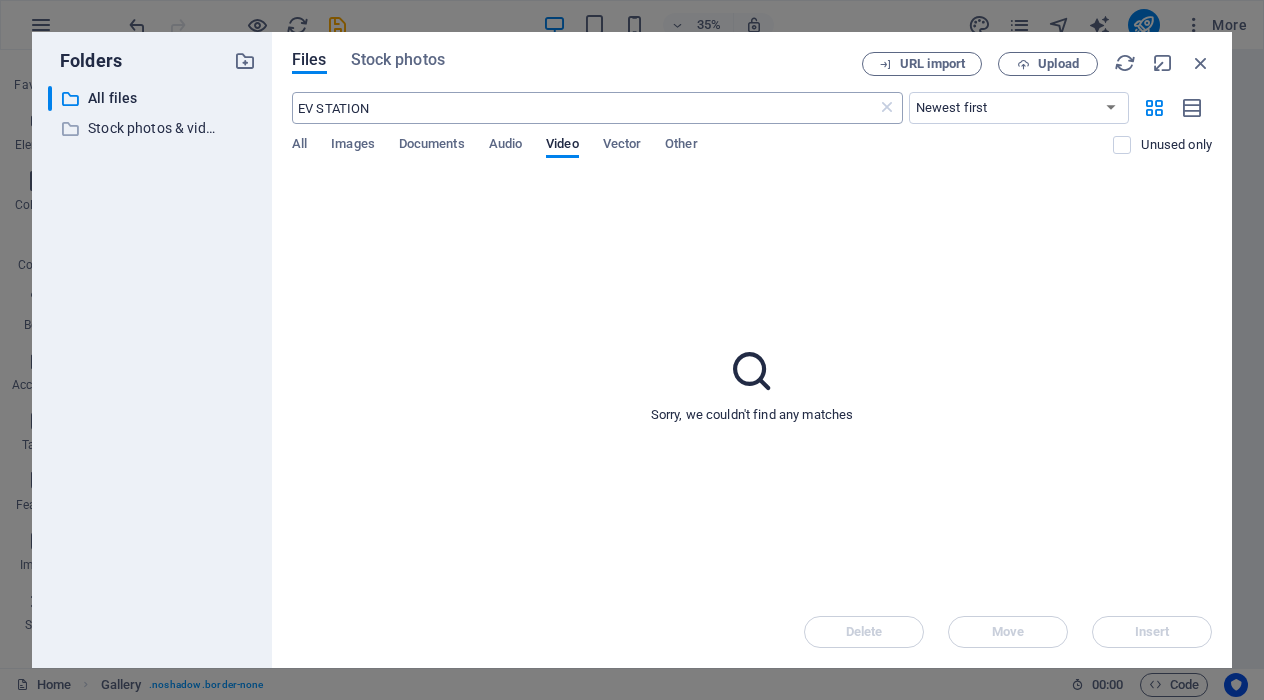 click on "EV STATION" at bounding box center [584, 108] 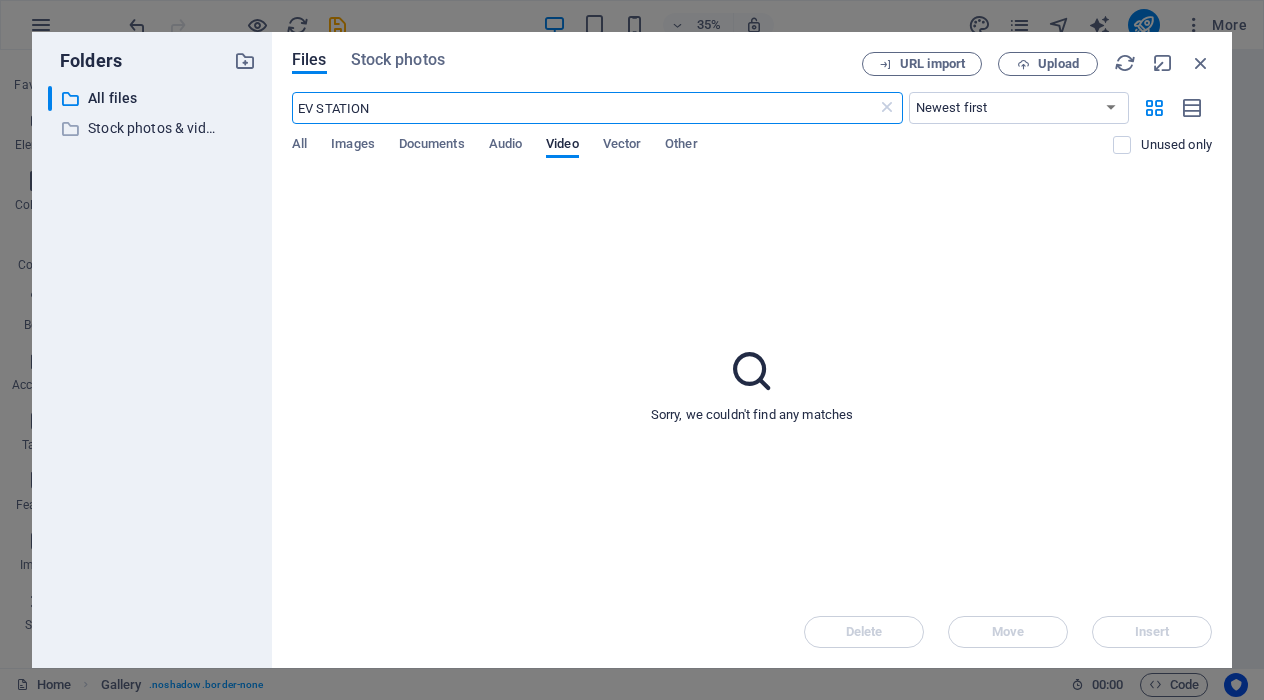 click on "EV STATION" at bounding box center [584, 108] 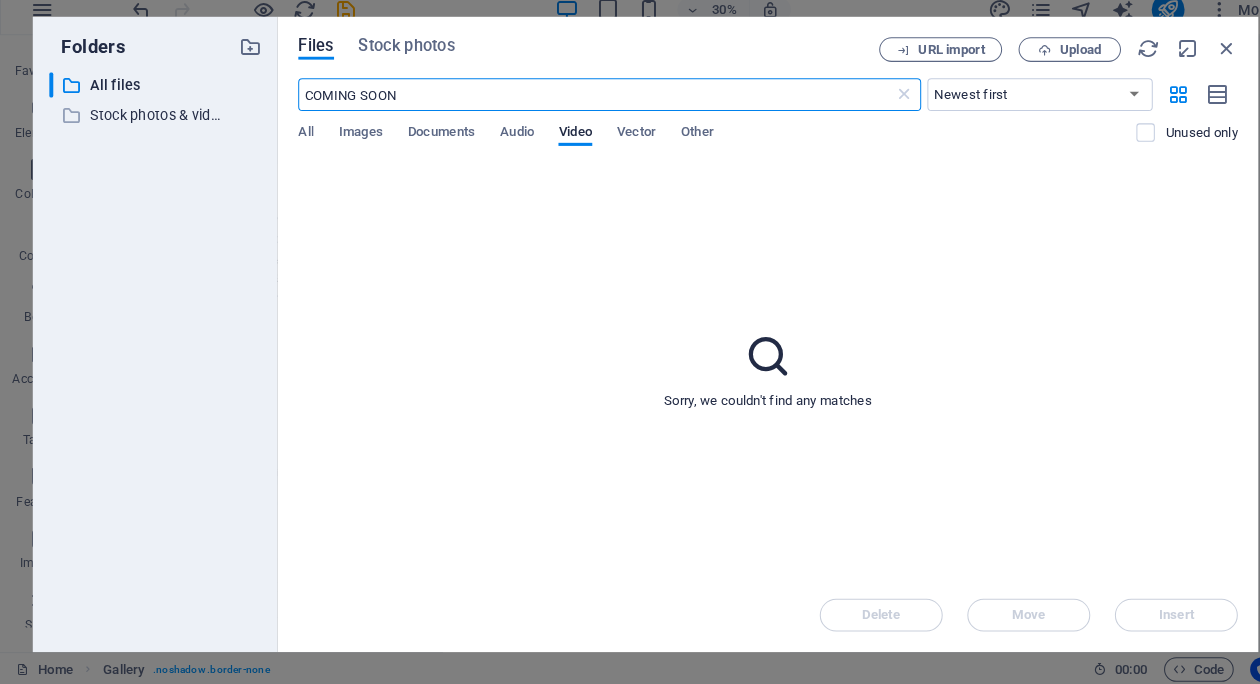 type on "COMING SOON" 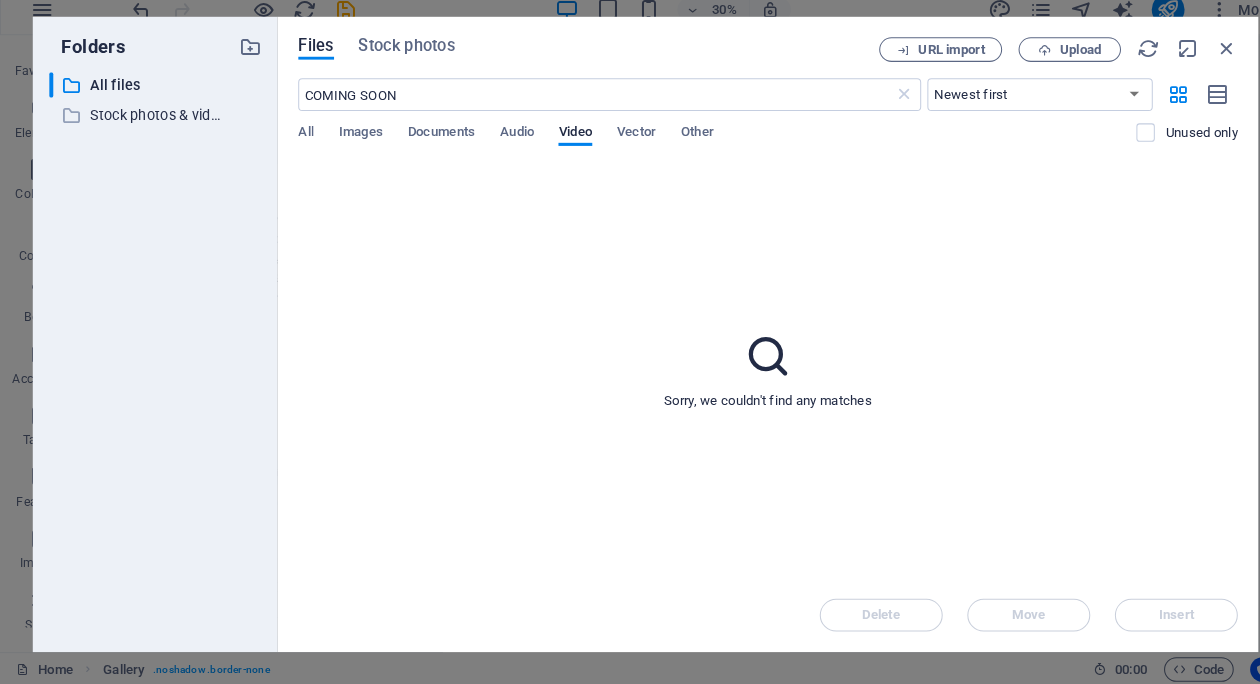 click at bounding box center [750, 363] 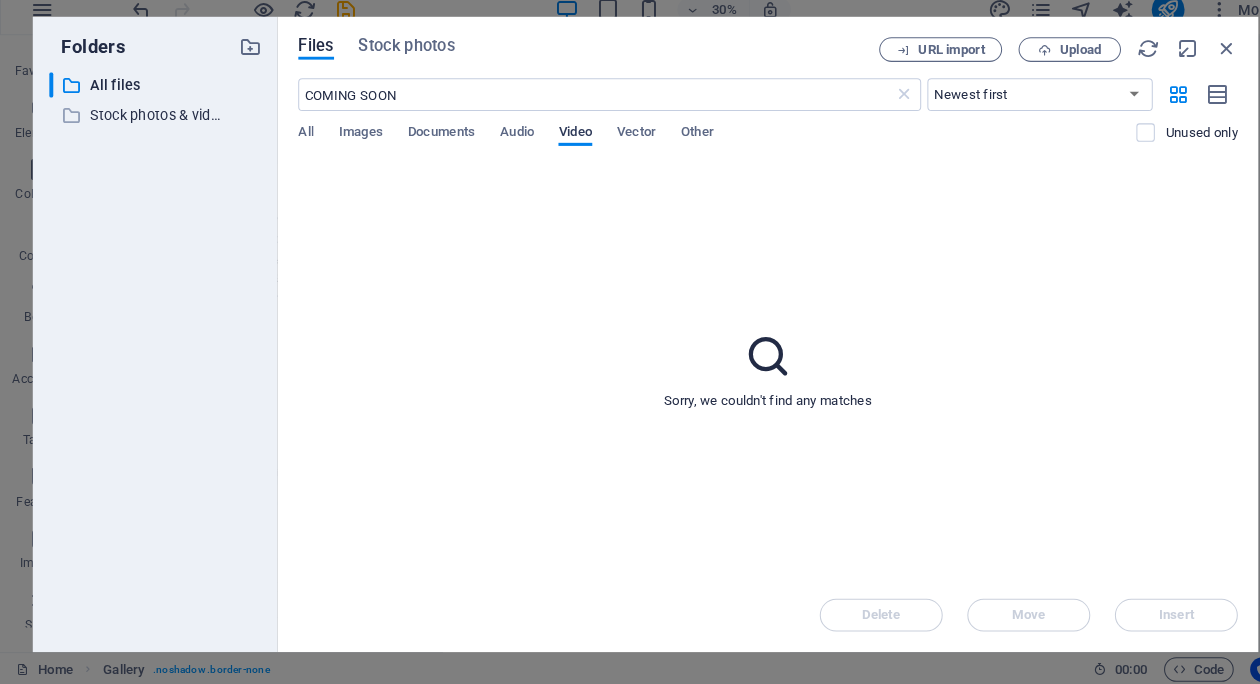 click on "Video" at bounding box center [561, 146] 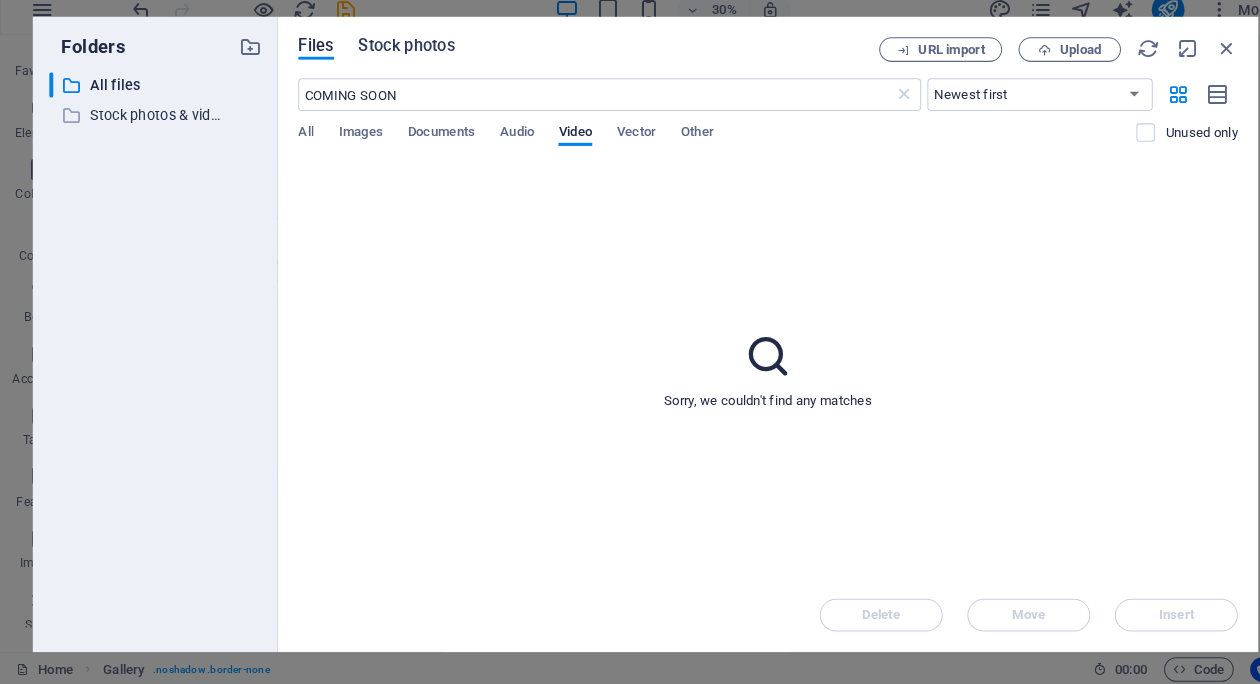 click on "Stock photos" at bounding box center [397, 60] 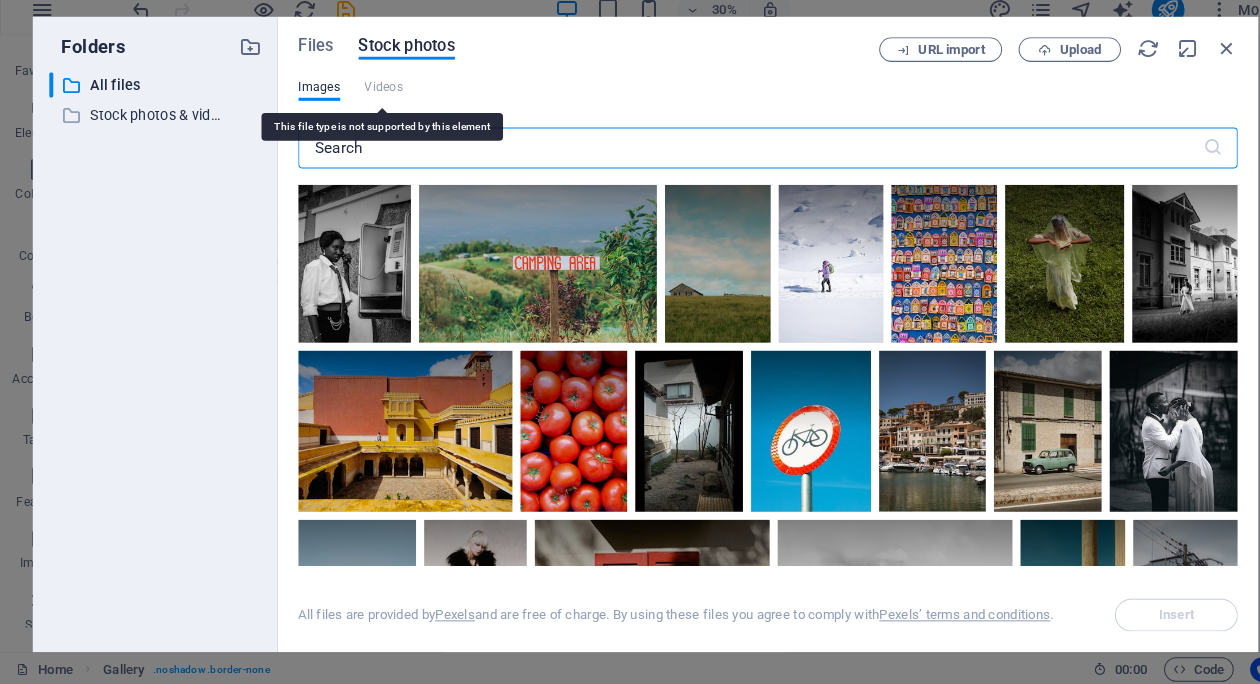 click on "Videos" at bounding box center (375, 100) 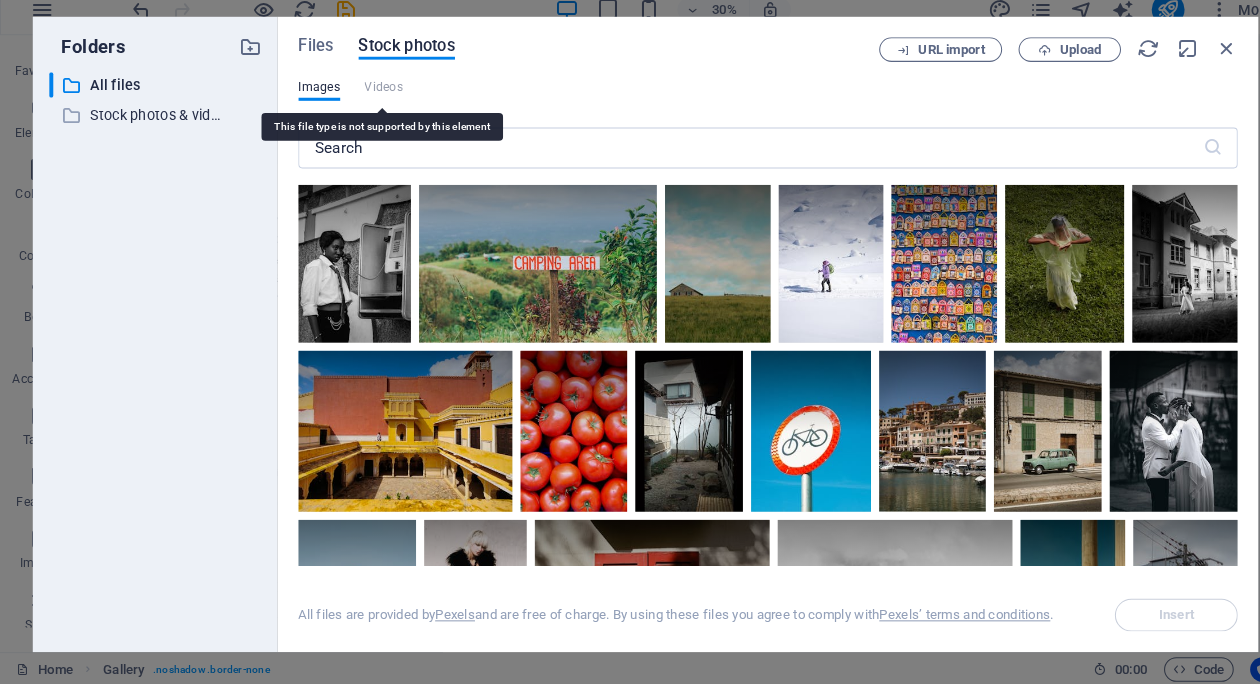 click on "Videos" at bounding box center [375, 100] 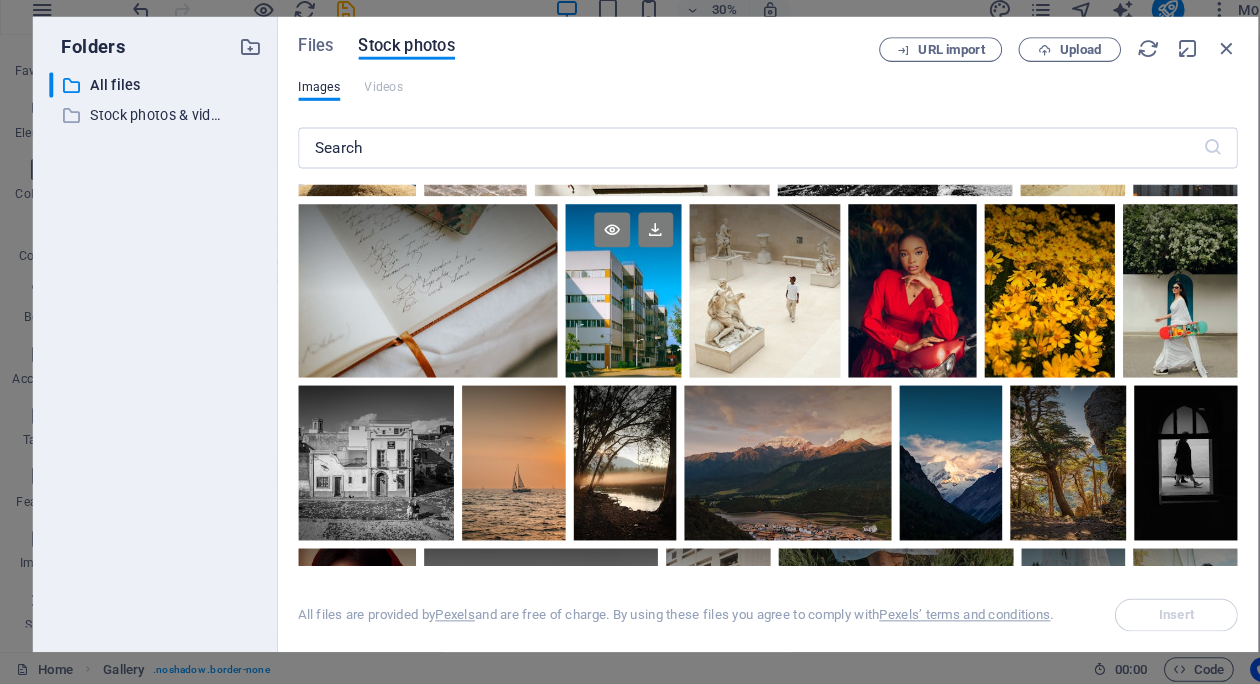 scroll, scrollTop: 598, scrollLeft: 0, axis: vertical 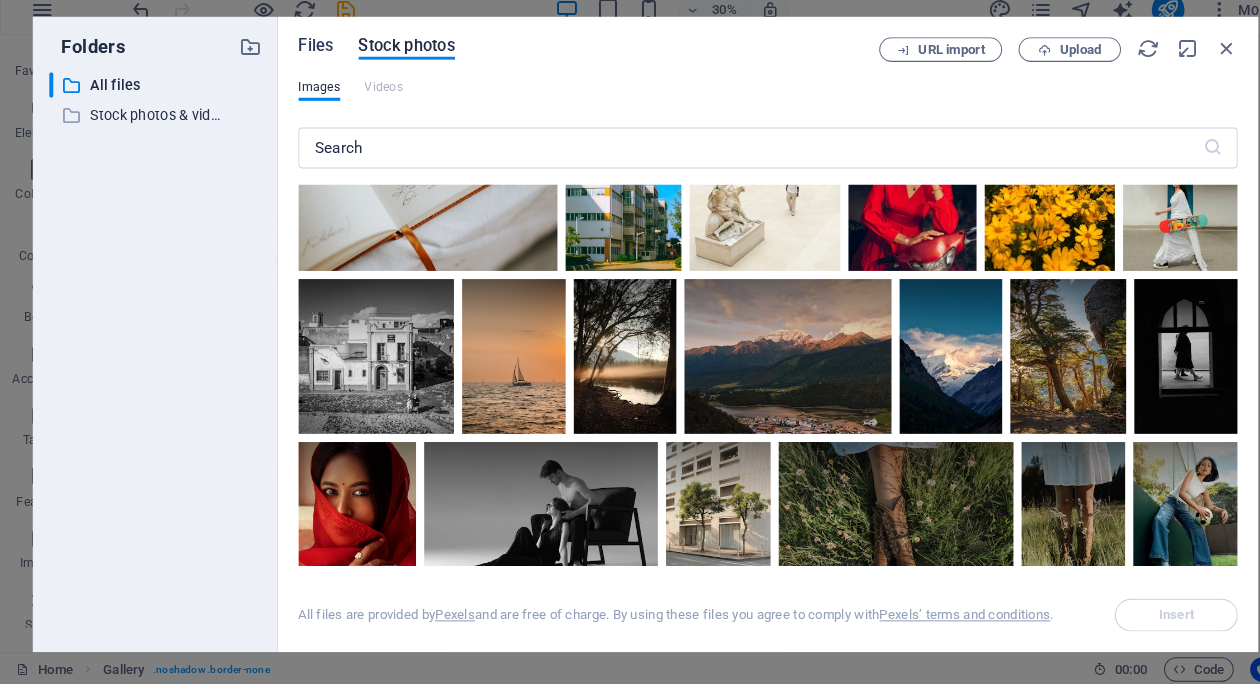 click on "Files" at bounding box center [308, 60] 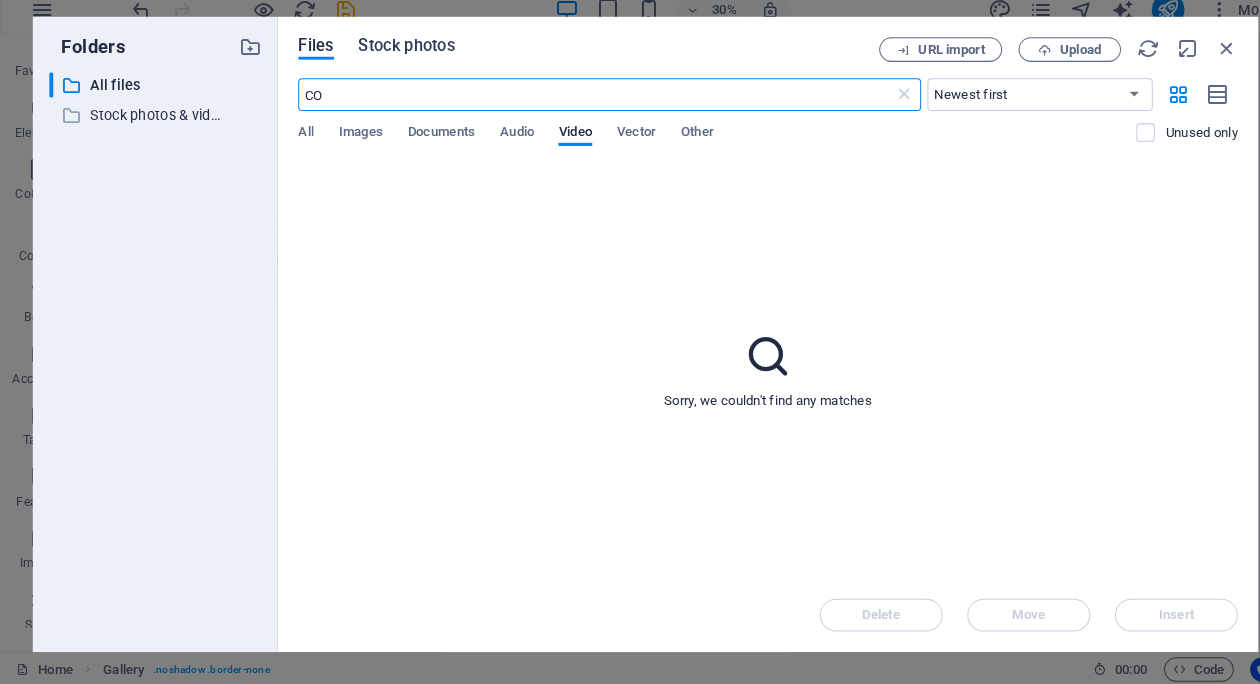type on "C" 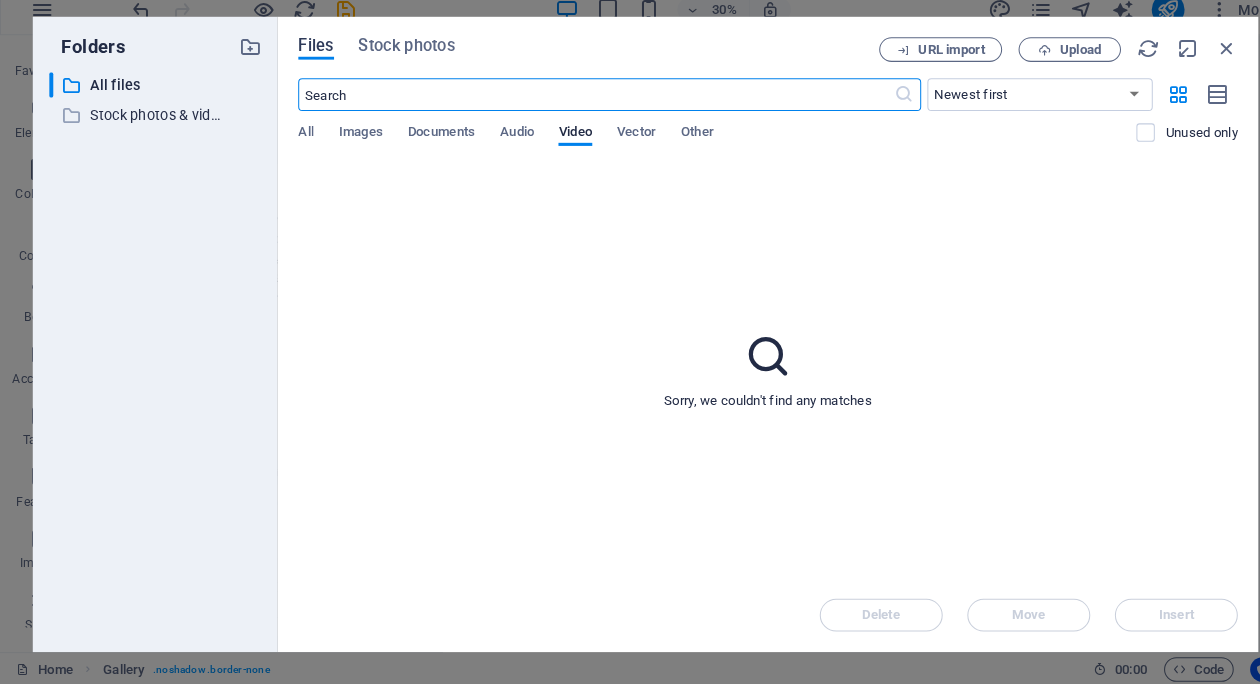 type 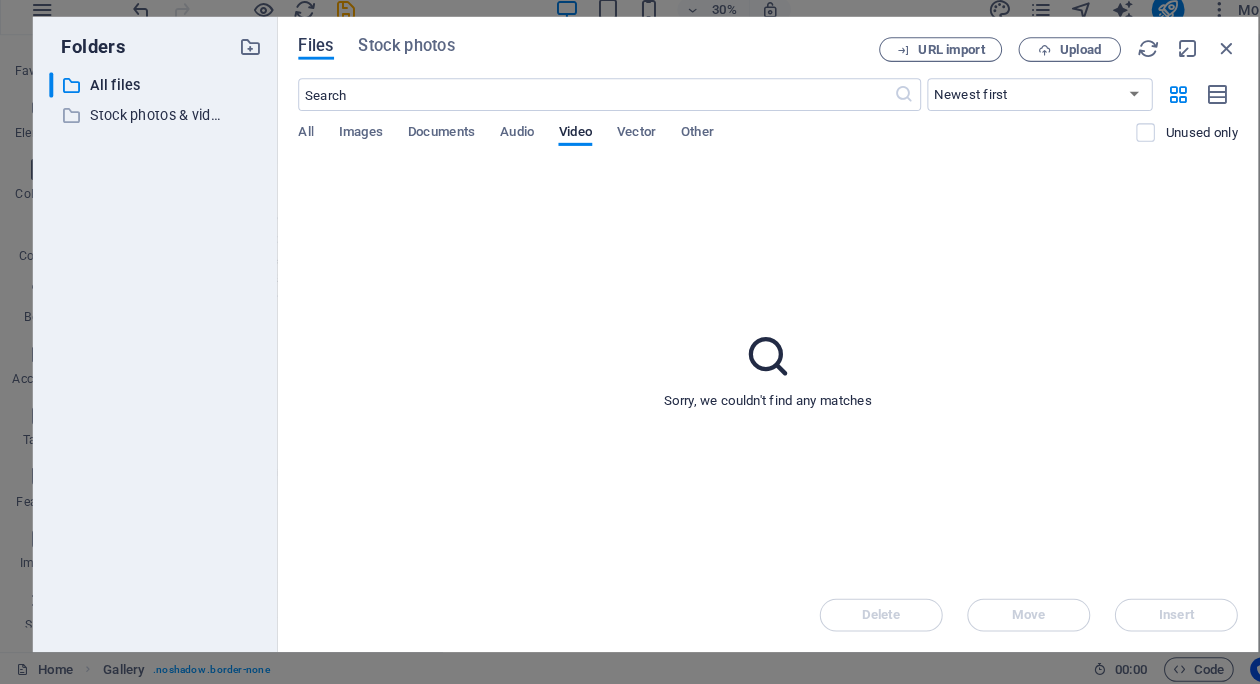 click on "Files" at bounding box center (308, 60) 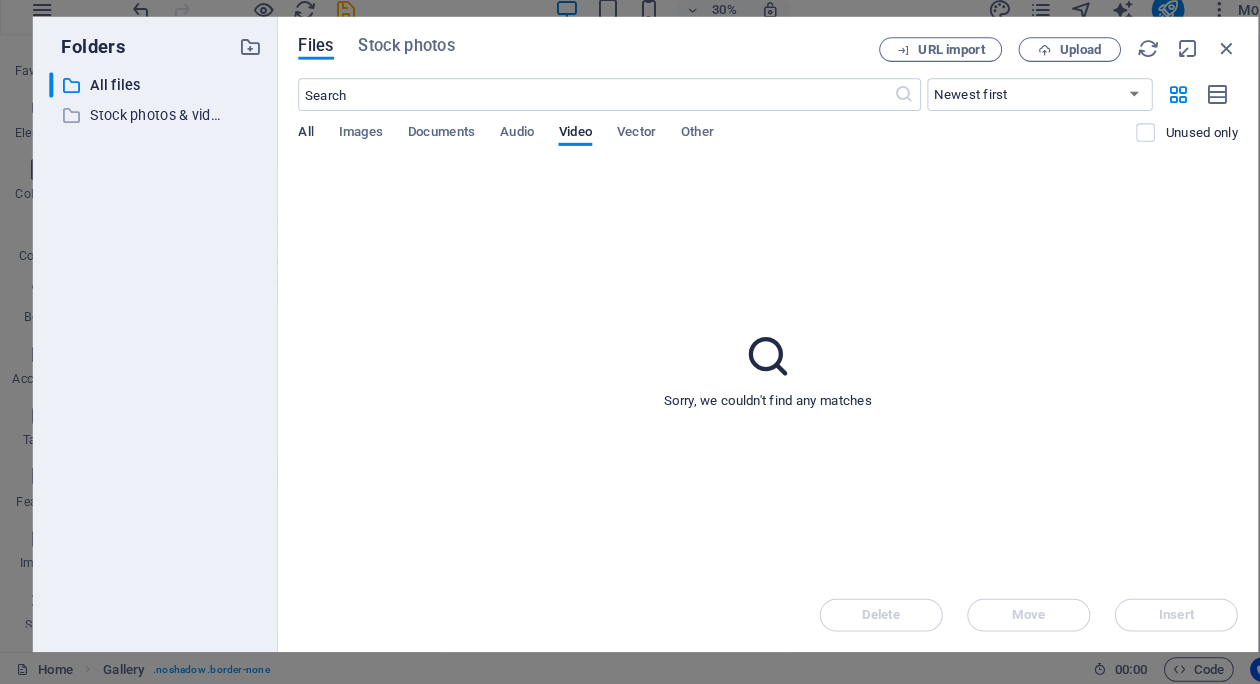click on "All" at bounding box center [298, 146] 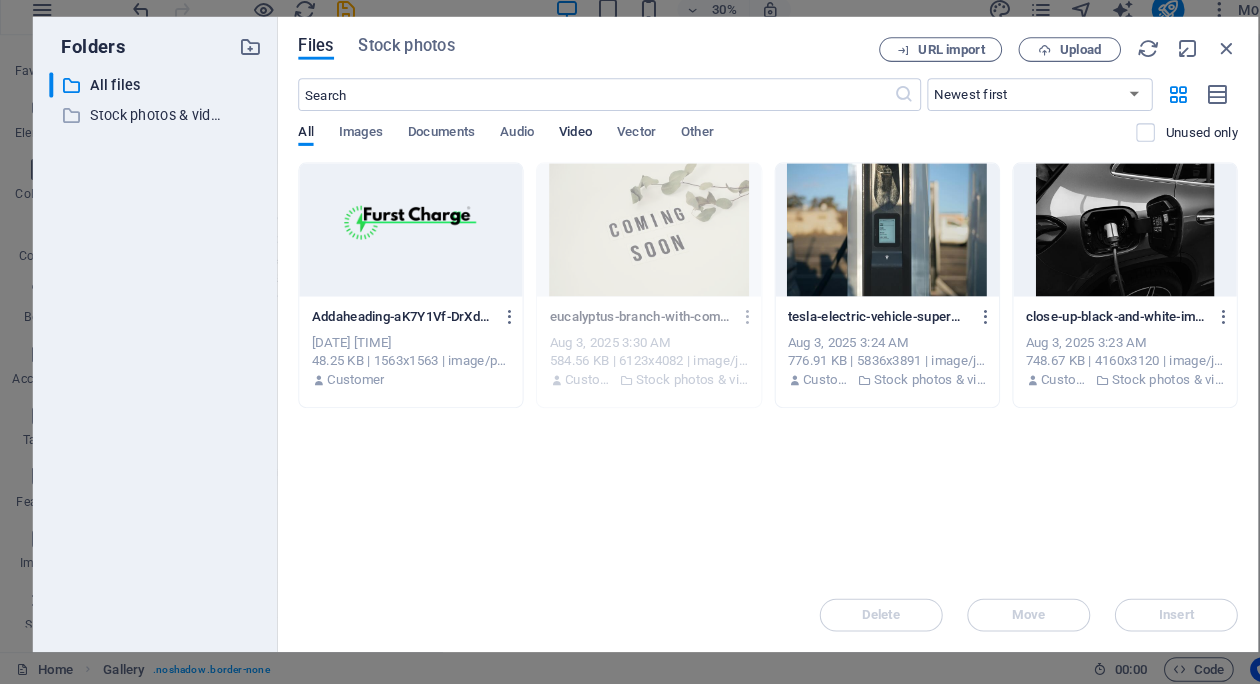 click on "Video" at bounding box center [561, 146] 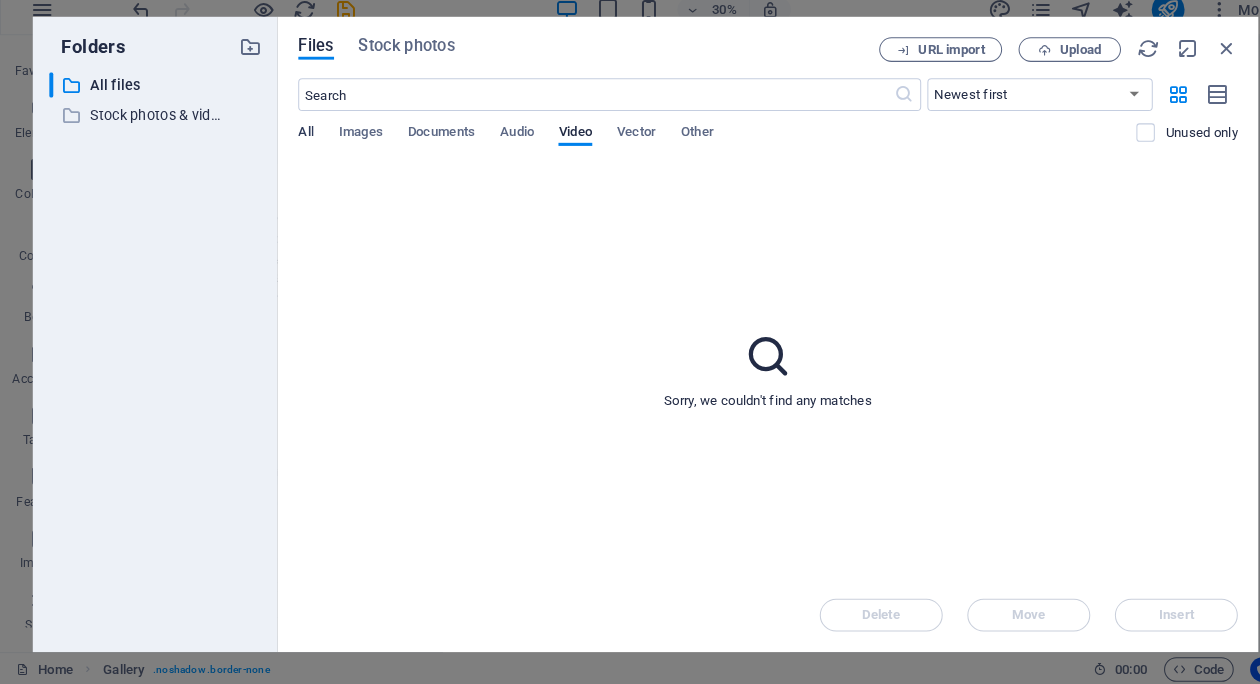 click on "All" at bounding box center [298, 146] 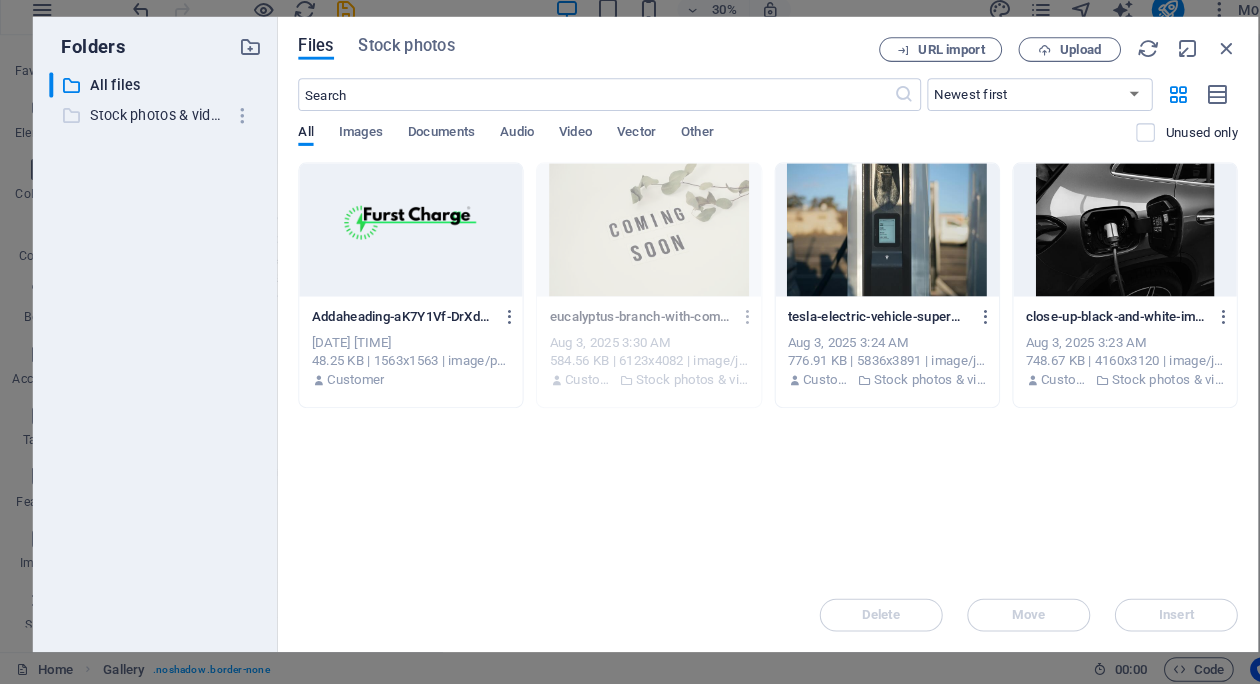 click on "Stock photos & videos" at bounding box center [153, 128] 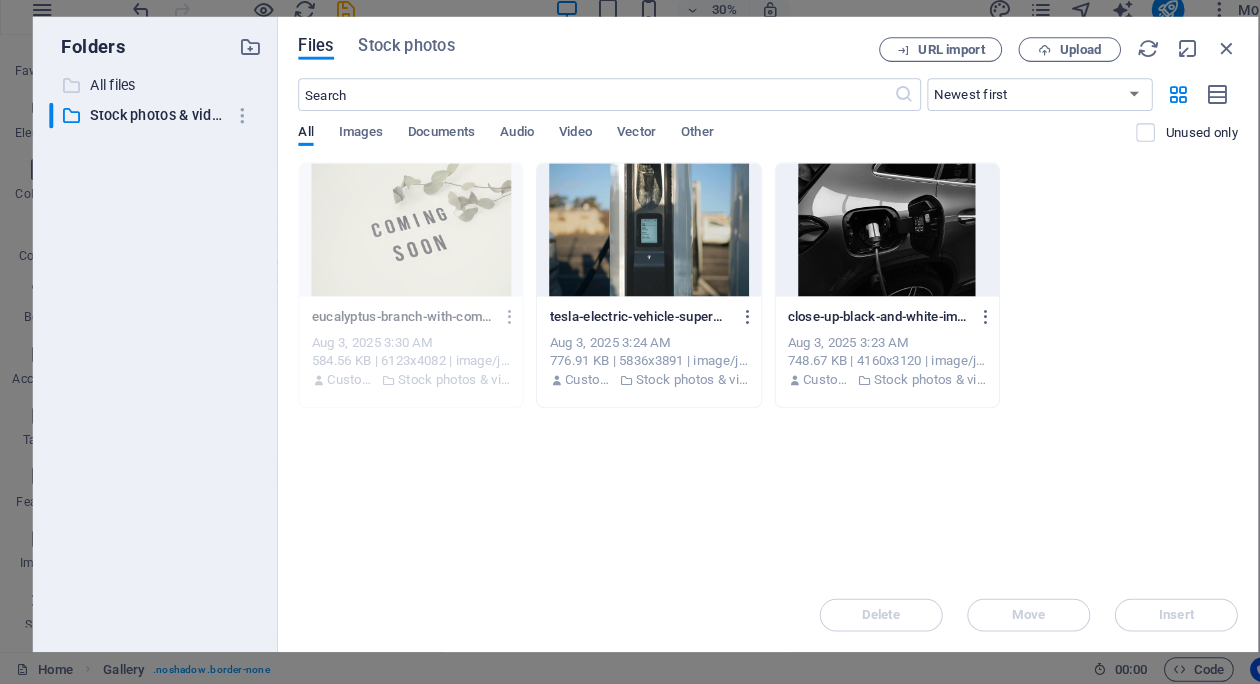 click on "All files" at bounding box center [153, 98] 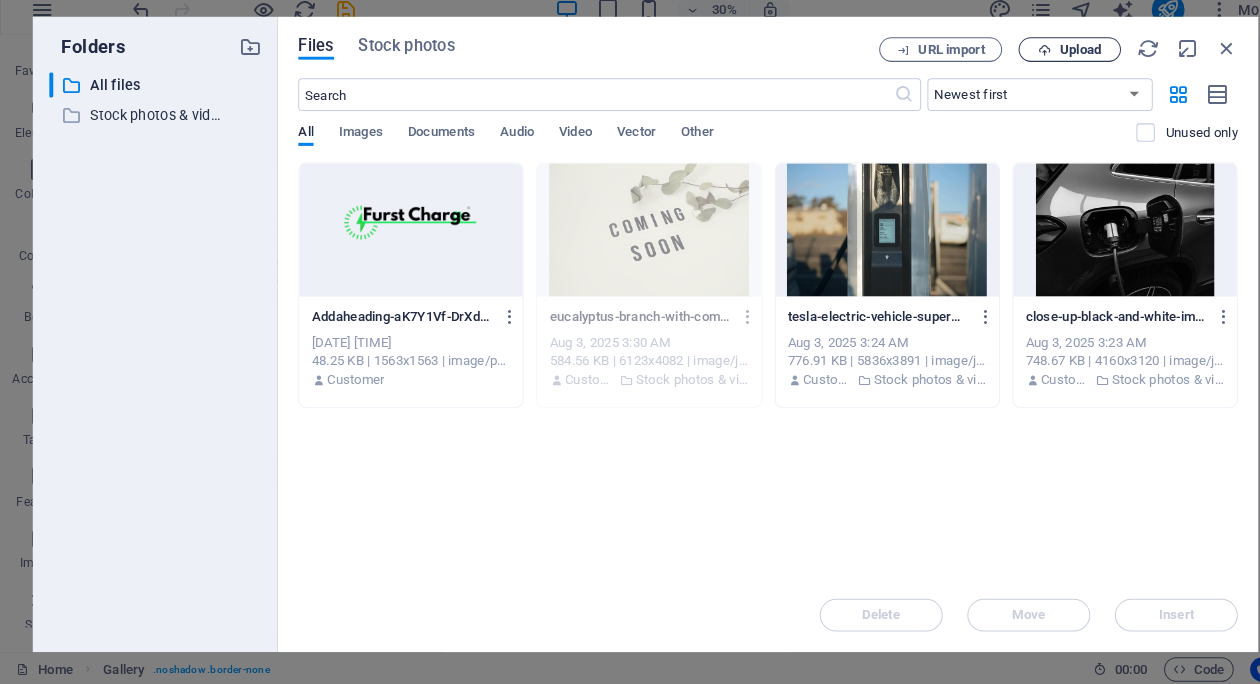 click on "Upload" at bounding box center (1054, 64) 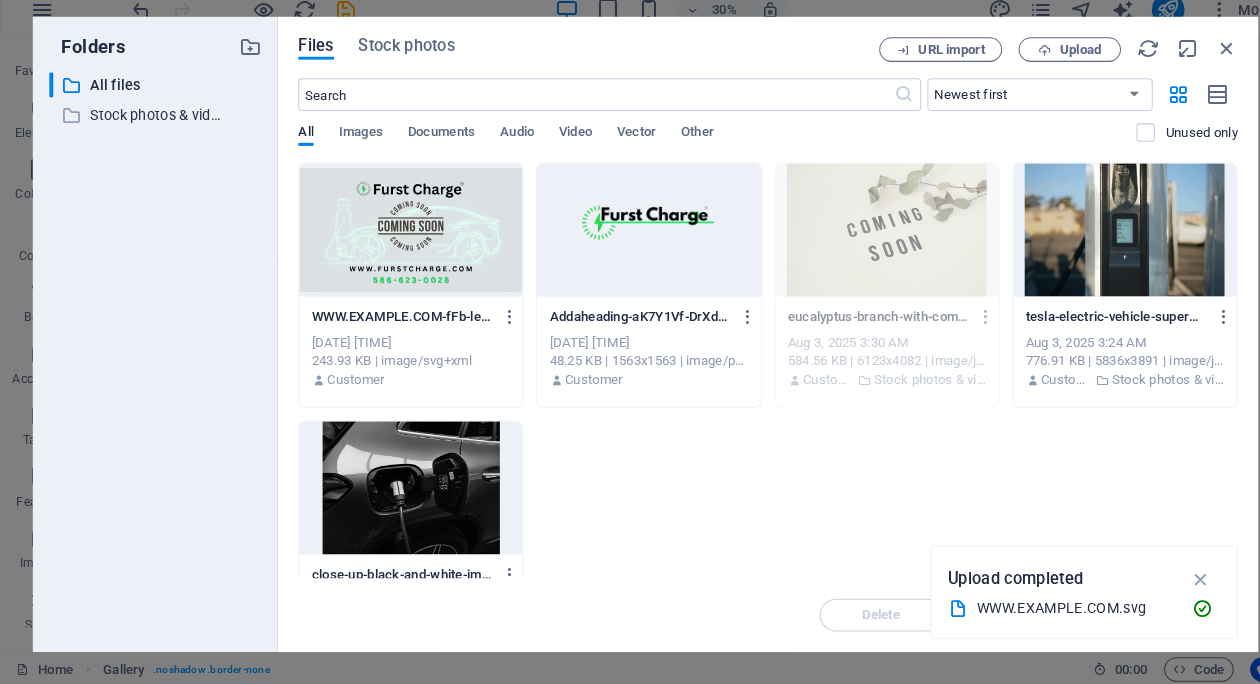 click on "WWW.FURSTCHARGE.COM-fFb-leVqkGAB1wz0Z5CsRw.svg WWW.FURSTCHARGE.COM-fFb-leVqkGAB1wz0Z5CsRw.svg" at bounding box center [401, 325] 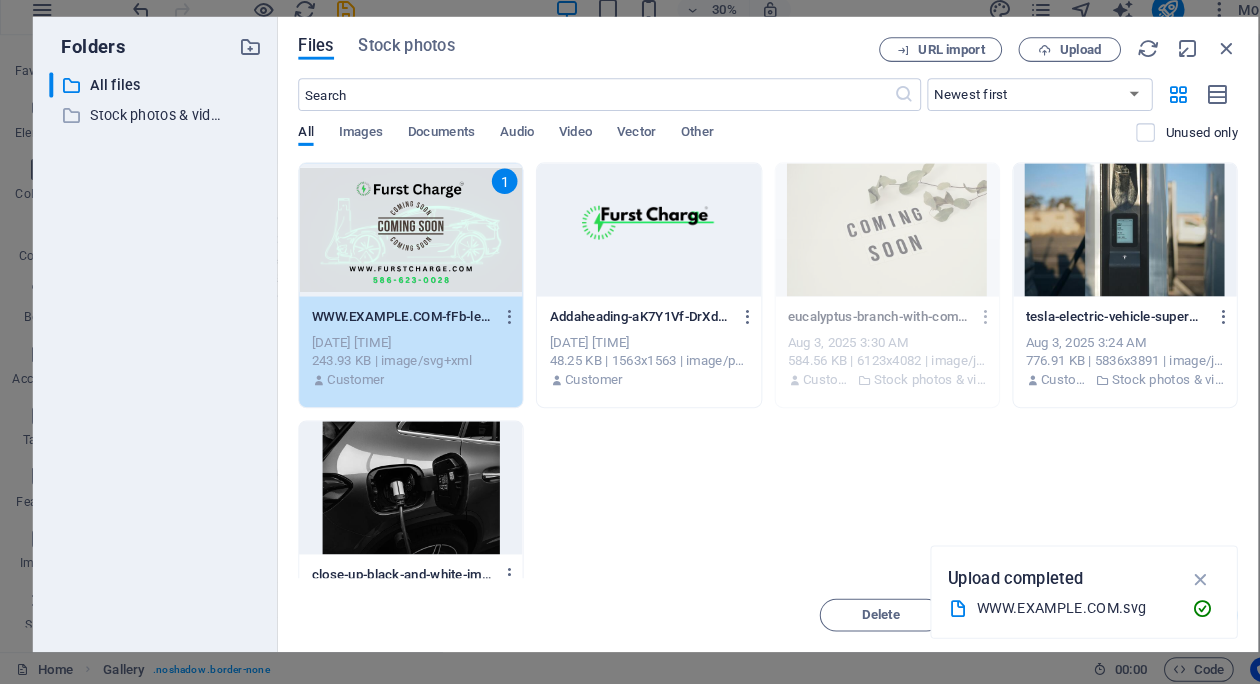 click on "1" at bounding box center (401, 240) 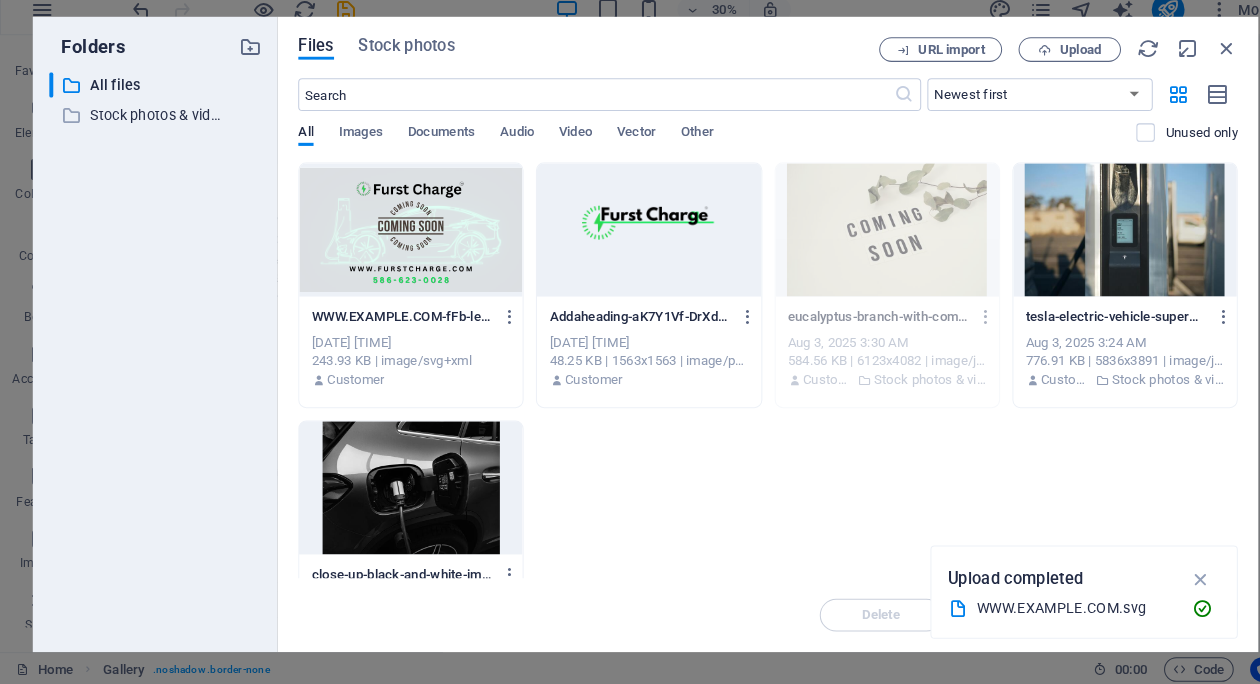 click at bounding box center [401, 240] 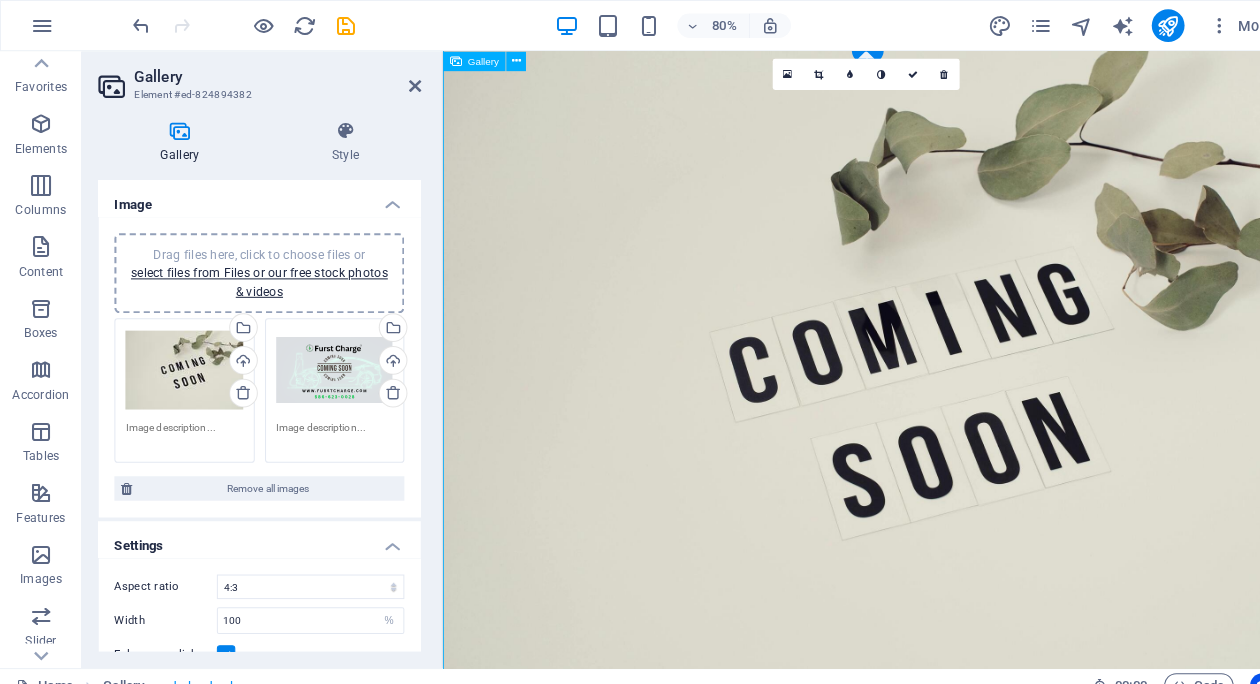 scroll, scrollTop: 0, scrollLeft: 0, axis: both 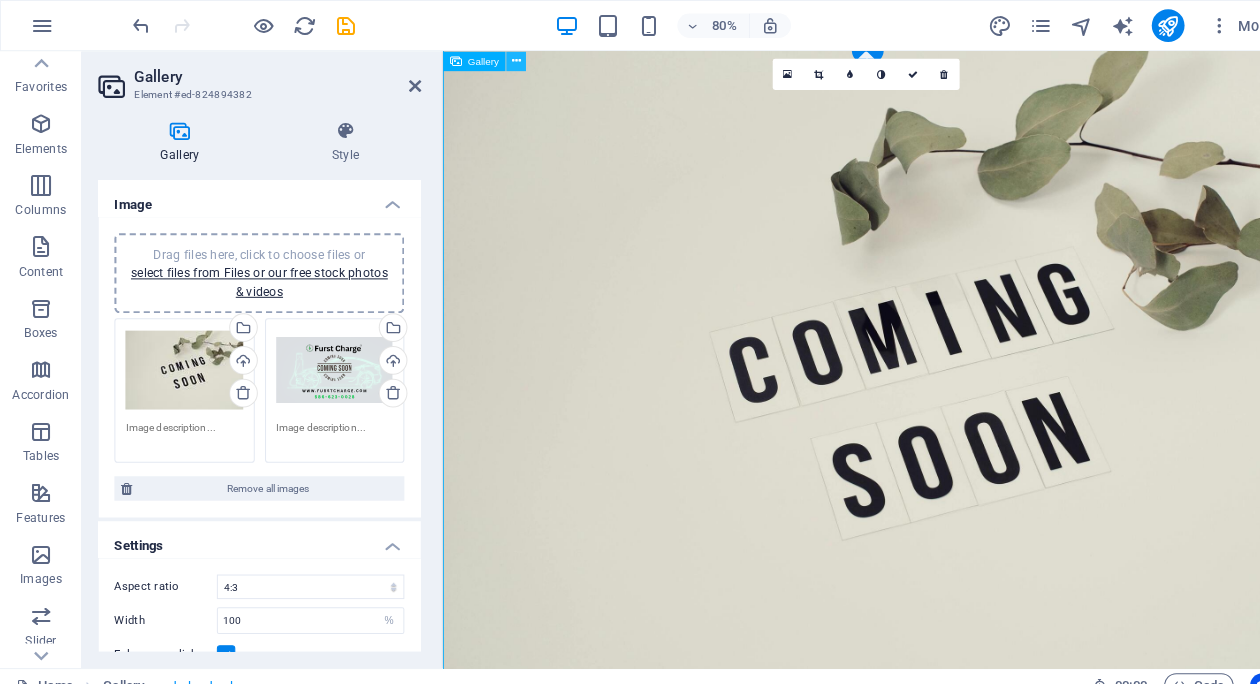 click at bounding box center [503, 59] 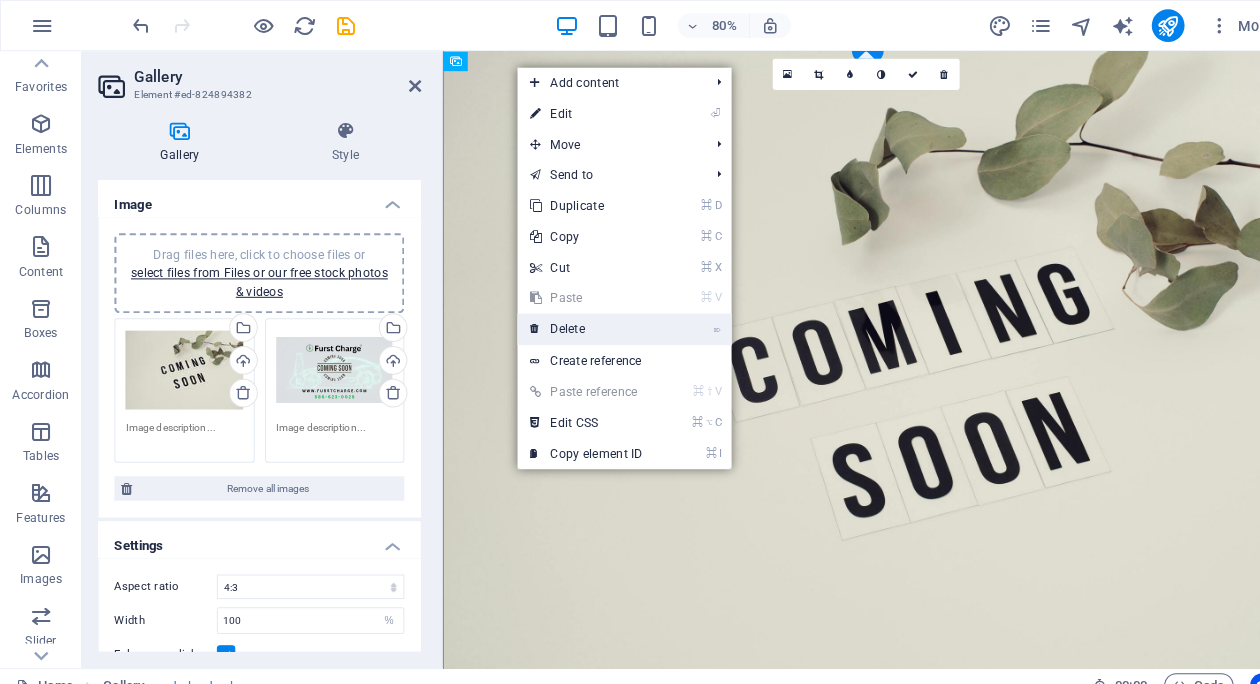 click on "⌦  Delete" at bounding box center (572, 321) 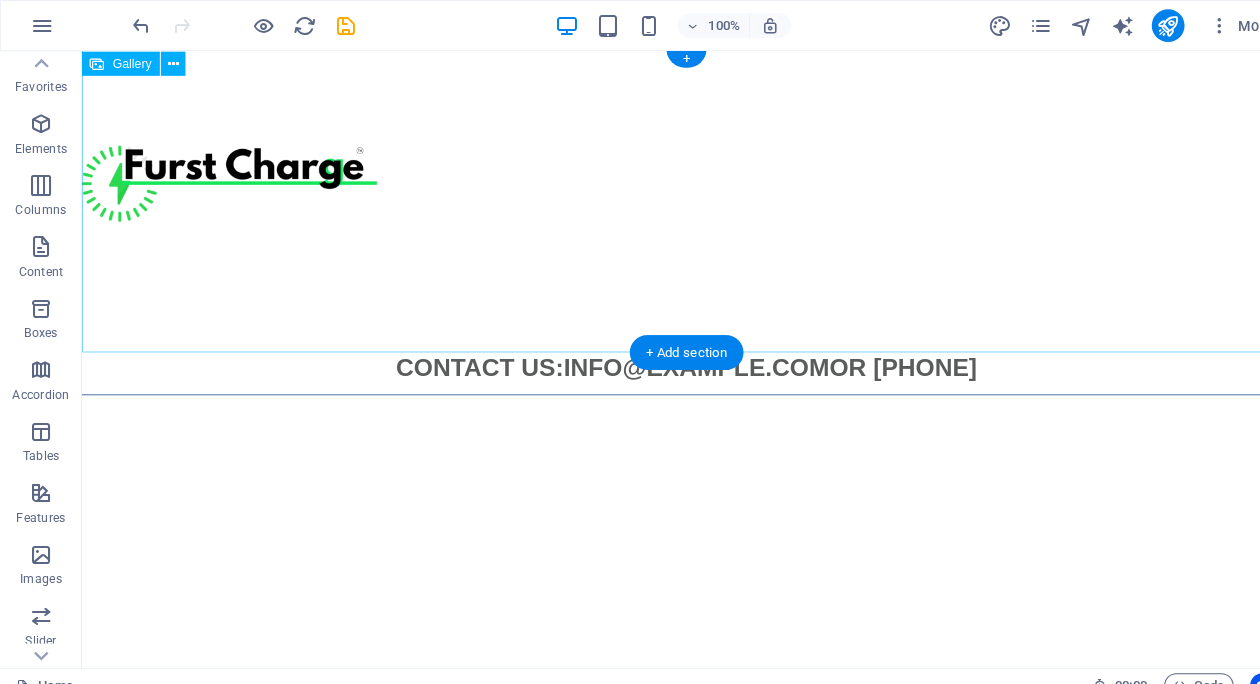 scroll, scrollTop: 0, scrollLeft: 0, axis: both 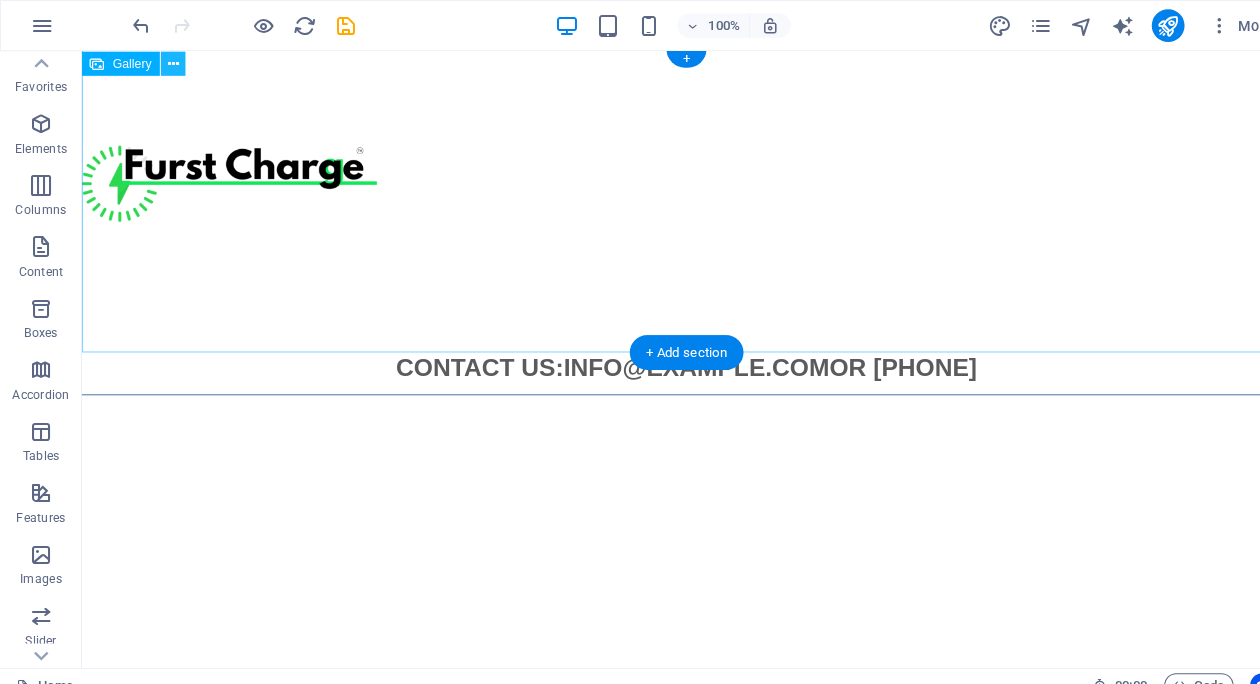 click at bounding box center (169, 62) 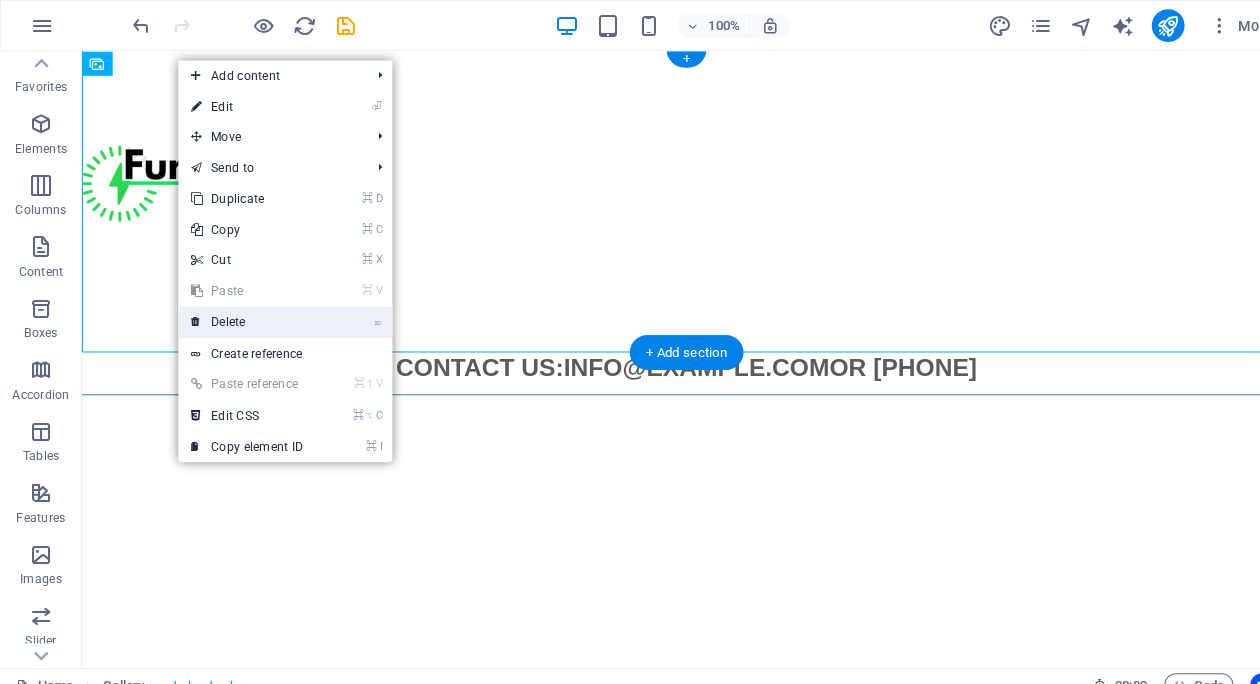 click on "⌦" at bounding box center (369, 314) 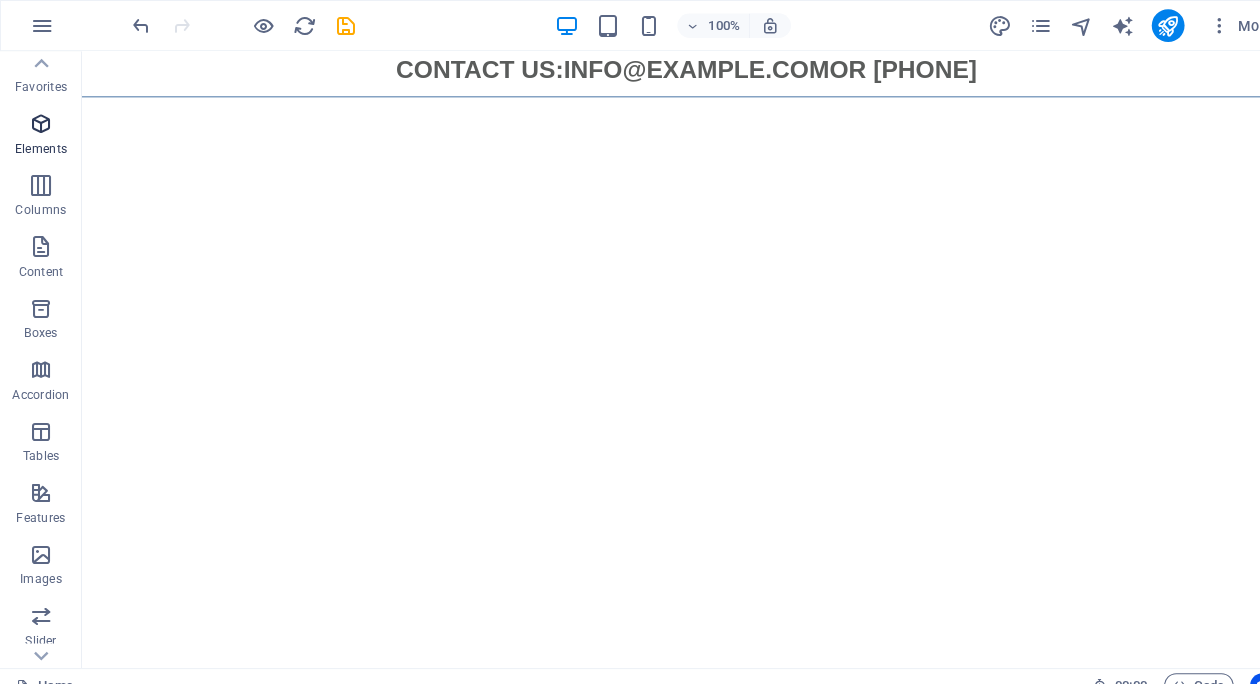 click at bounding box center (40, 121) 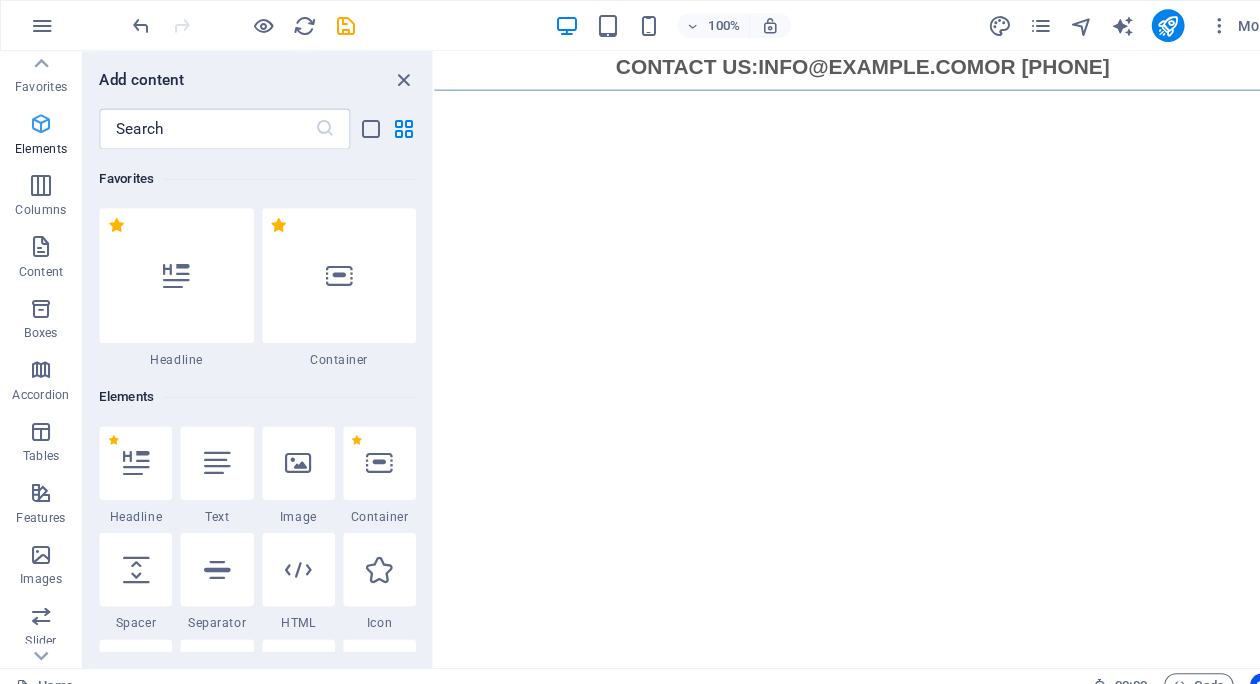 click at bounding box center [40, 121] 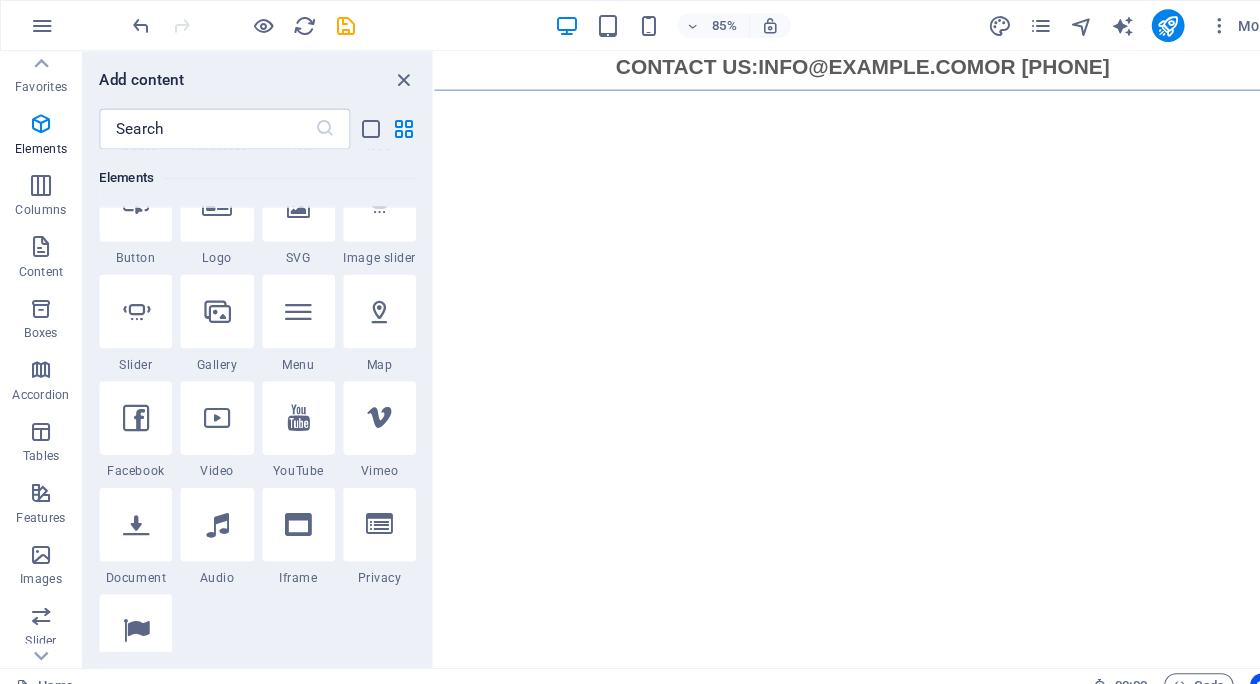scroll, scrollTop: 476, scrollLeft: 0, axis: vertical 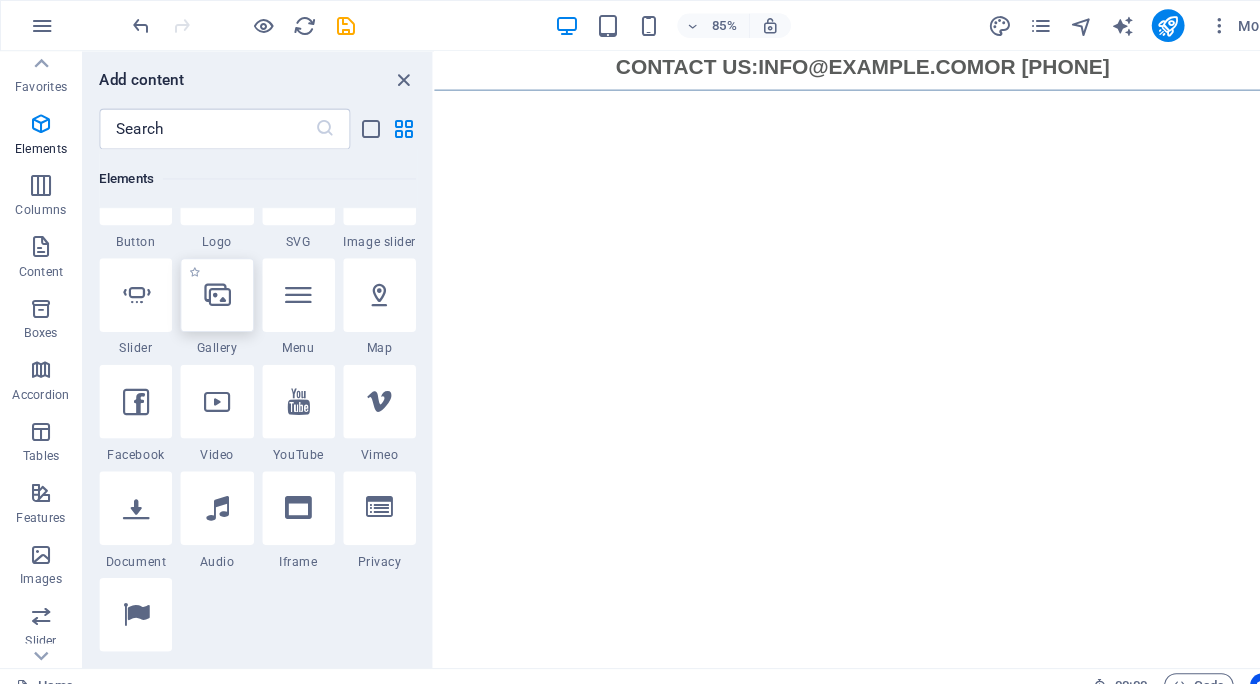 click at bounding box center (212, 288) 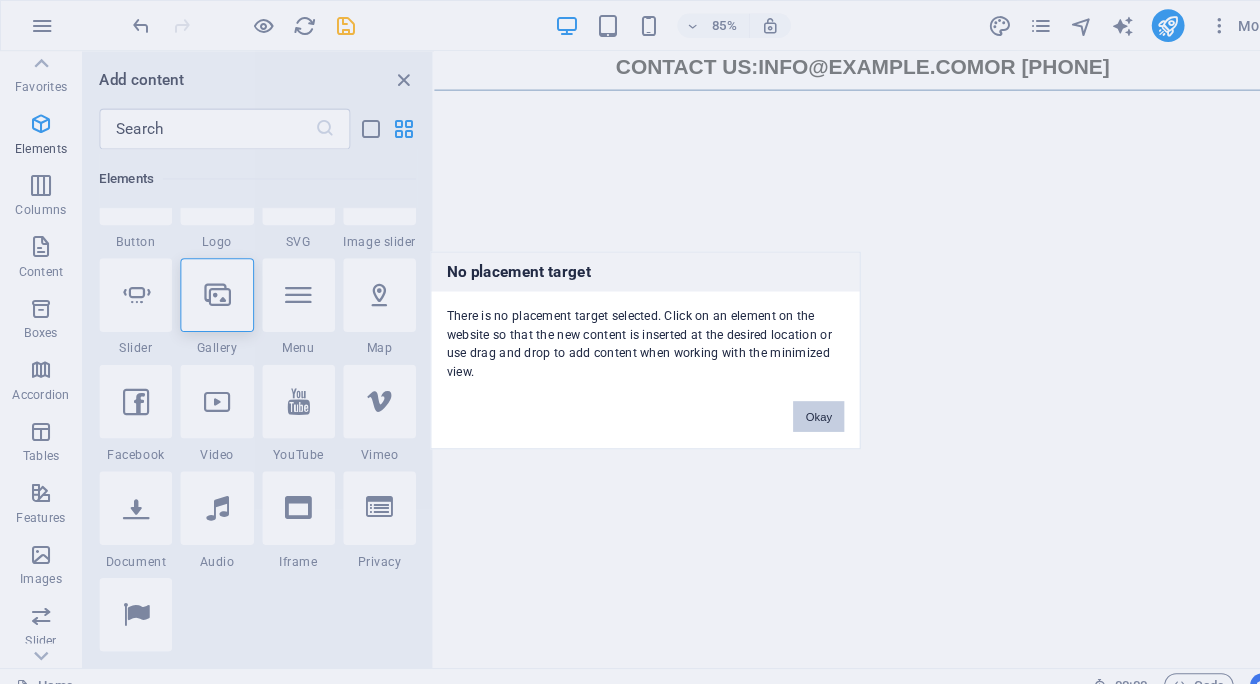 scroll, scrollTop: 0, scrollLeft: 0, axis: both 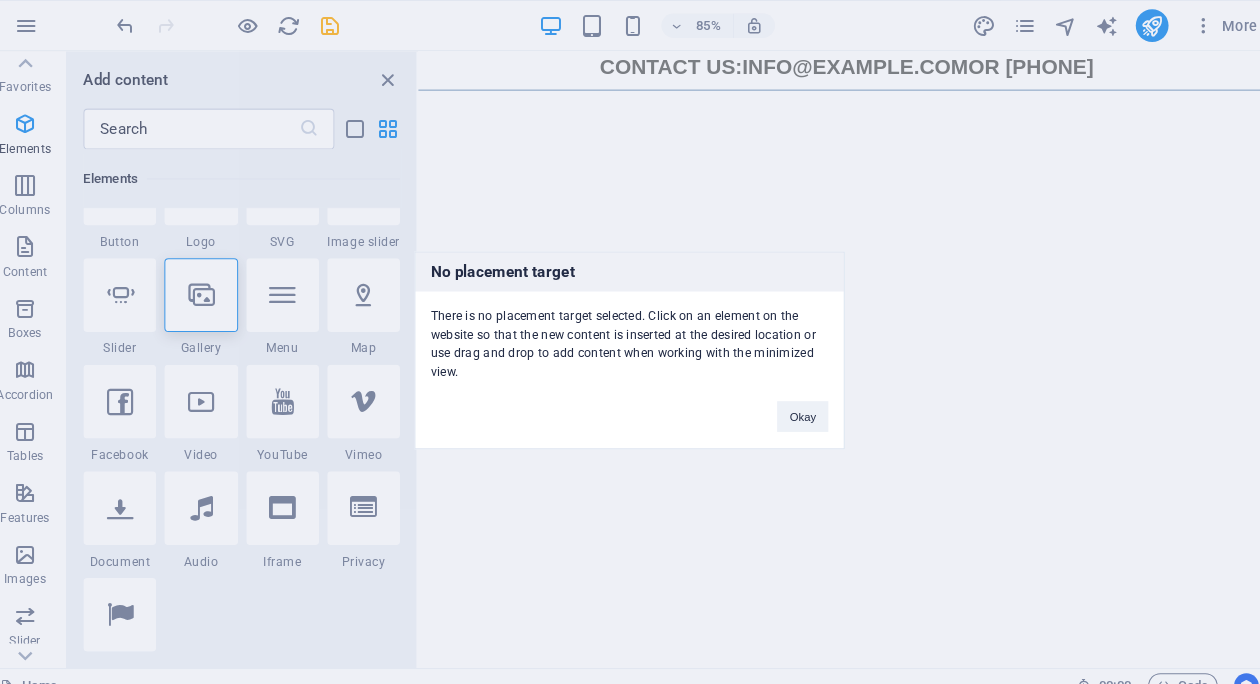 click on "No placement target There is no placement target selected. Click on an element on the website so that the new content is inserted at the desired location or use drag and drop to add content when working with the minimized view. Okay" at bounding box center [630, 342] 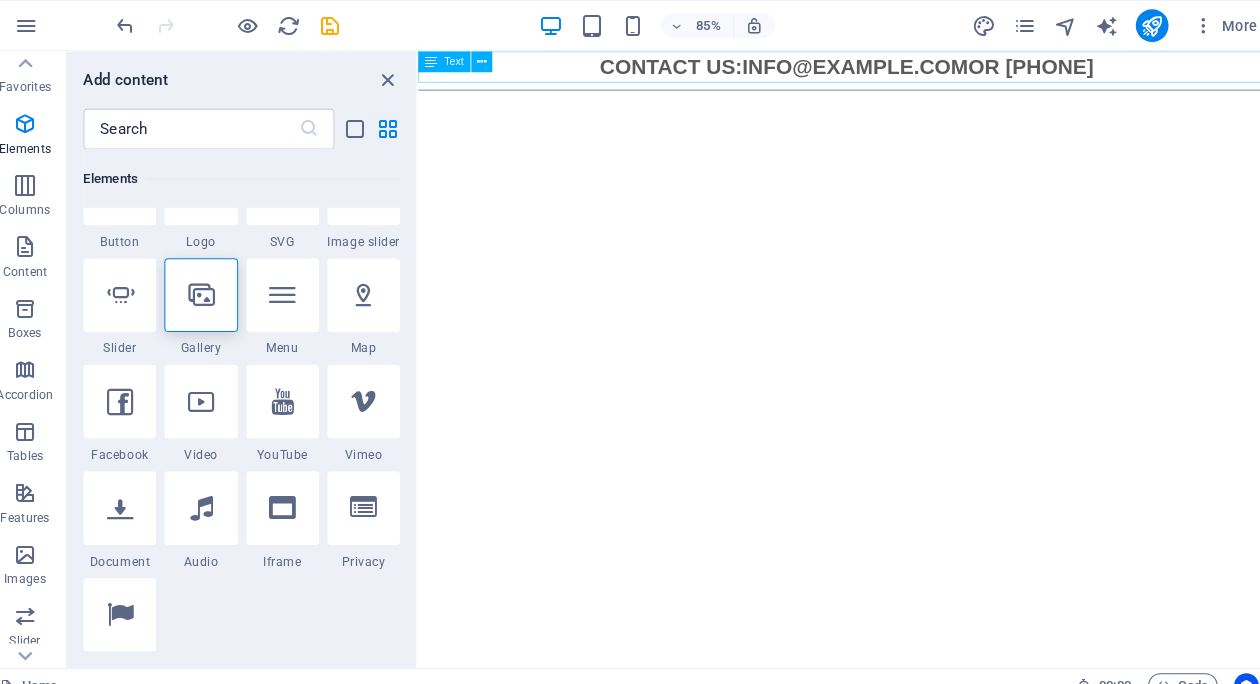 click on "CONTACT US:    INFO@FURSTCHARGE.COM  OR 586-623-0028" at bounding box center [910, 69] 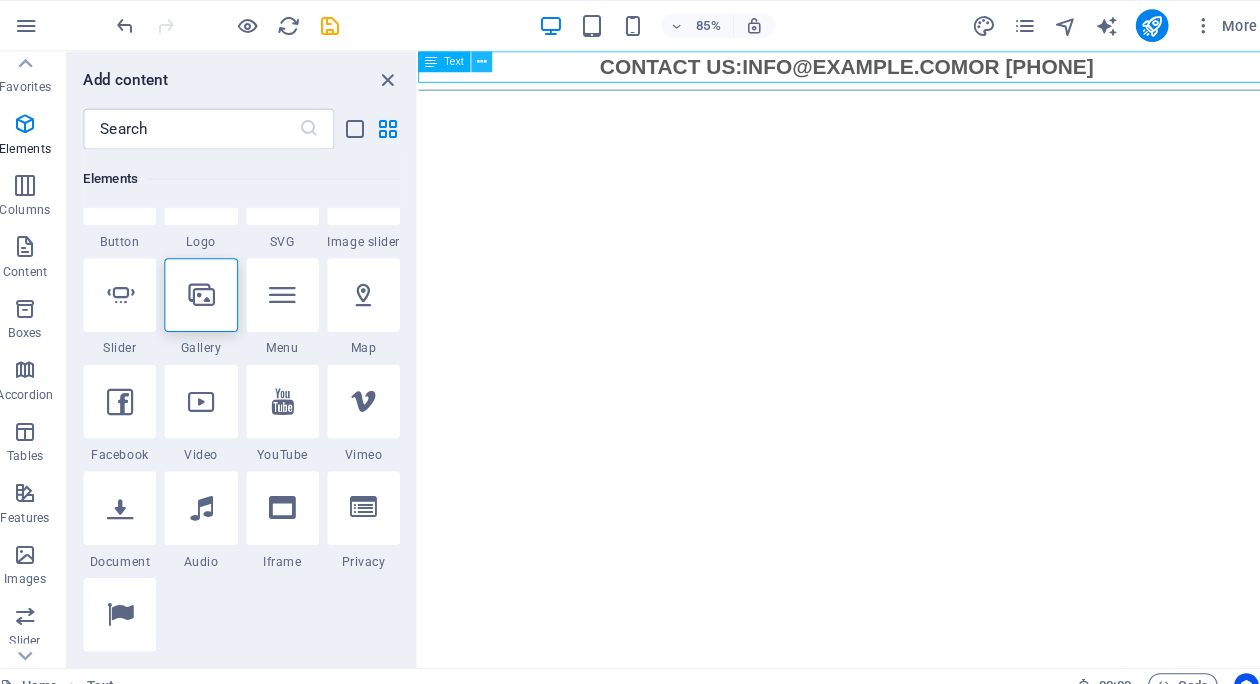 click at bounding box center (485, 60) 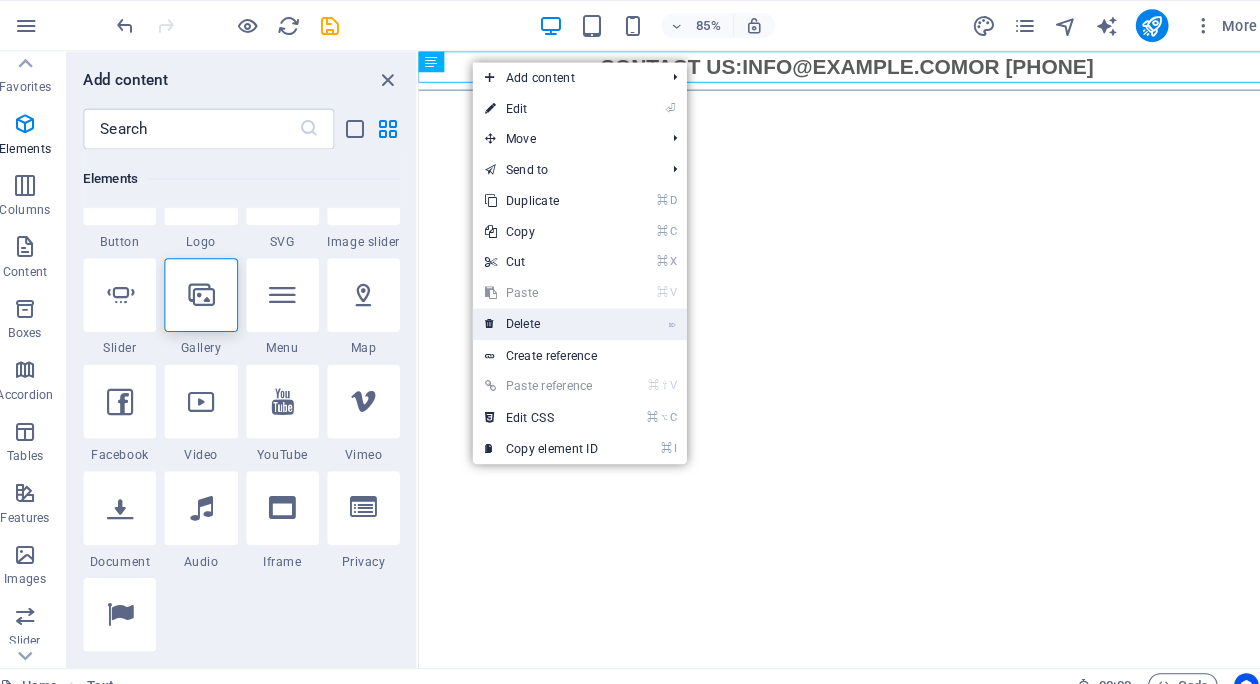 click on "⌦  Delete" at bounding box center [544, 316] 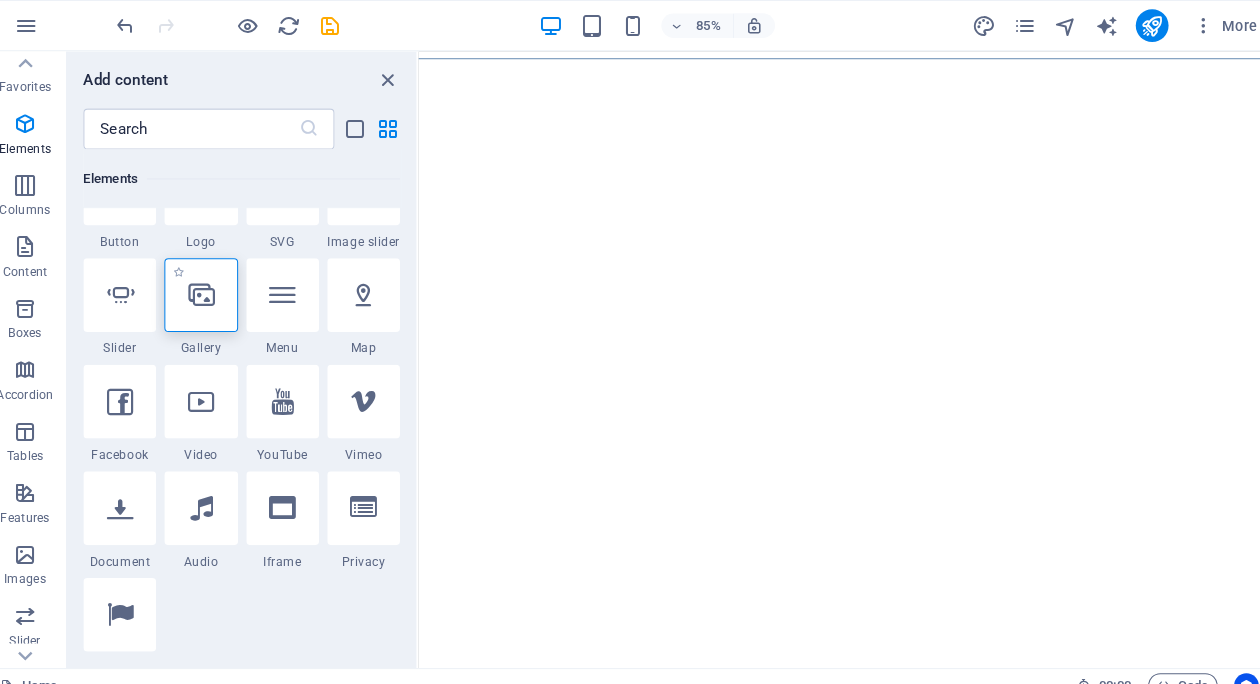 click at bounding box center (211, 288) 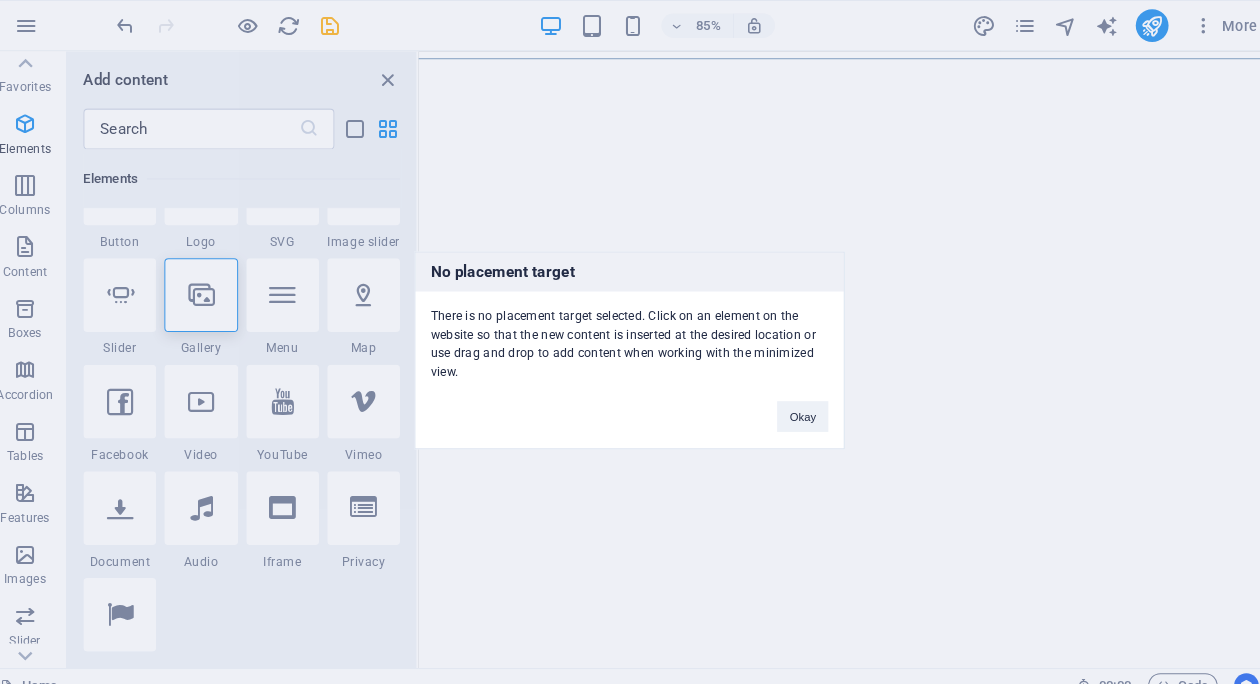 click on "No placement target There is no placement target selected. Click on an element on the website so that the new content is inserted at the desired location or use drag and drop to add content when working with the minimized view. Okay" at bounding box center (630, 342) 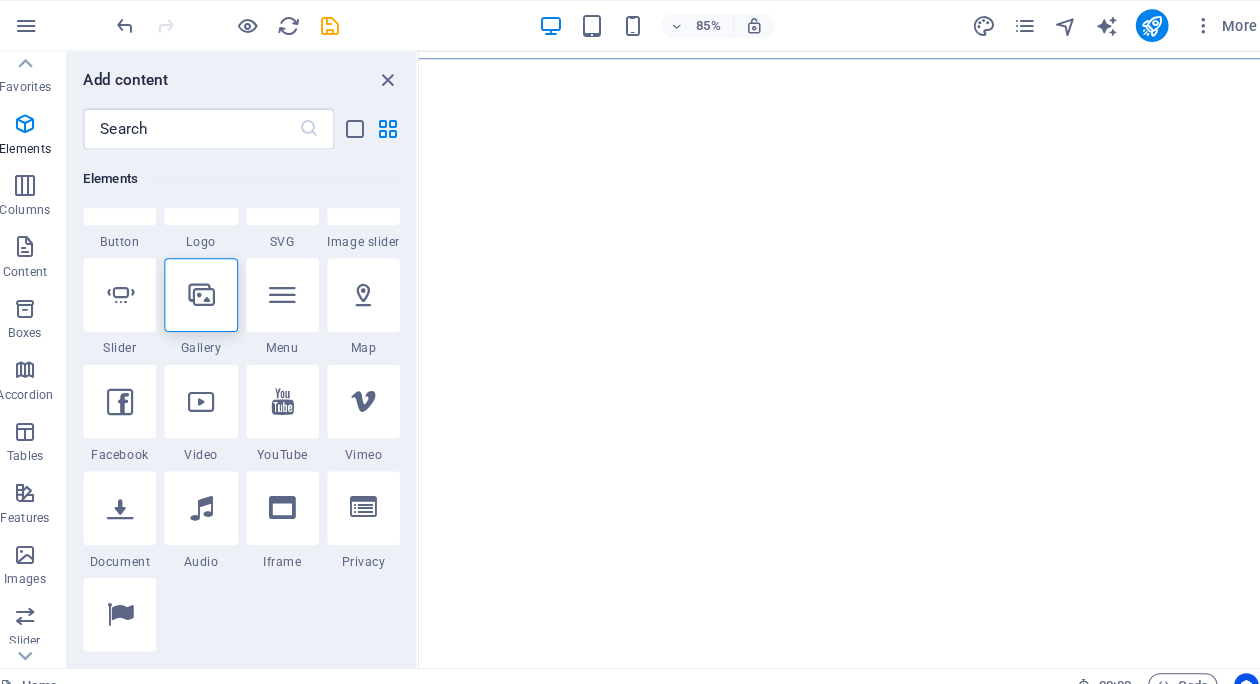click on "Skip to main content" at bounding box center [910, 59] 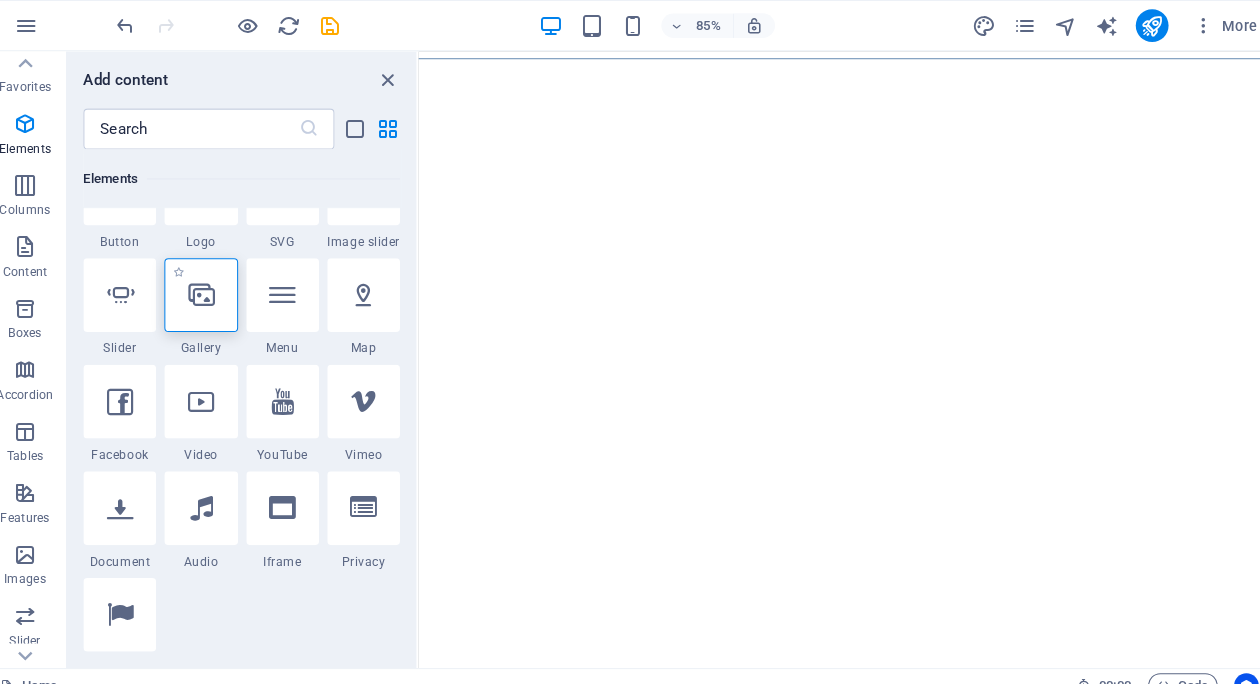 click at bounding box center [211, 288] 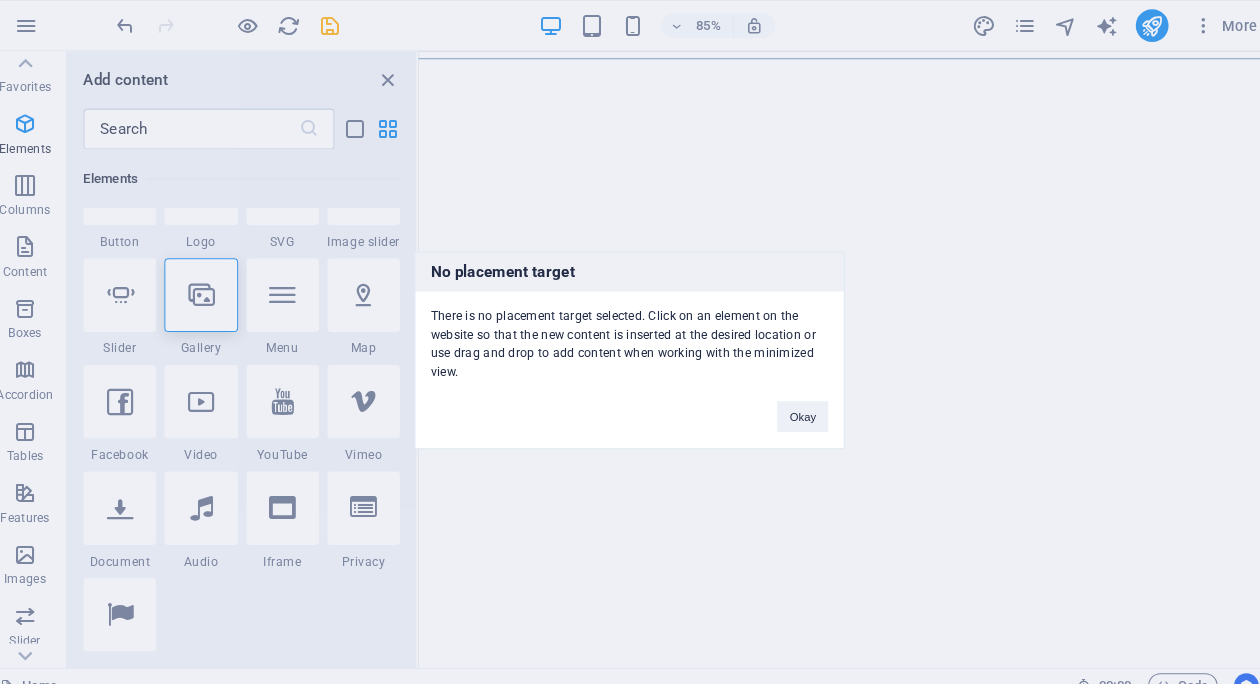 click on "No placement target There is no placement target selected. Click on an element on the website so that the new content is inserted at the desired location or use drag and drop to add content when working with the minimized view. Okay" at bounding box center (630, 342) 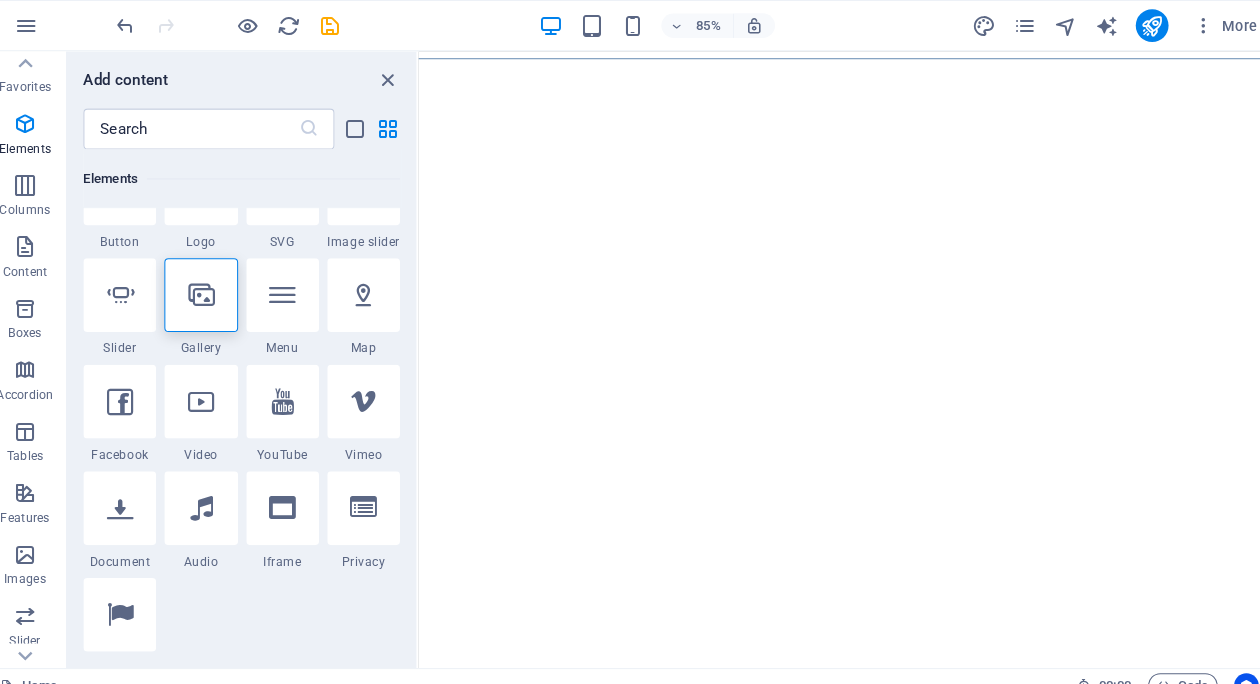 scroll, scrollTop: 0, scrollLeft: 0, axis: both 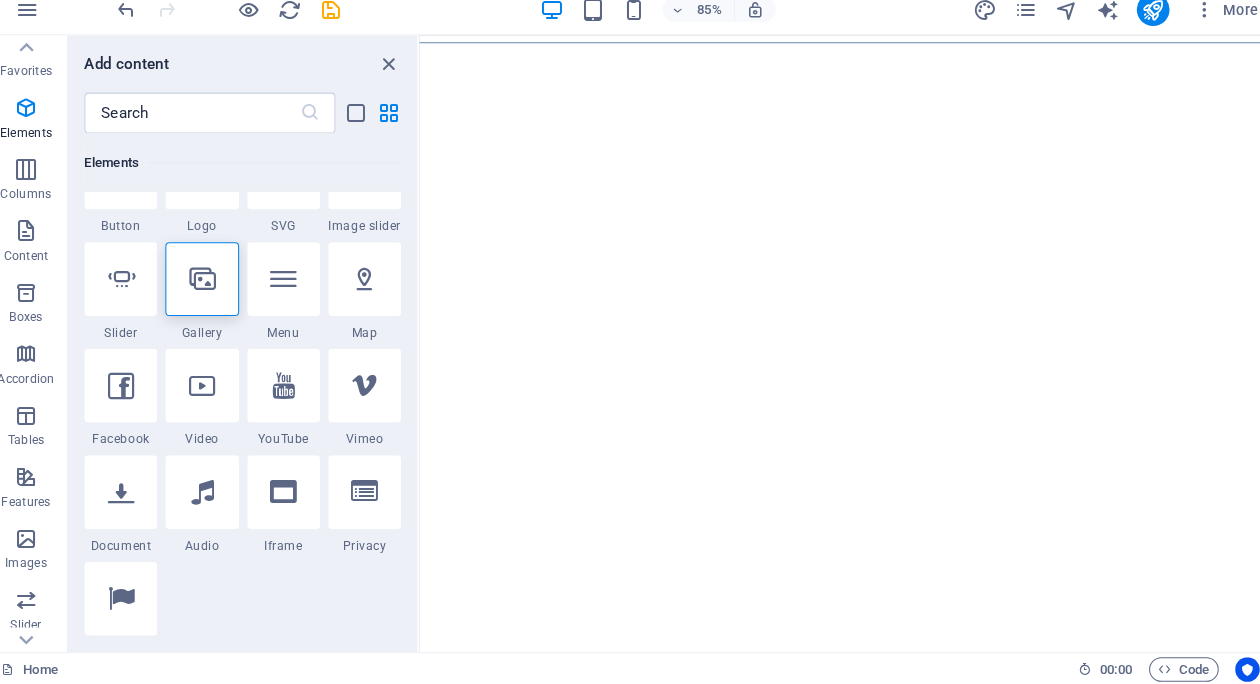 click on "Skip to main content" at bounding box center [911, 43] 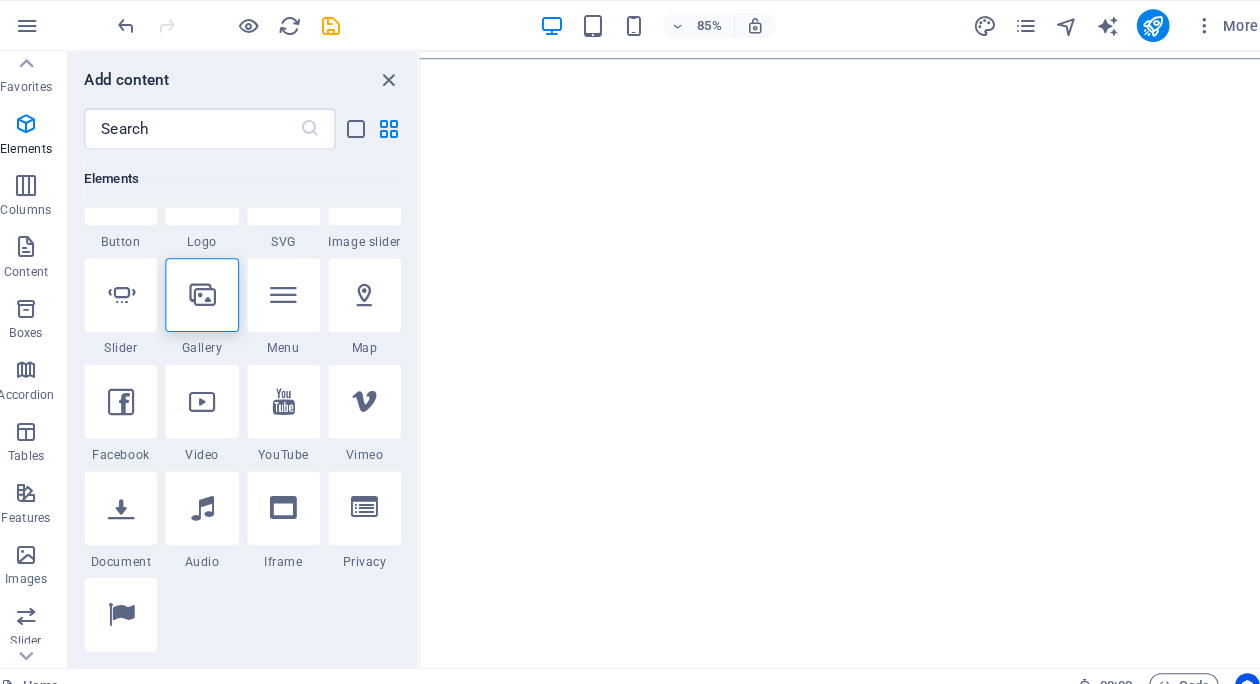 scroll, scrollTop: 0, scrollLeft: 0, axis: both 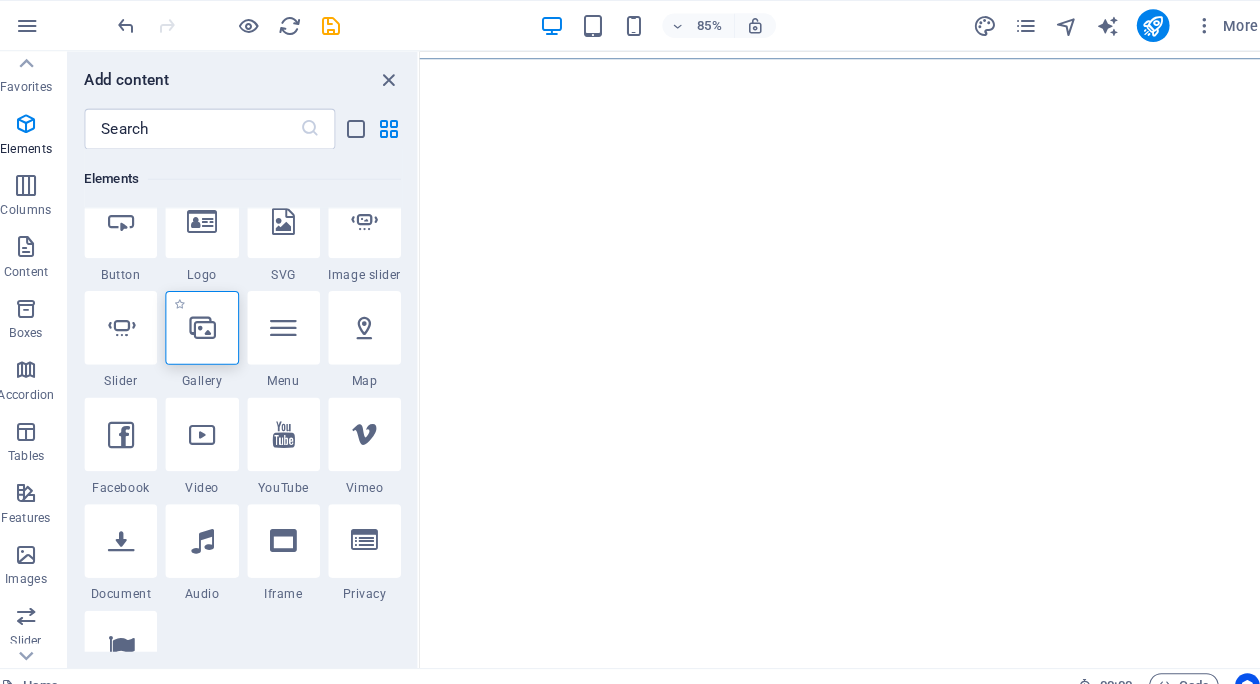 click at bounding box center (212, 320) 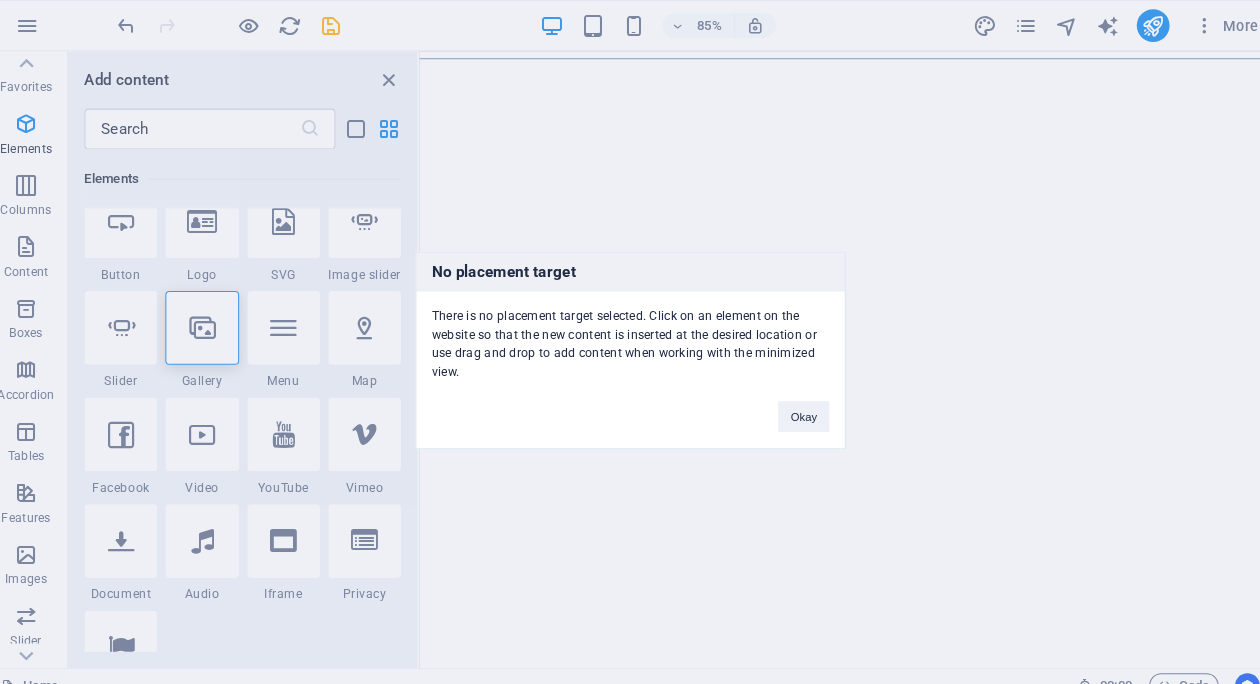 click on "There is no placement target selected. Click on an element on the website so that the new content is inserted at the desired location or use drag and drop to add content when working with the minimized view." at bounding box center [630, 328] 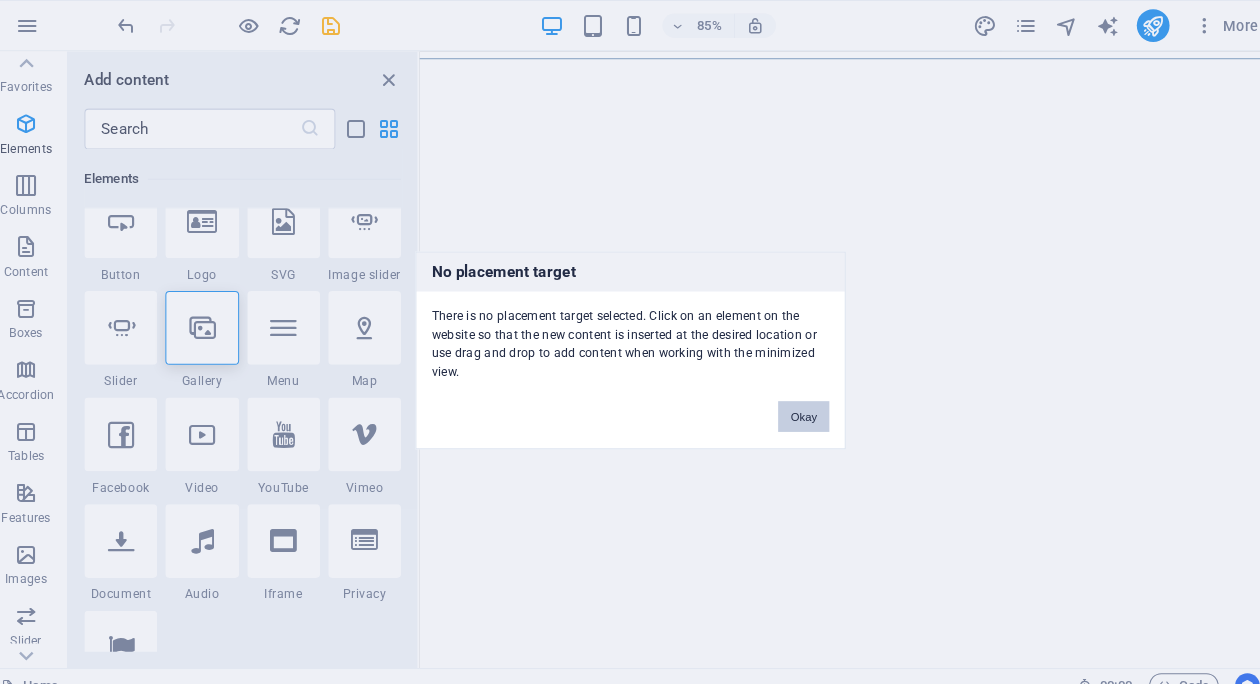 click on "Okay" at bounding box center [799, 407] 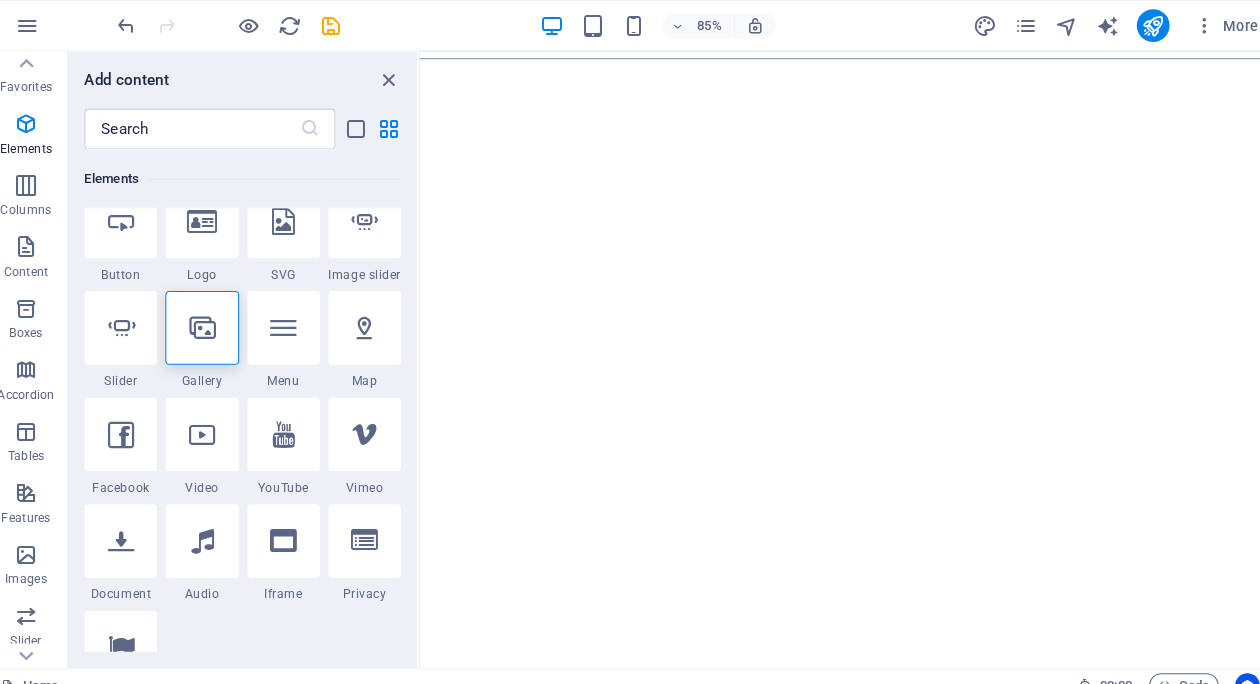 click on "Skip to main content" at bounding box center (911, 59) 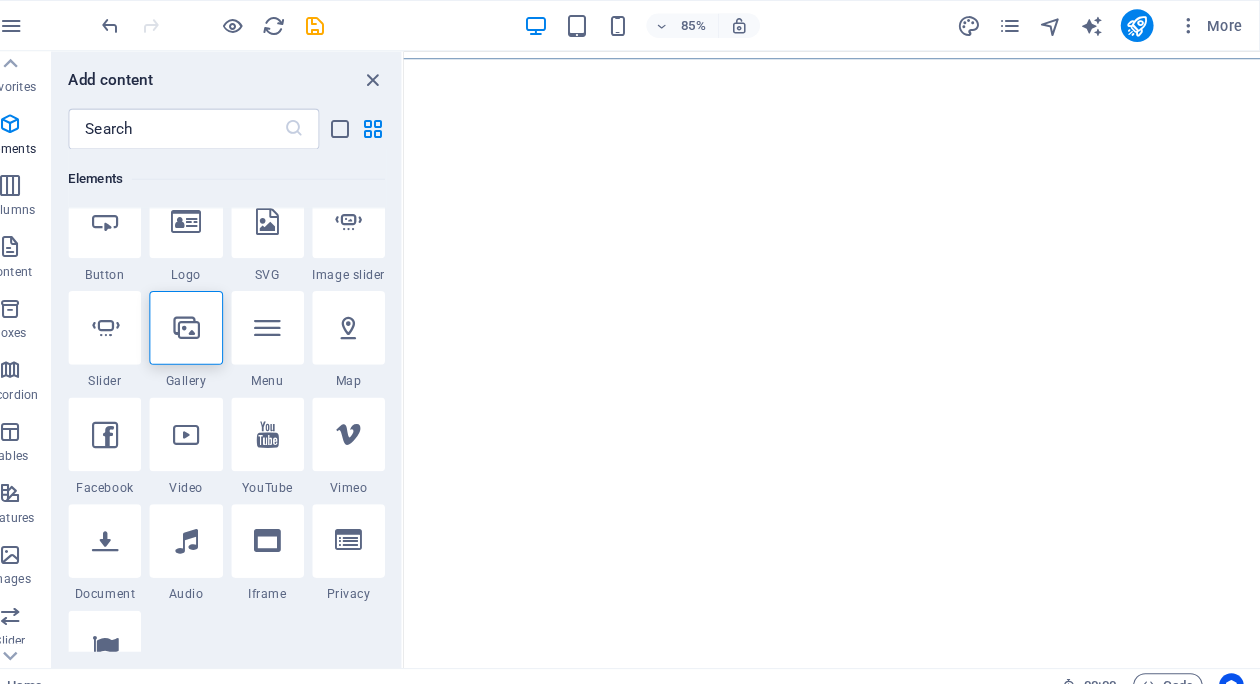 scroll, scrollTop: 0, scrollLeft: 0, axis: both 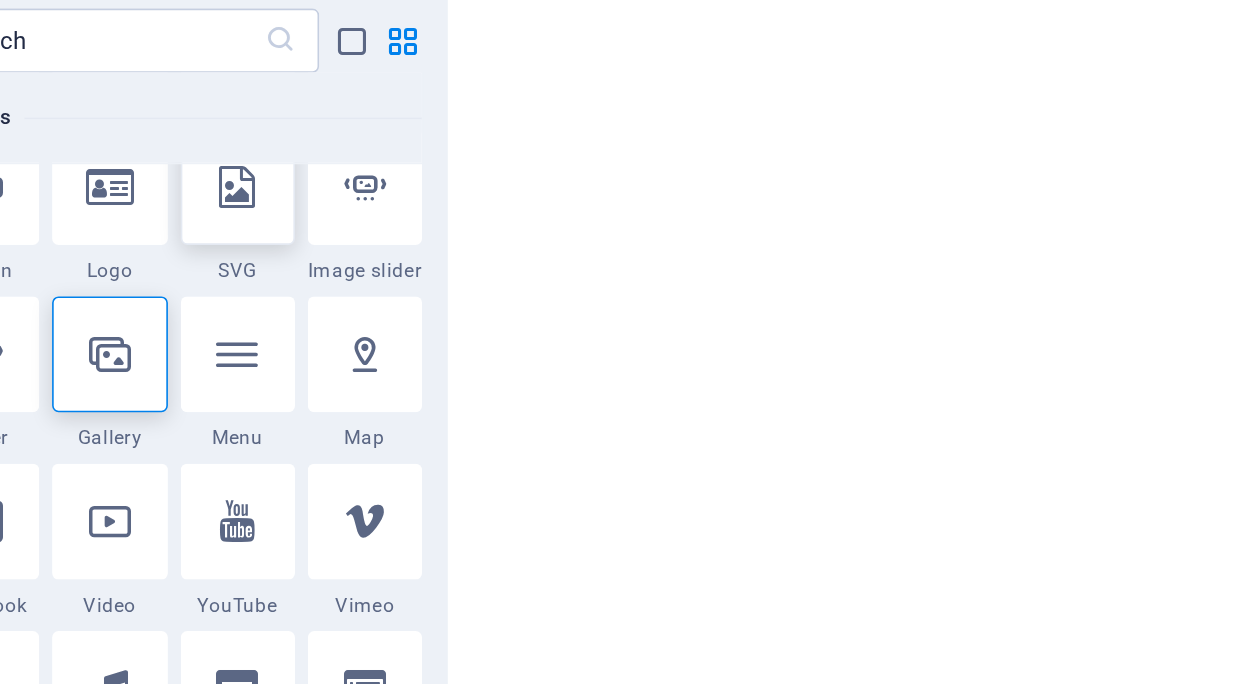 click at bounding box center [291, 217] 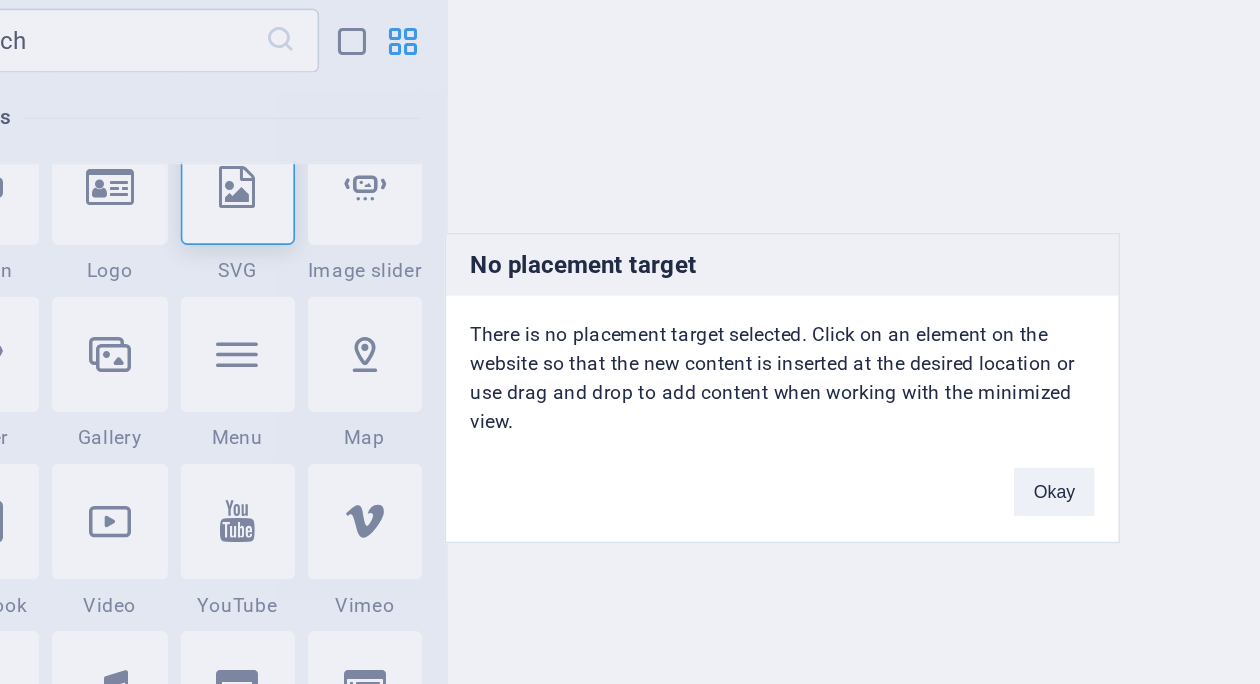 click on "No placement target There is no placement target selected. Click on an element on the website so that the new content is inserted at the desired location or use drag and drop to add content when working with the minimized view. Okay" at bounding box center [630, 342] 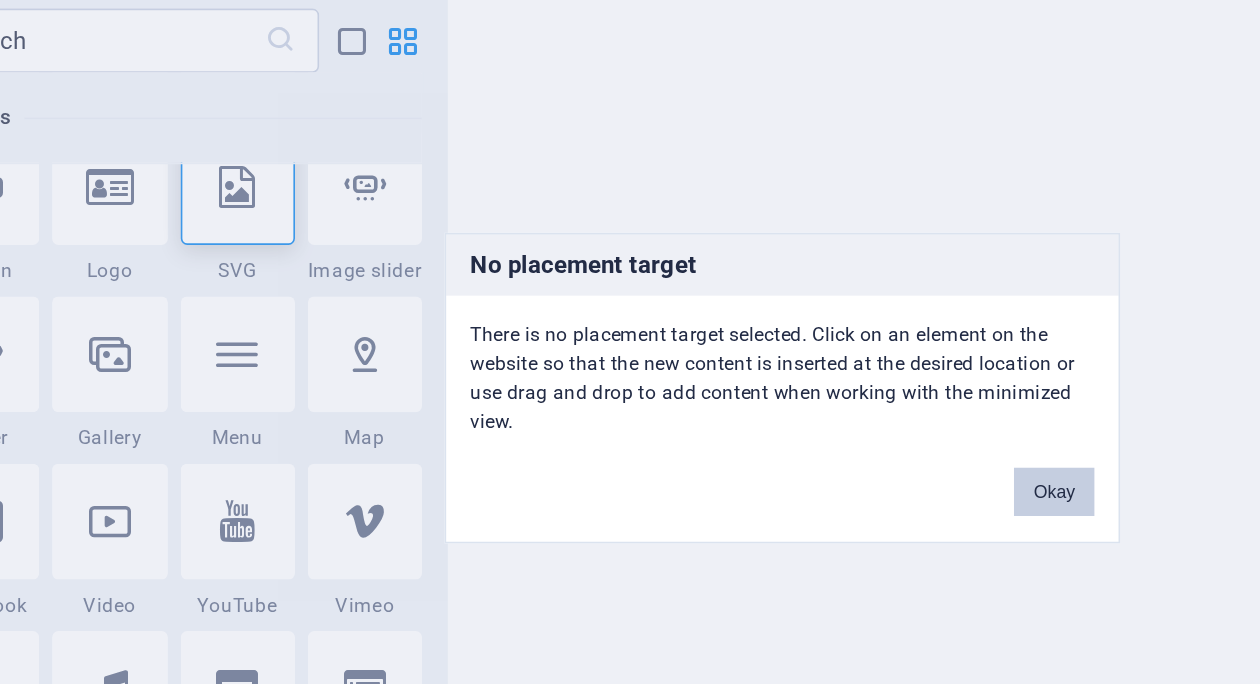 click on "Okay" at bounding box center (799, 407) 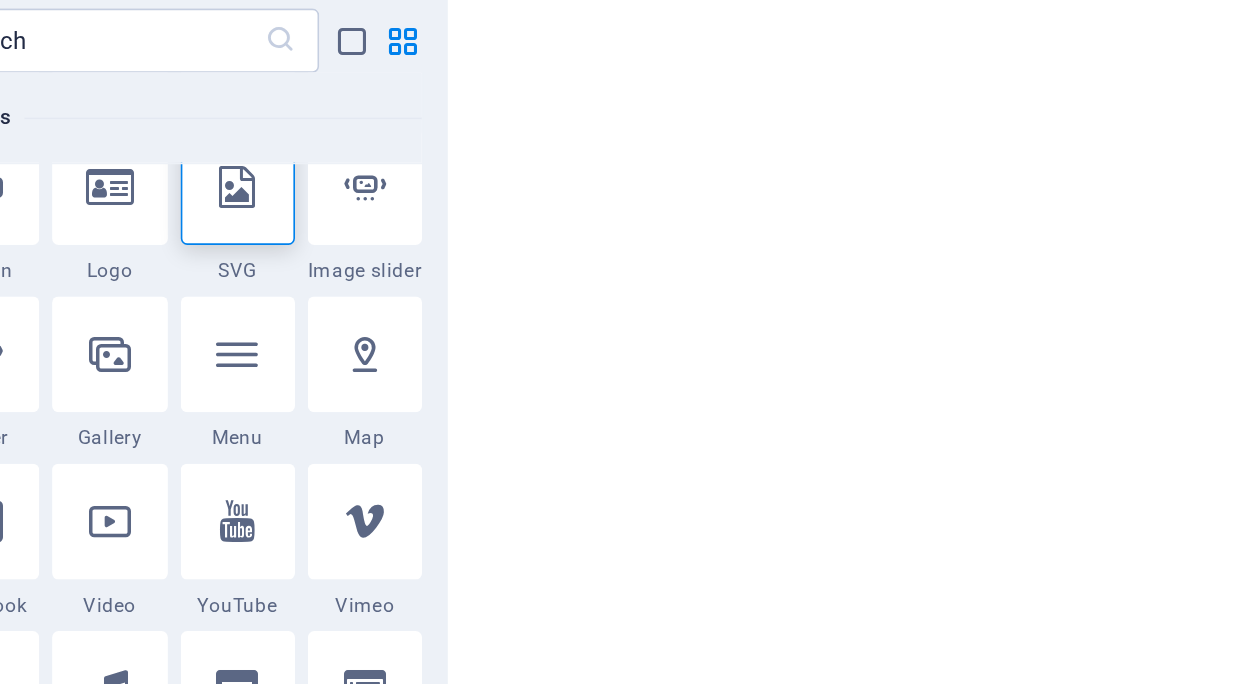 click on "Skip to main content" at bounding box center [943, -73] 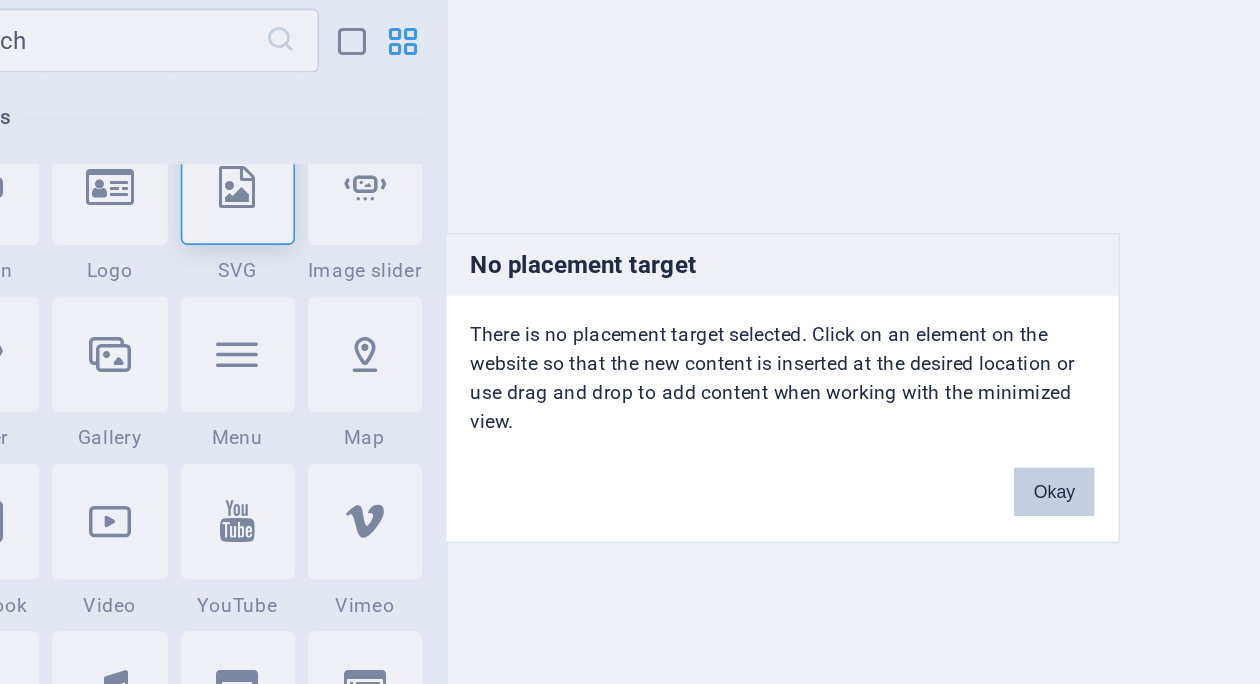 scroll, scrollTop: -1, scrollLeft: 0, axis: vertical 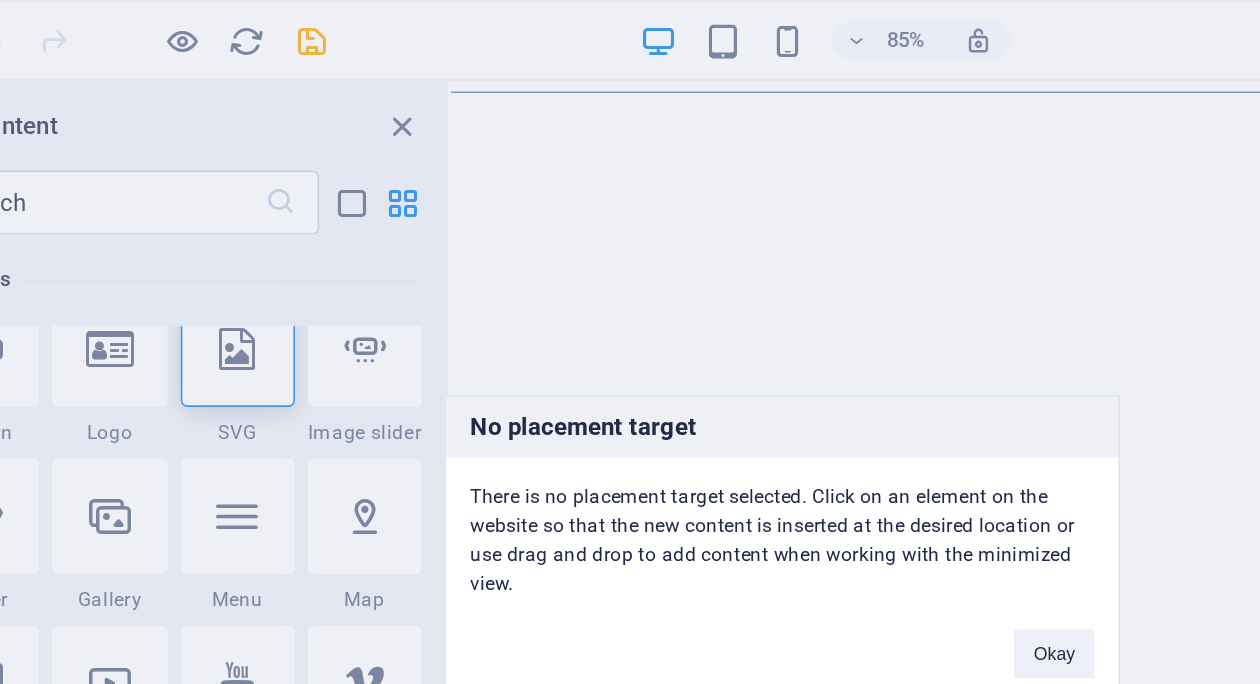 click on "No placement target There is no placement target selected. Click on an element on the website so that the new content is inserted at the desired location or use drag and drop to add content when working with the minimized view. Okay" at bounding box center [630, 342] 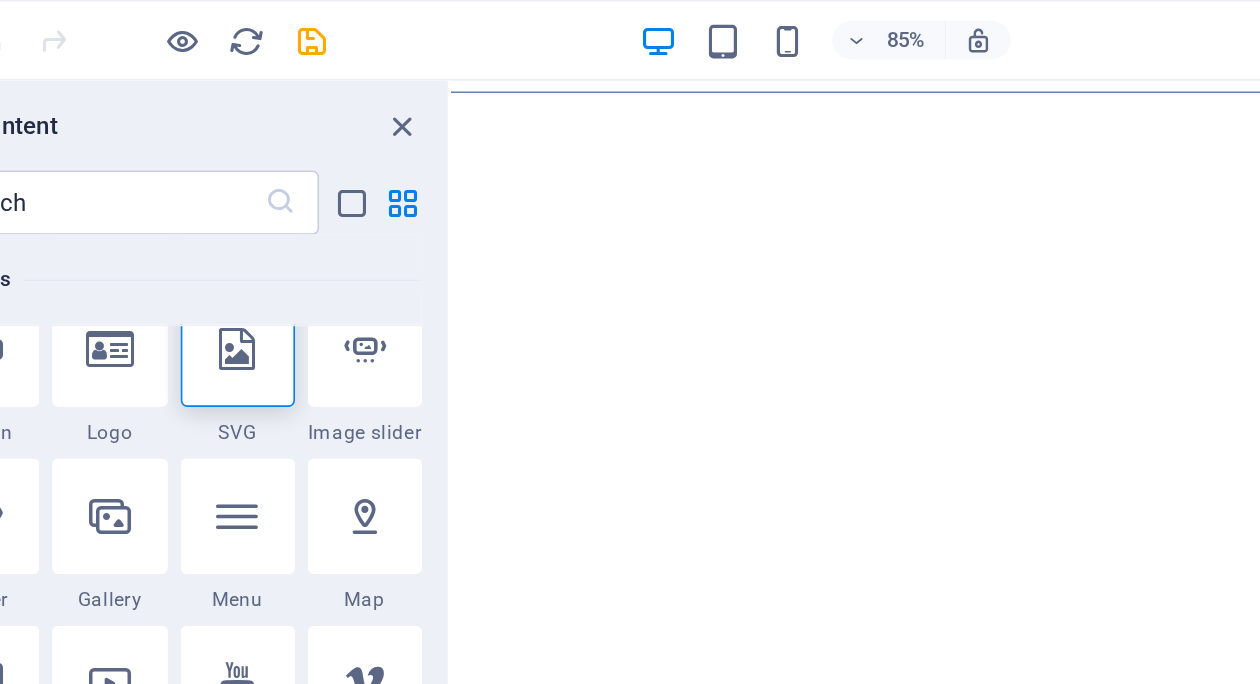 scroll, scrollTop: 0, scrollLeft: 0, axis: both 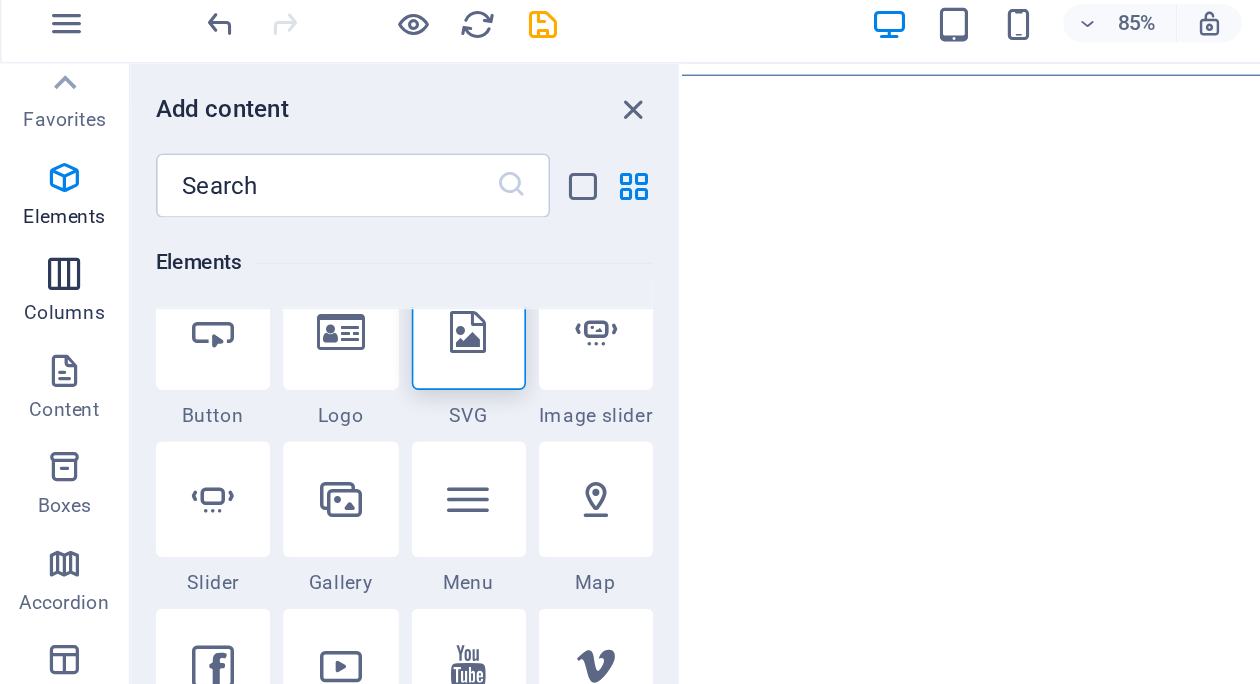 click at bounding box center (40, 181) 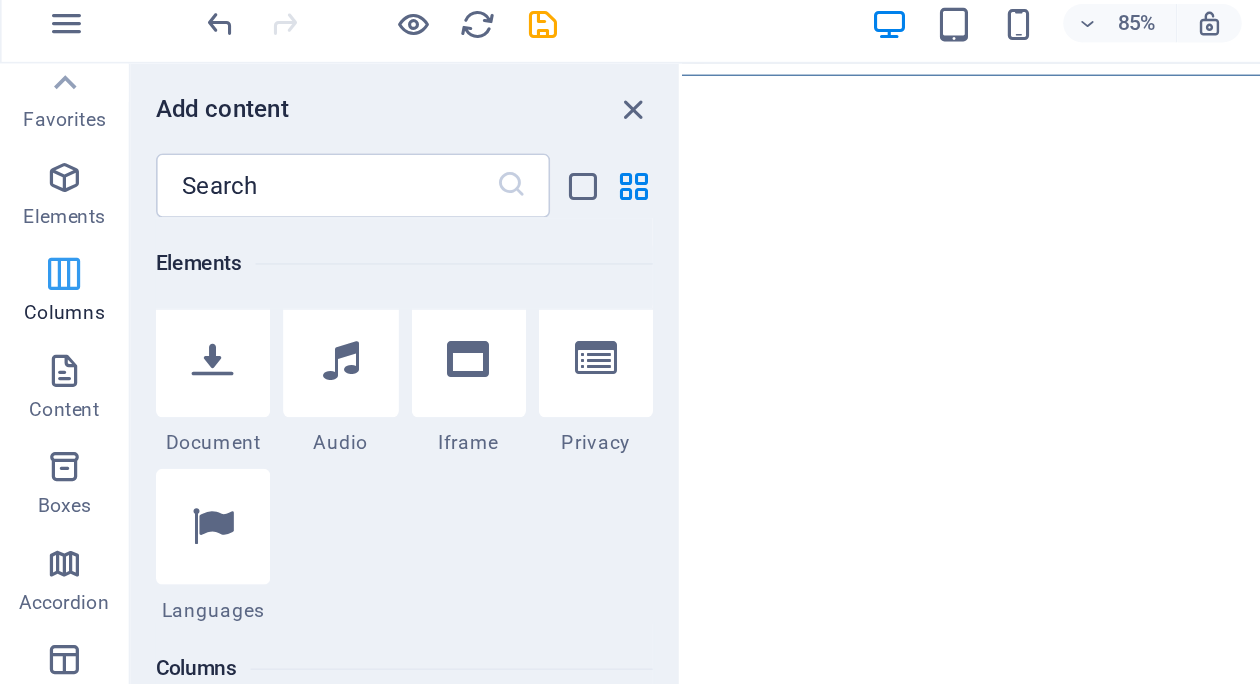 scroll, scrollTop: 990, scrollLeft: 0, axis: vertical 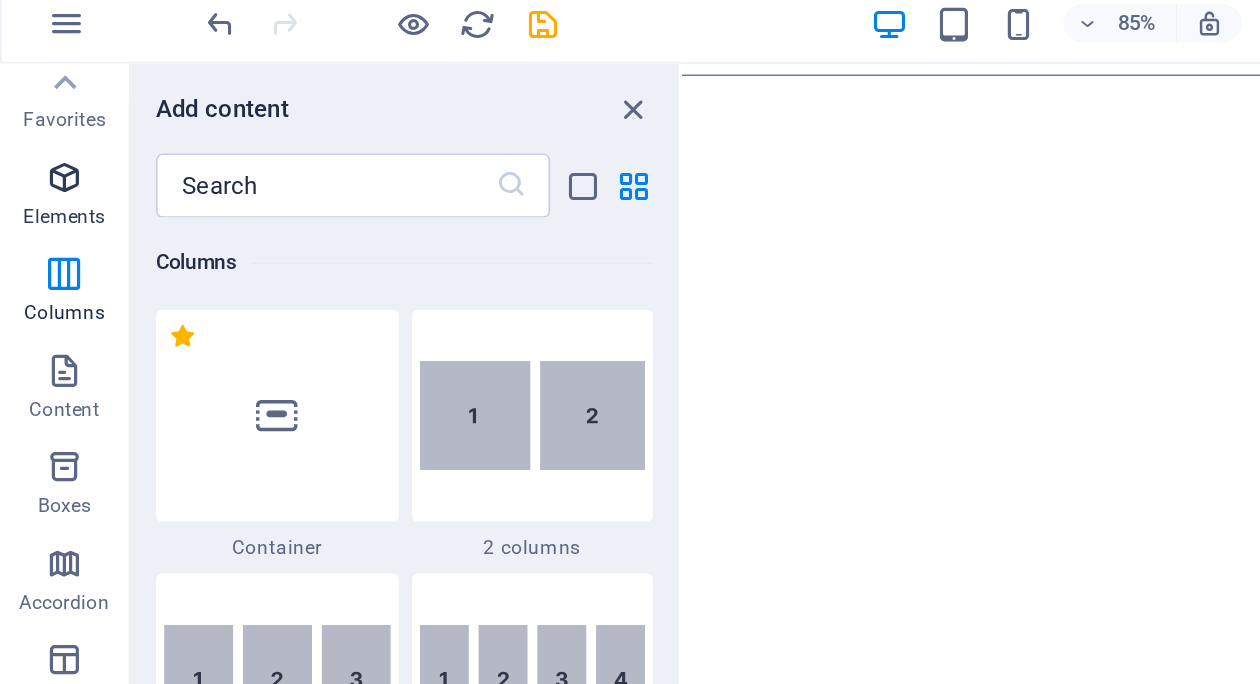 click on "Elements" at bounding box center [40, 145] 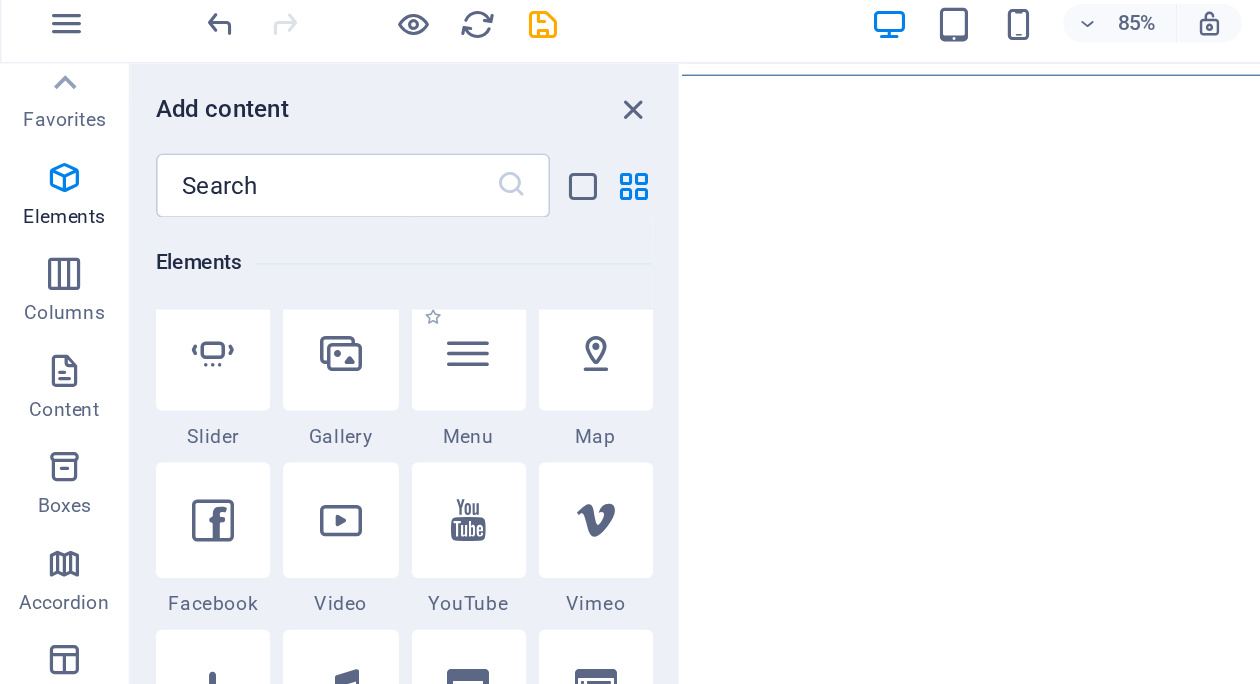 scroll, scrollTop: 517, scrollLeft: 0, axis: vertical 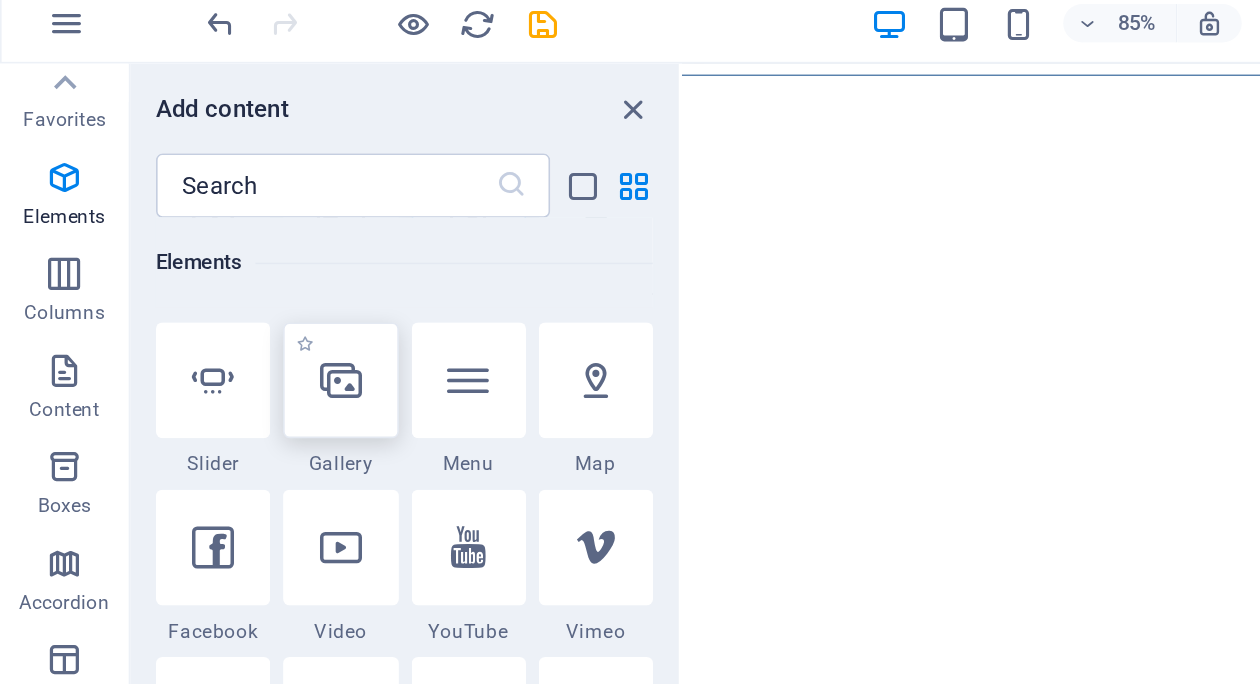 click at bounding box center [212, 247] 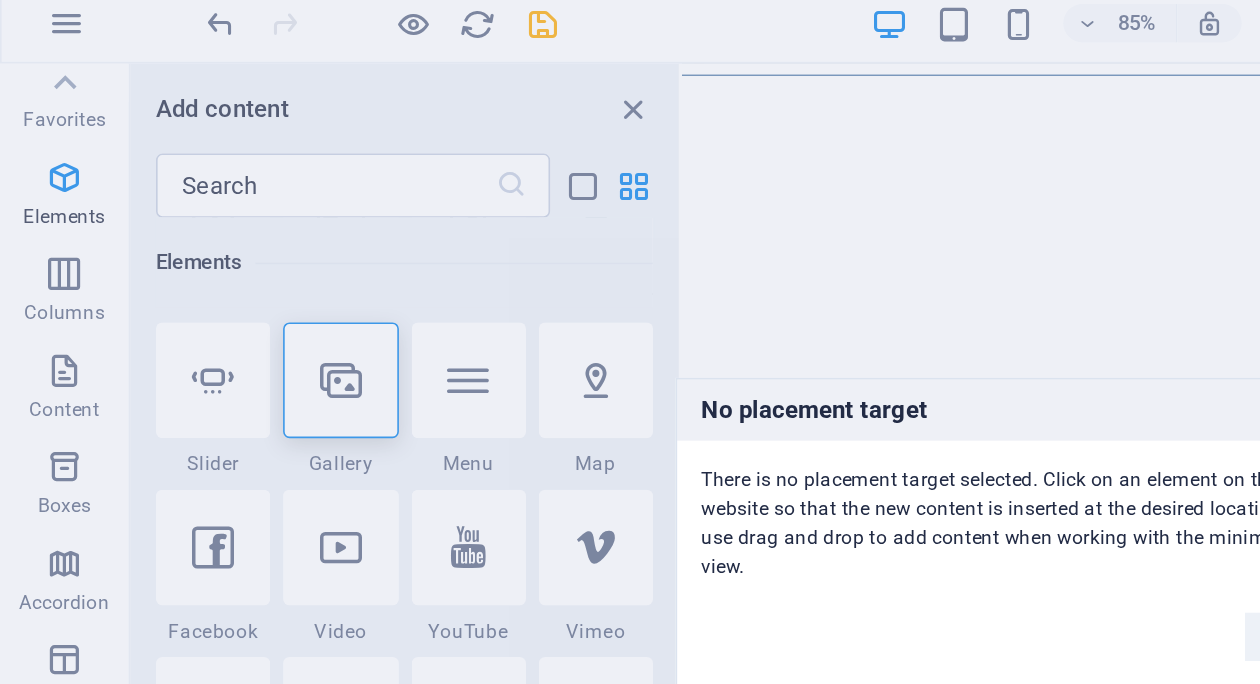 scroll, scrollTop: 0, scrollLeft: 0, axis: both 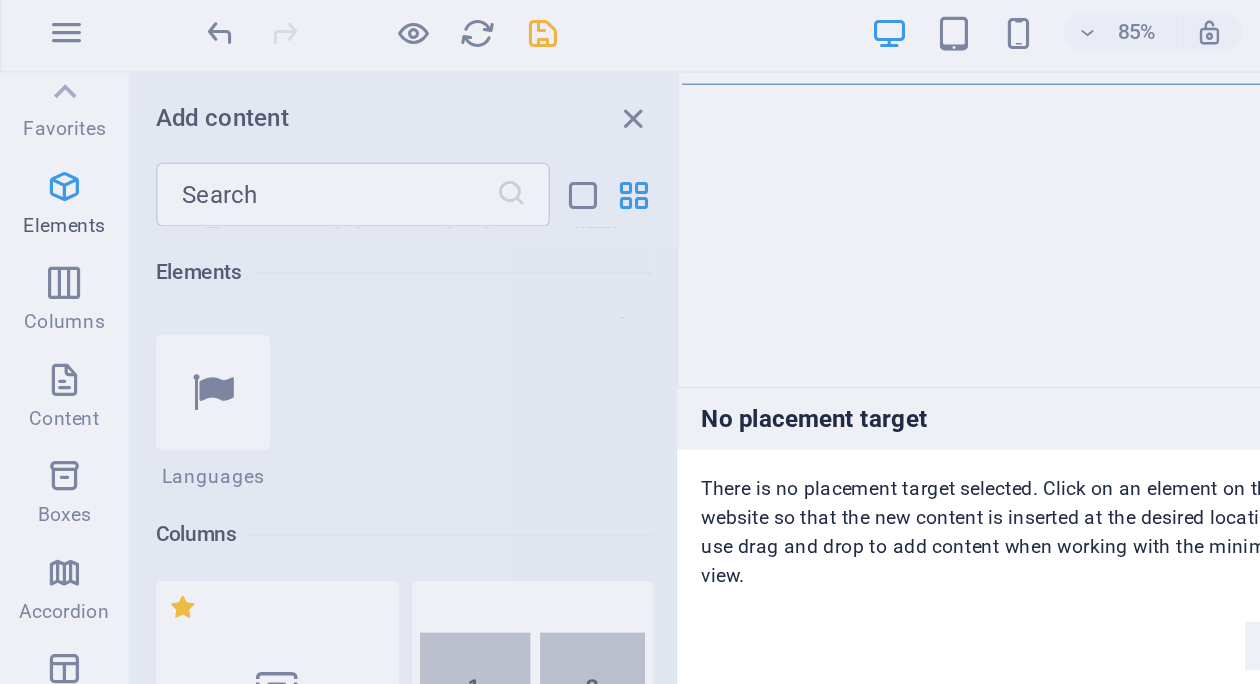 click on "No placement target There is no placement target selected. Click on an element on the website so that the new content is inserted at the desired location or use drag and drop to add content when working with the minimized view. Okay" at bounding box center (630, 342) 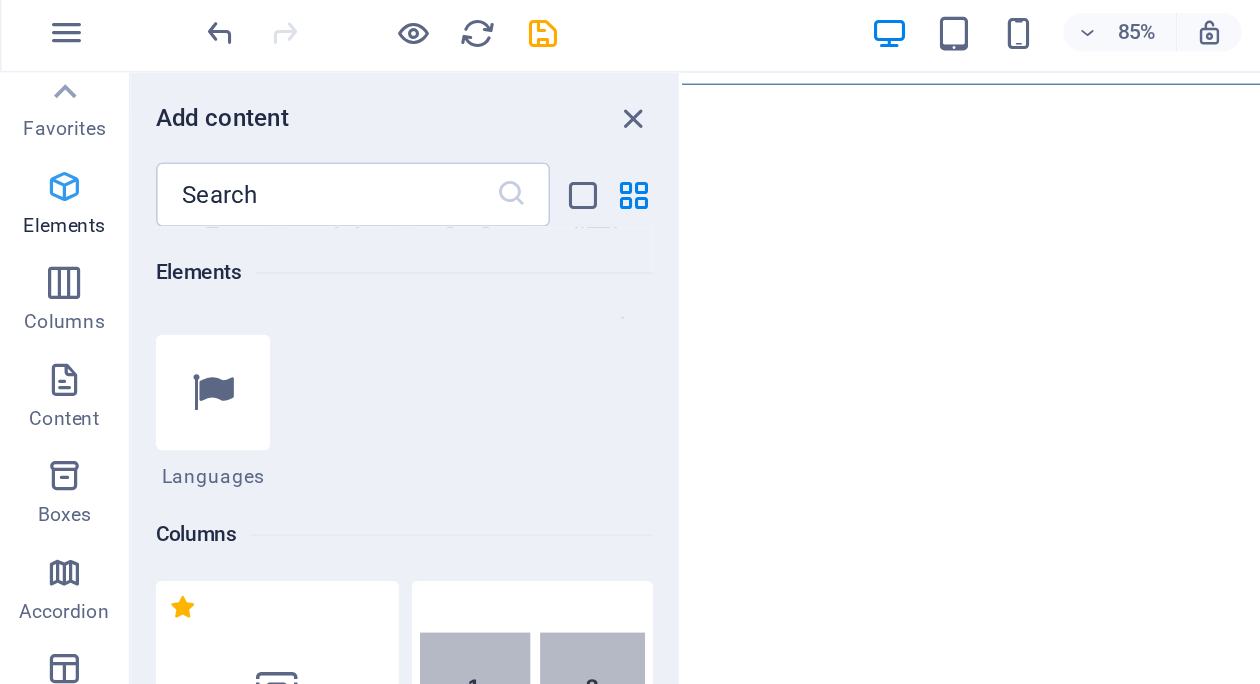 click on "Elements" at bounding box center [40, 145] 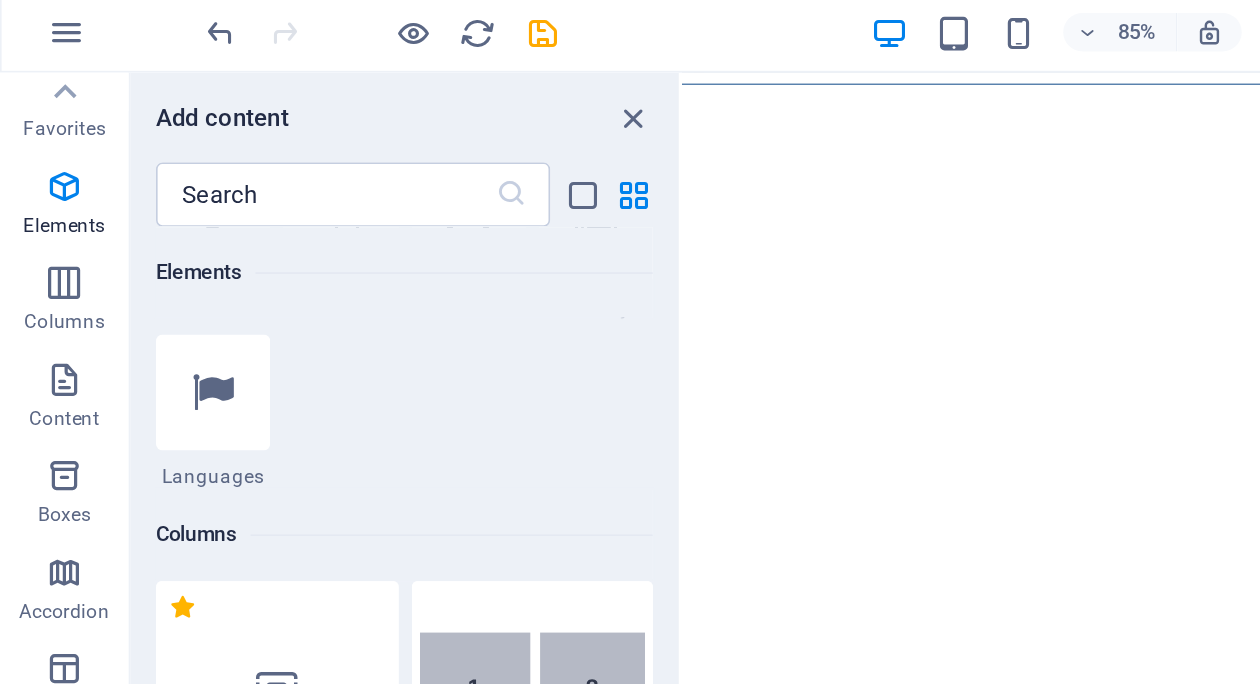 click on "Skip to main content" at bounding box center (1174, 80) 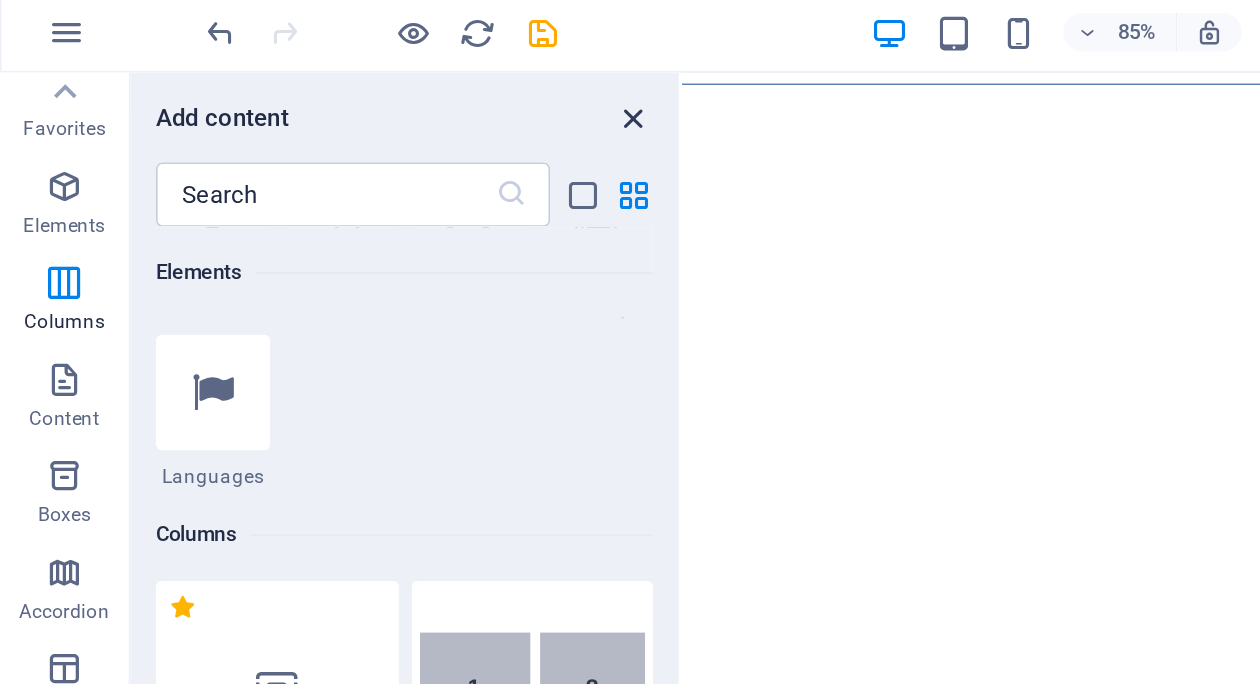scroll, scrollTop: 1489, scrollLeft: 0, axis: vertical 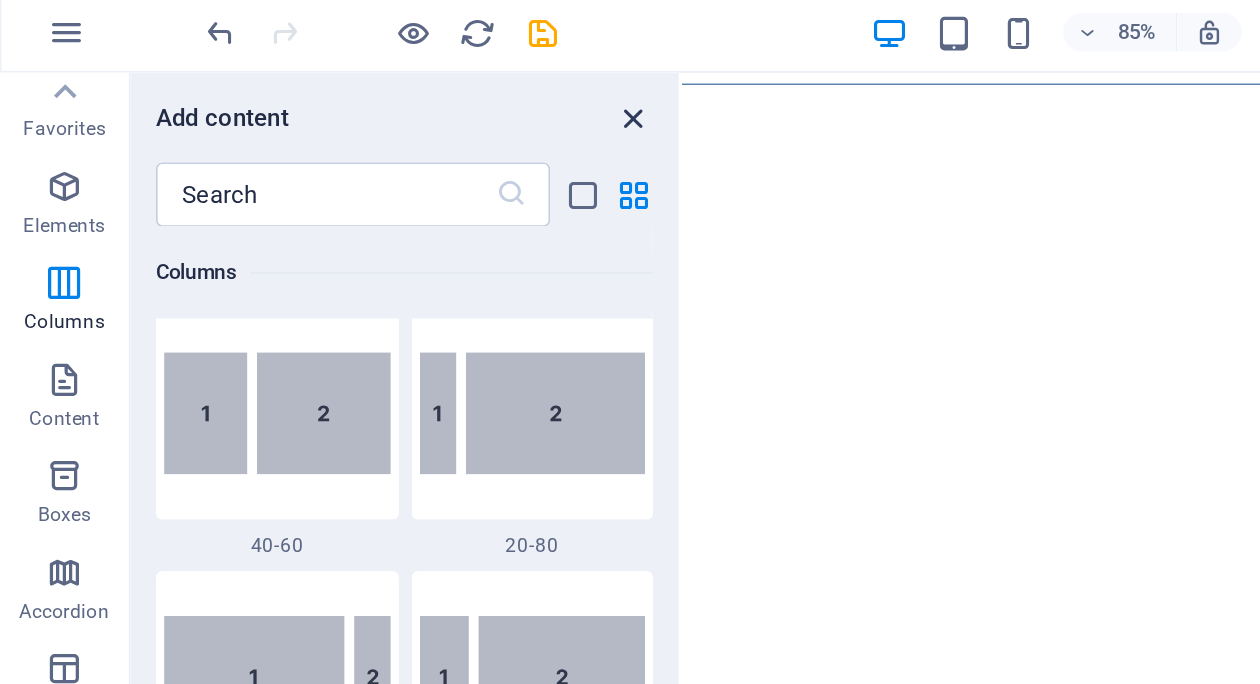 click at bounding box center (394, 78) 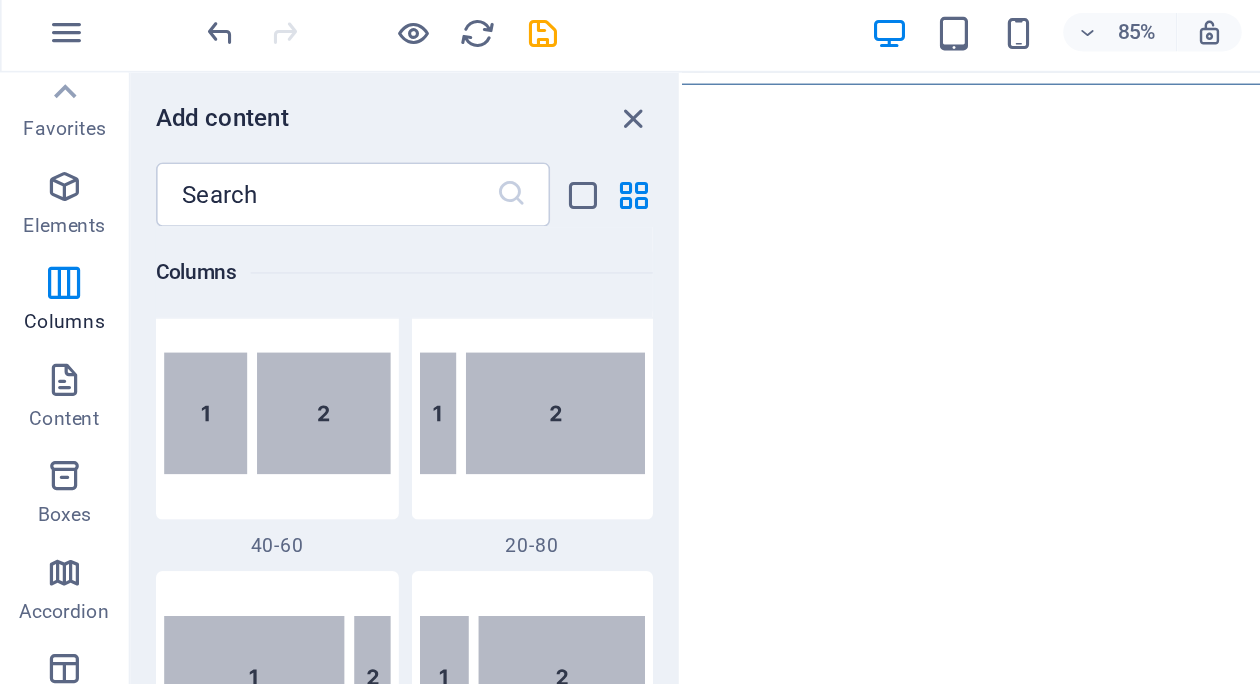 click on "Skip to main content" at bounding box center [1174, 80] 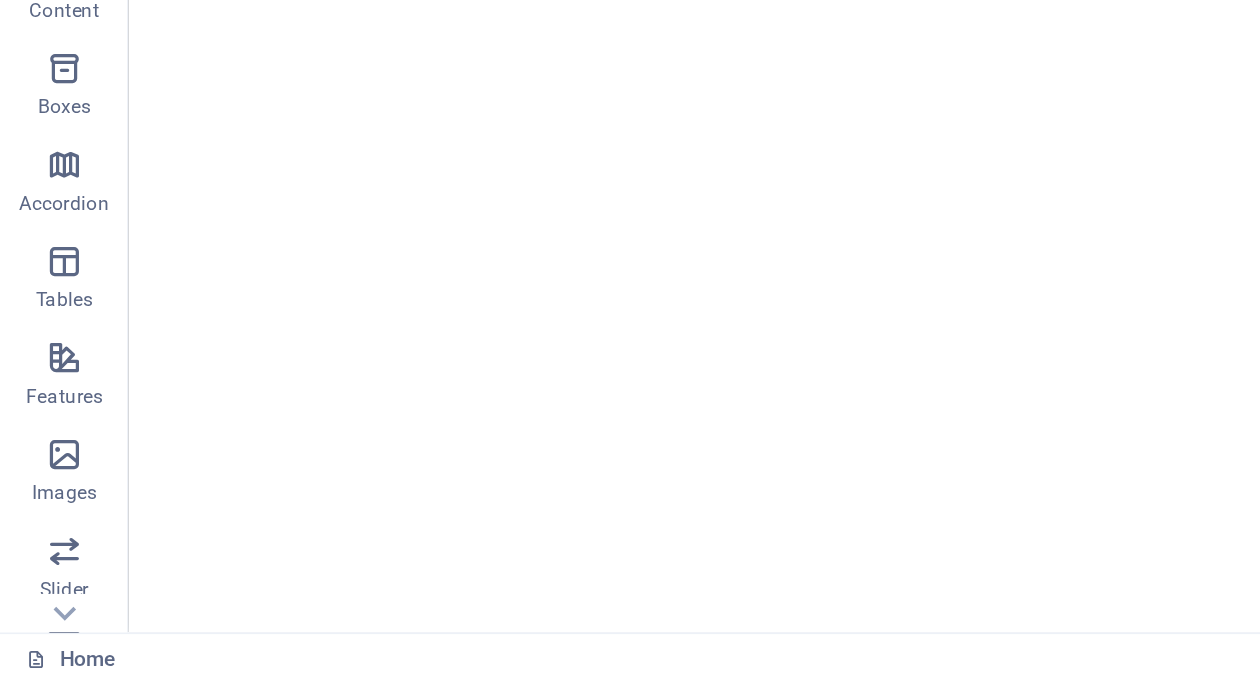 scroll, scrollTop: 0, scrollLeft: 0, axis: both 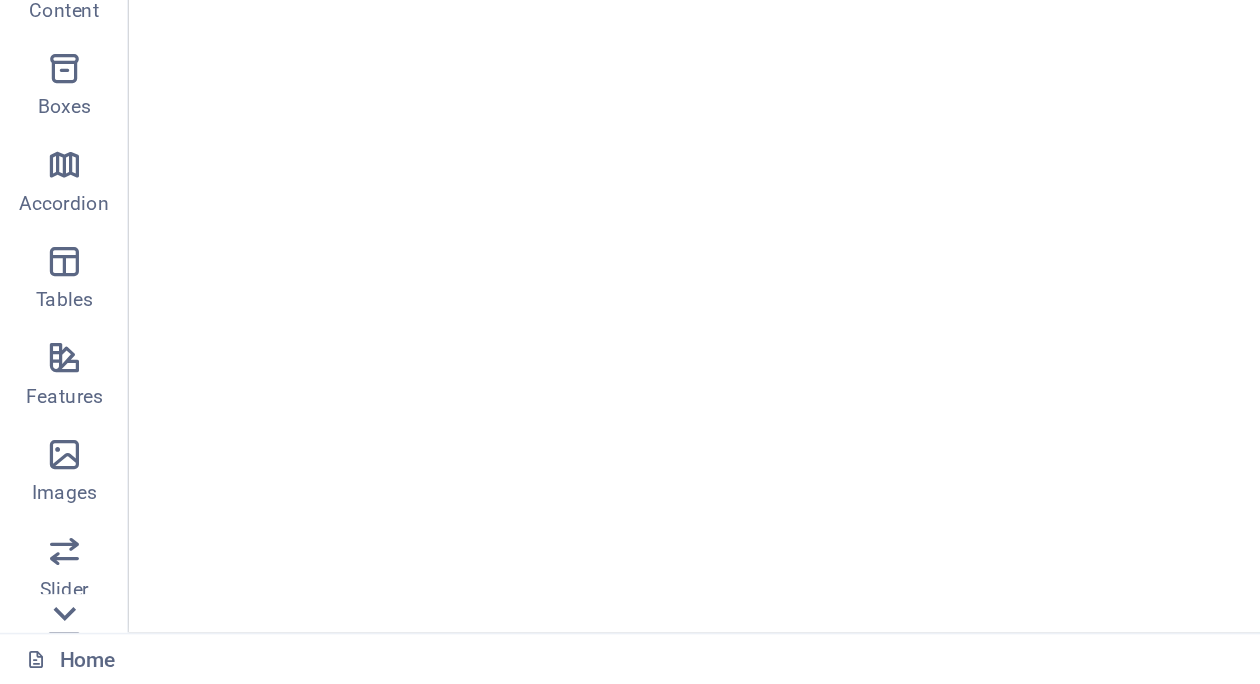click 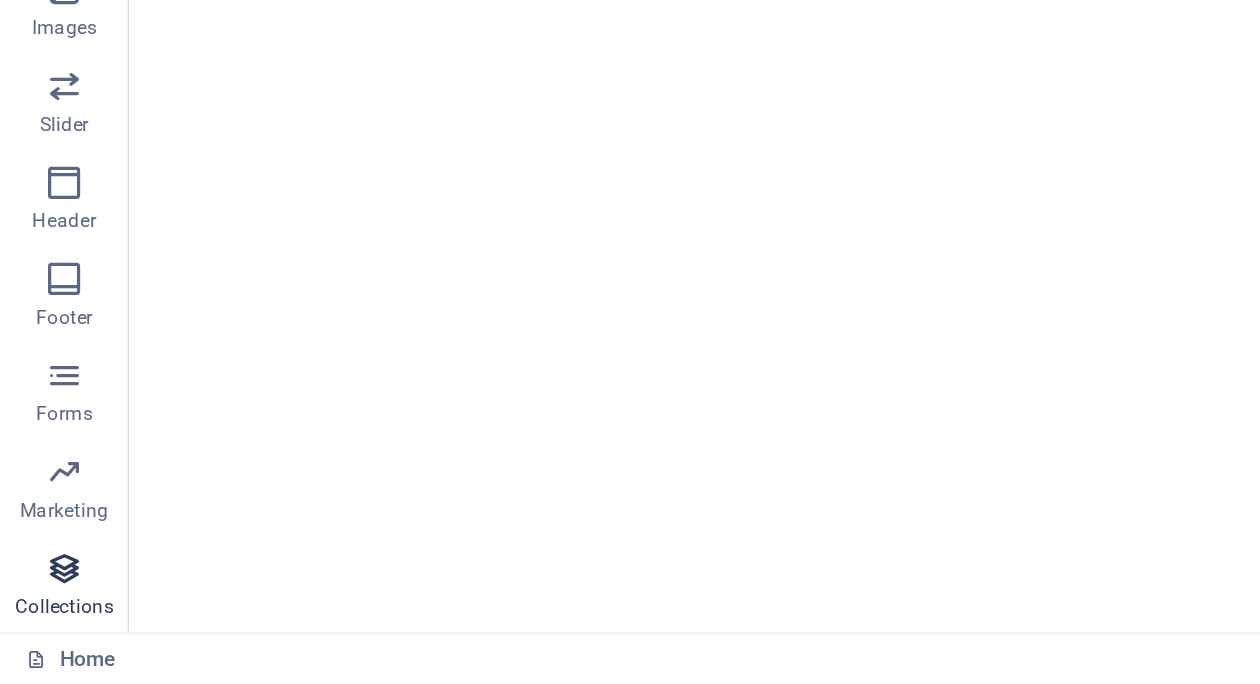 scroll, scrollTop: 0, scrollLeft: 0, axis: both 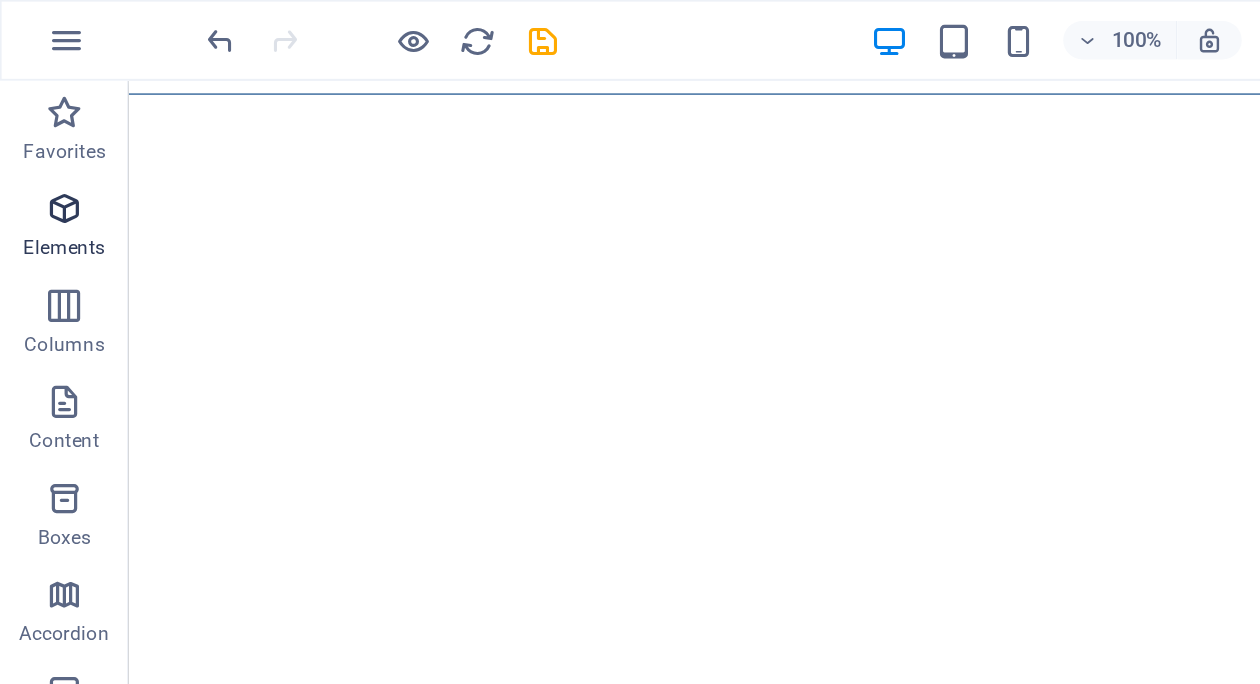 click at bounding box center [40, 130] 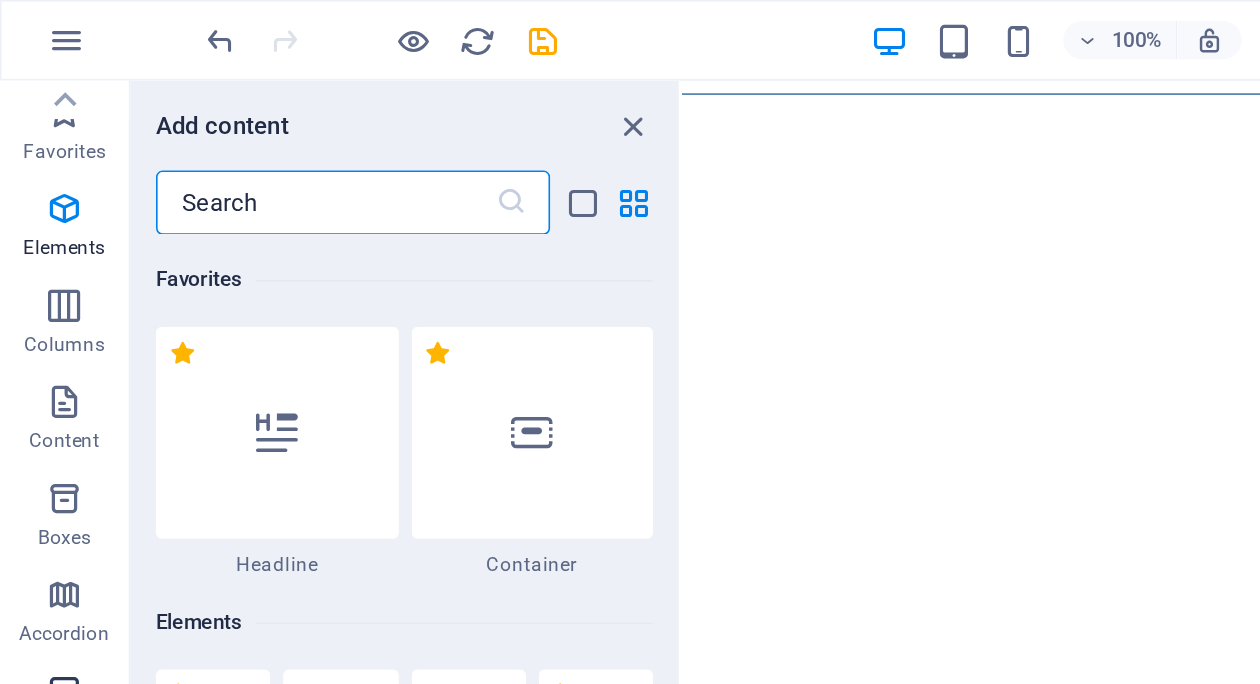 scroll, scrollTop: 298, scrollLeft: 0, axis: vertical 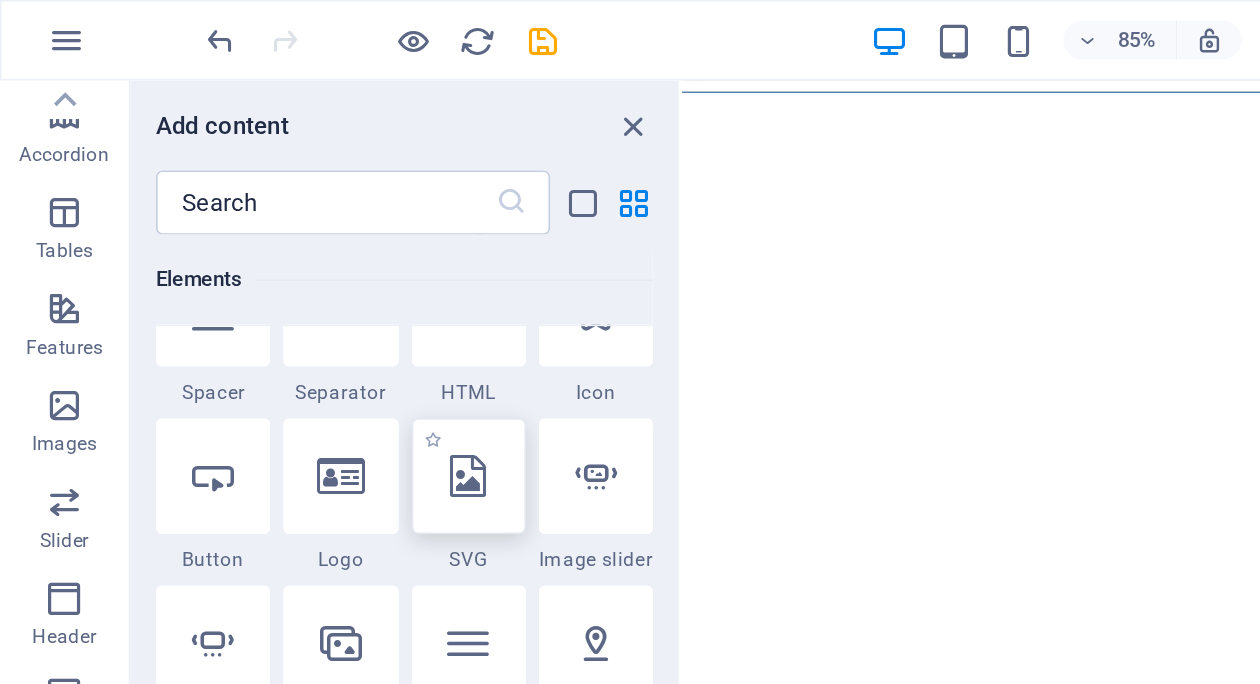 click at bounding box center [291, 296] 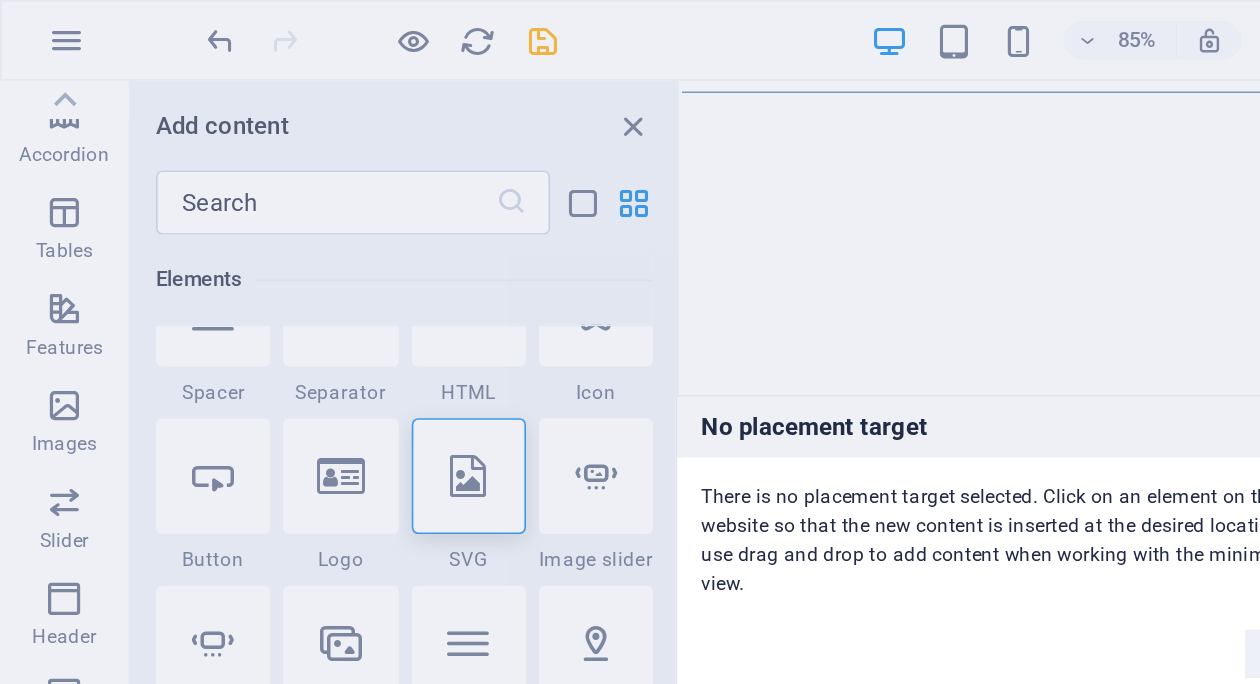 click on "No placement target" at bounding box center (630, 266) 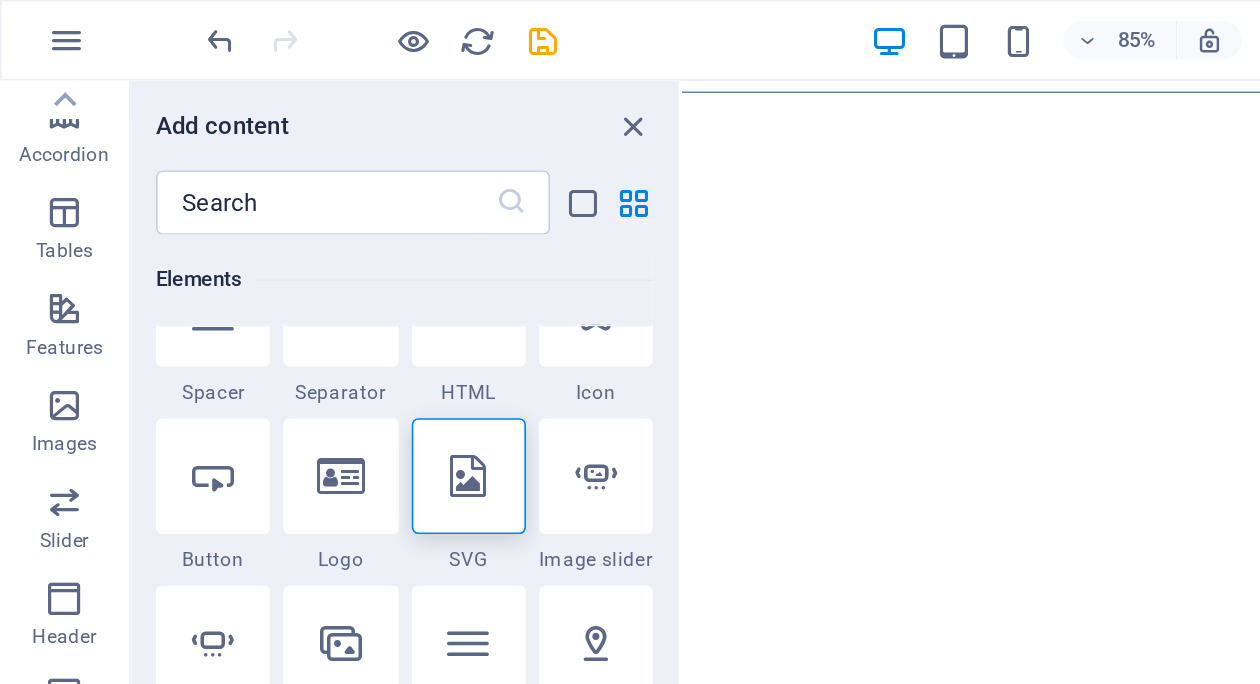 scroll, scrollTop: 0, scrollLeft: 0, axis: both 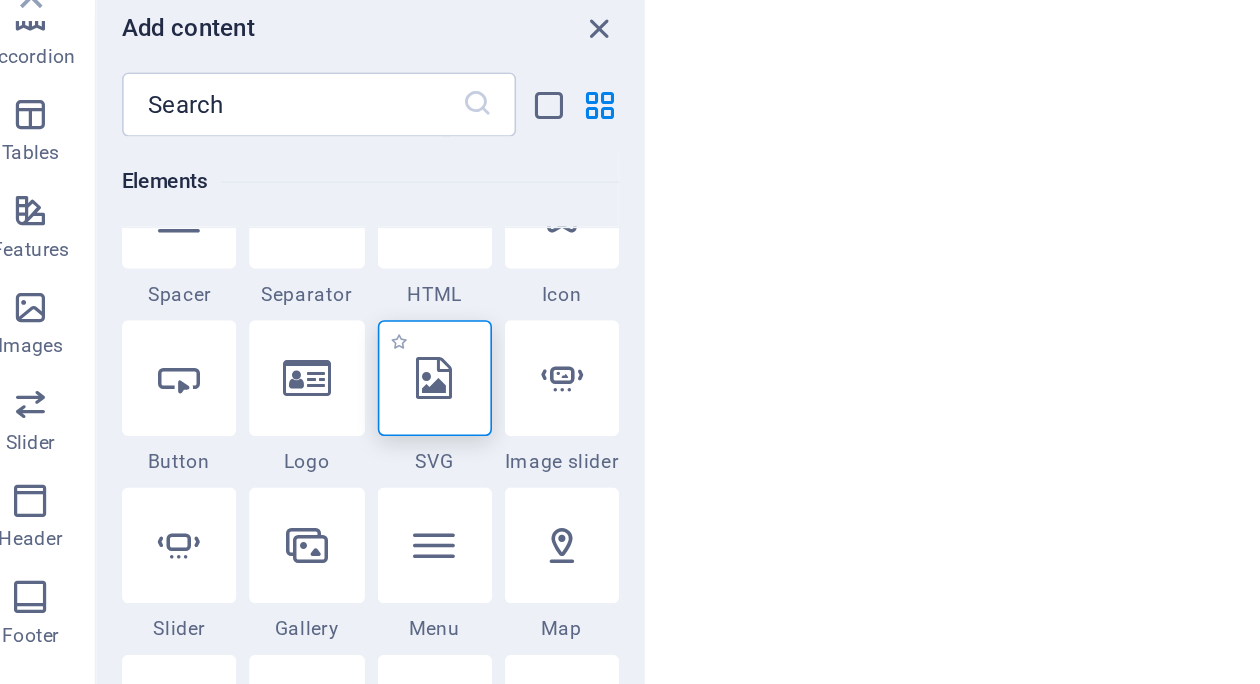 click at bounding box center [291, 296] 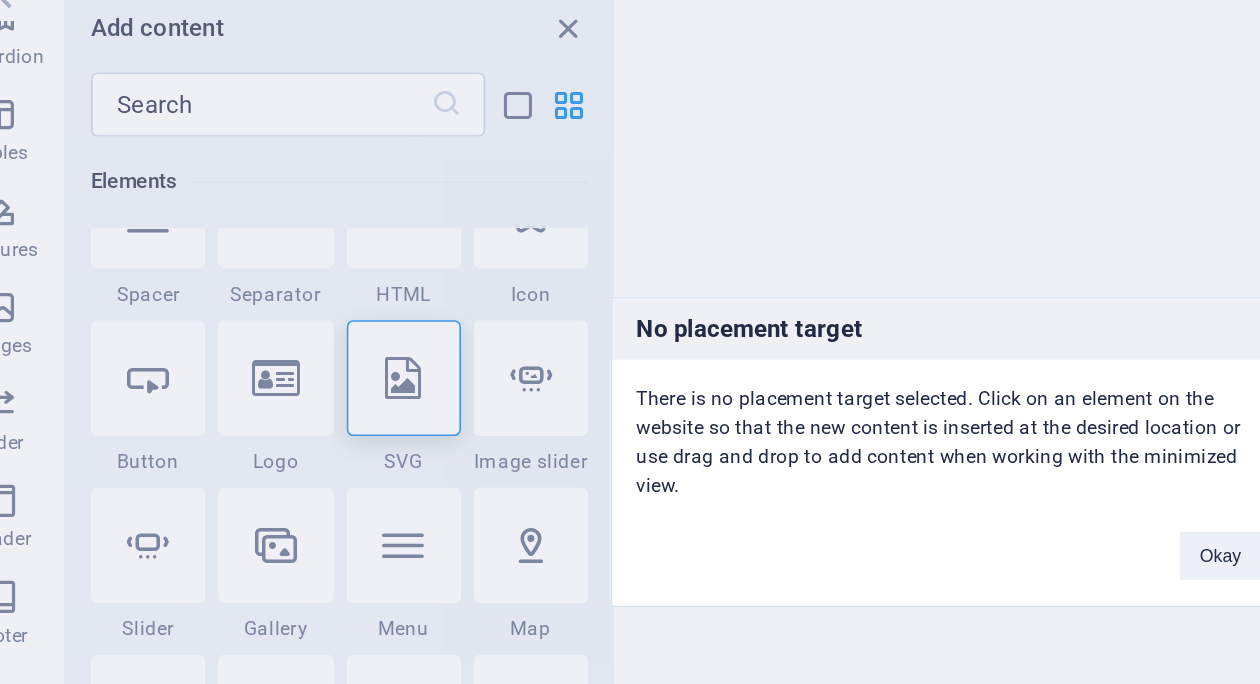 drag, startPoint x: 442, startPoint y: 224, endPoint x: 541, endPoint y: 151, distance: 123.00407 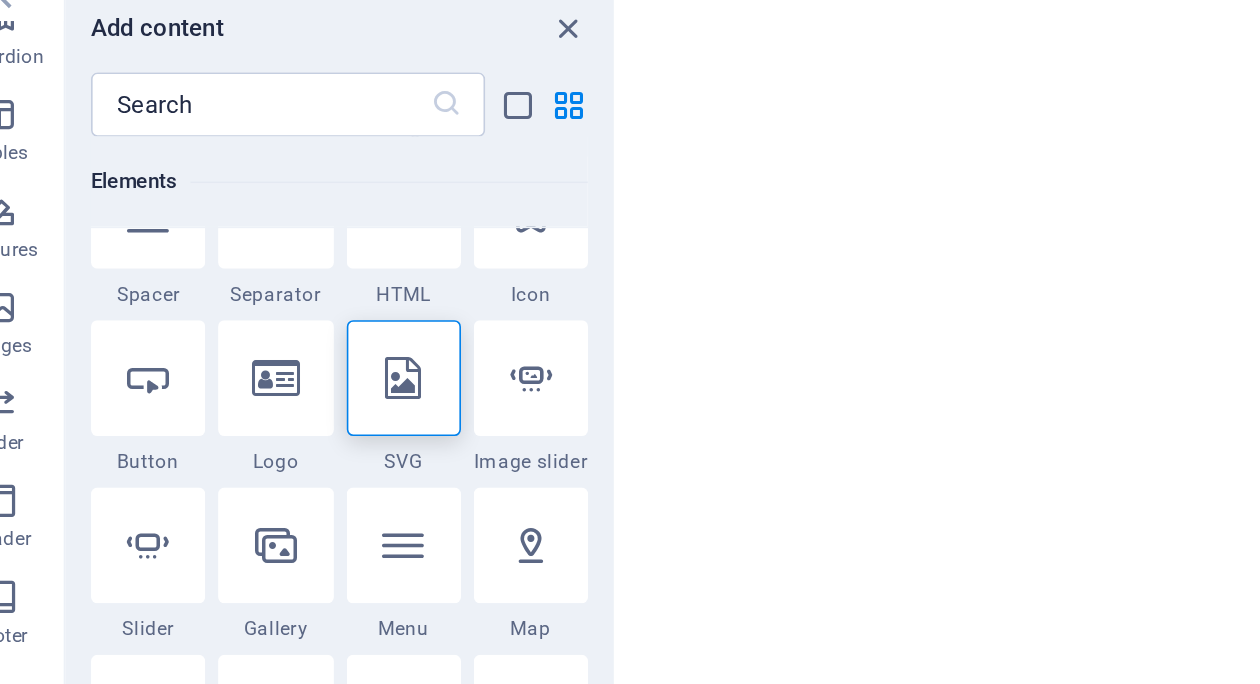 click on "Skip to main content" at bounding box center [1109, -9] 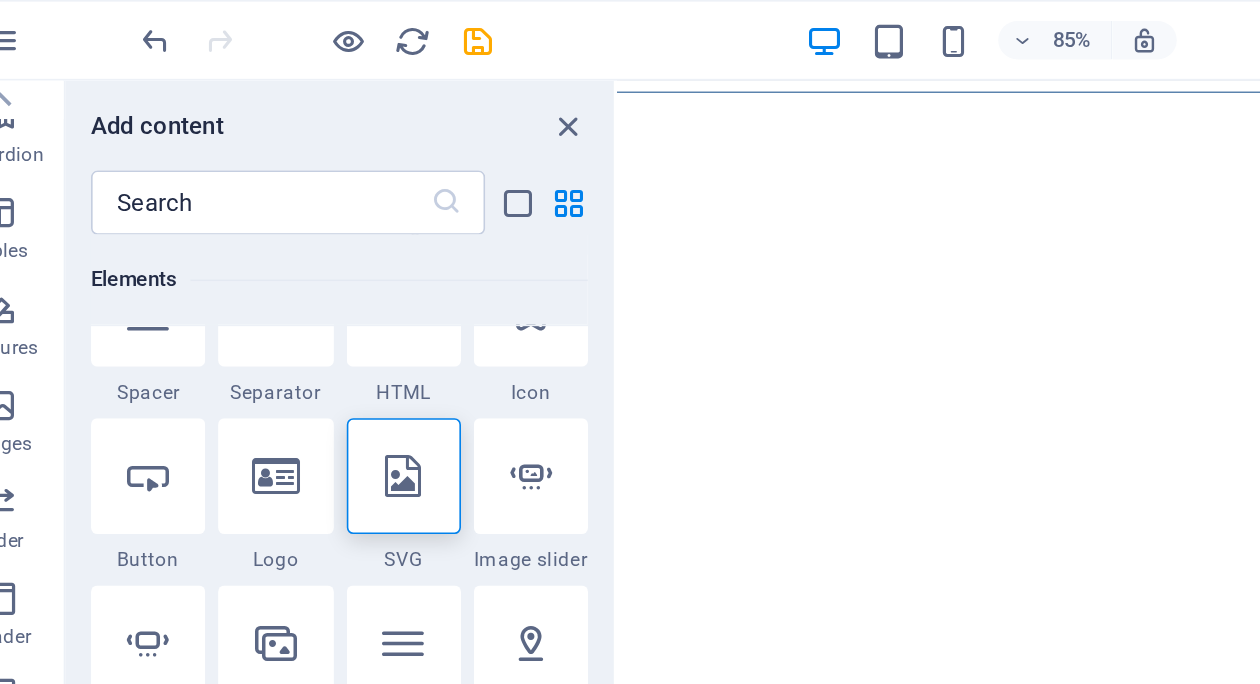 scroll, scrollTop: 0, scrollLeft: 0, axis: both 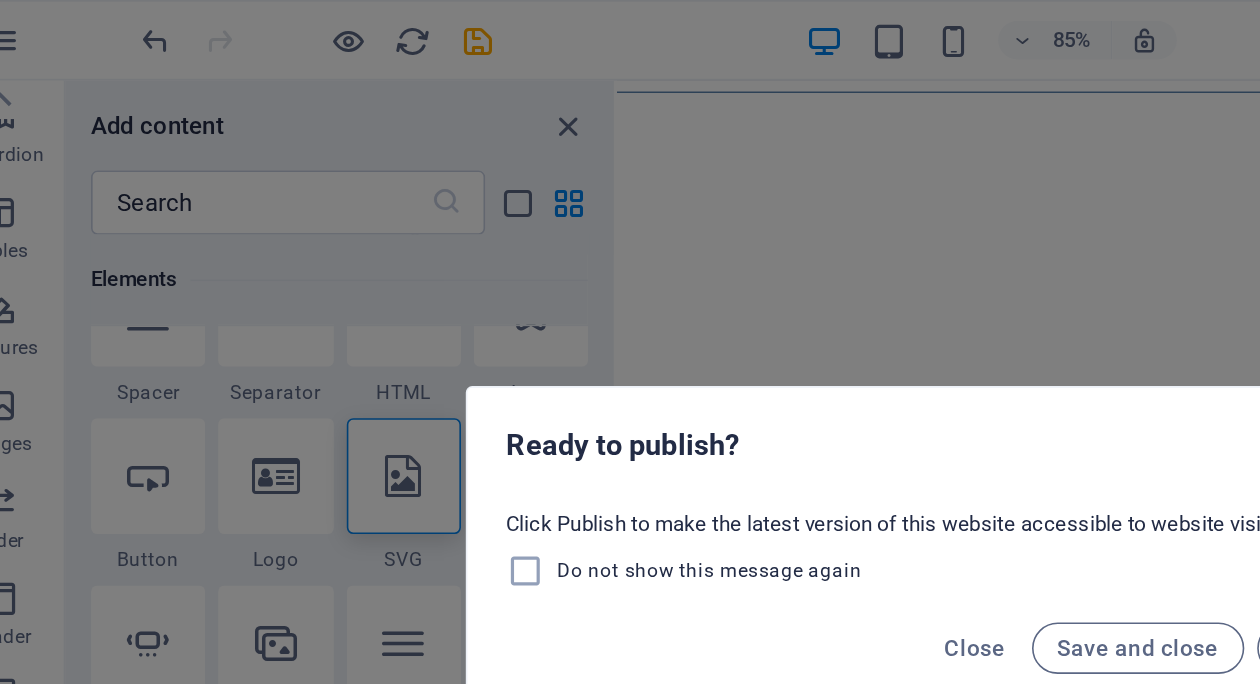 click on "Ready to publish? Click Publish to make the latest version of this website accessible to website visitors. Do not show this message again Close Save and close Publish" at bounding box center (630, 342) 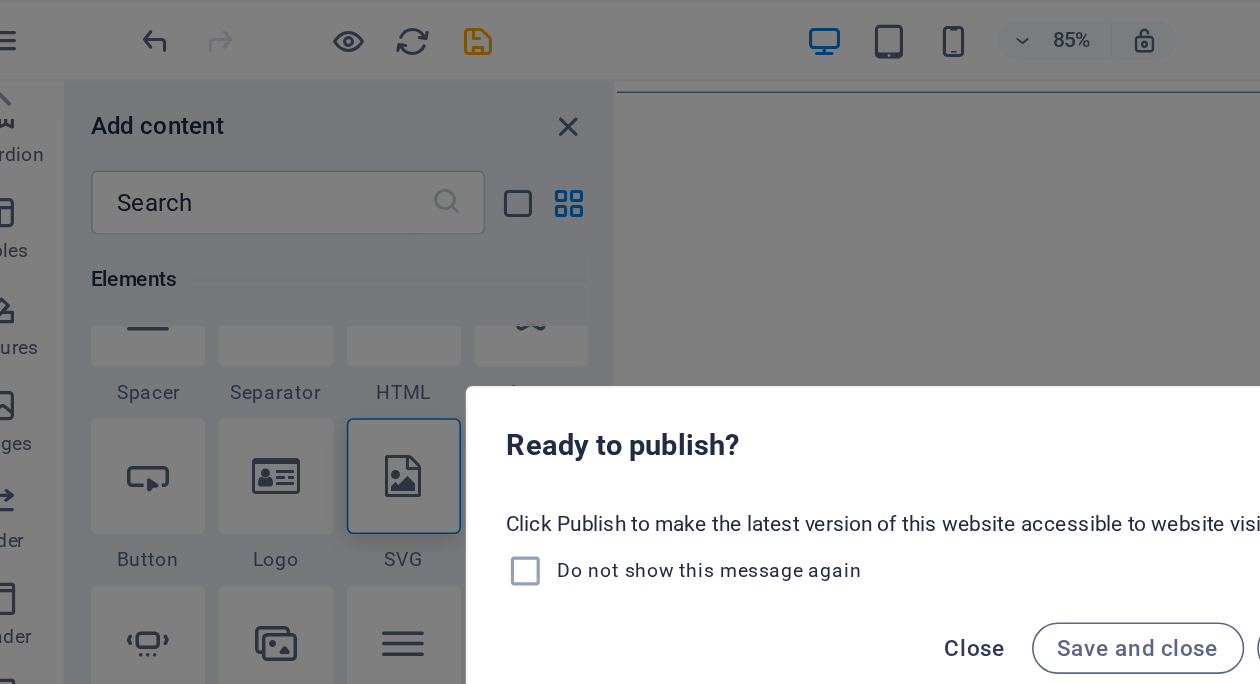 click on "Close" at bounding box center [647, 403] 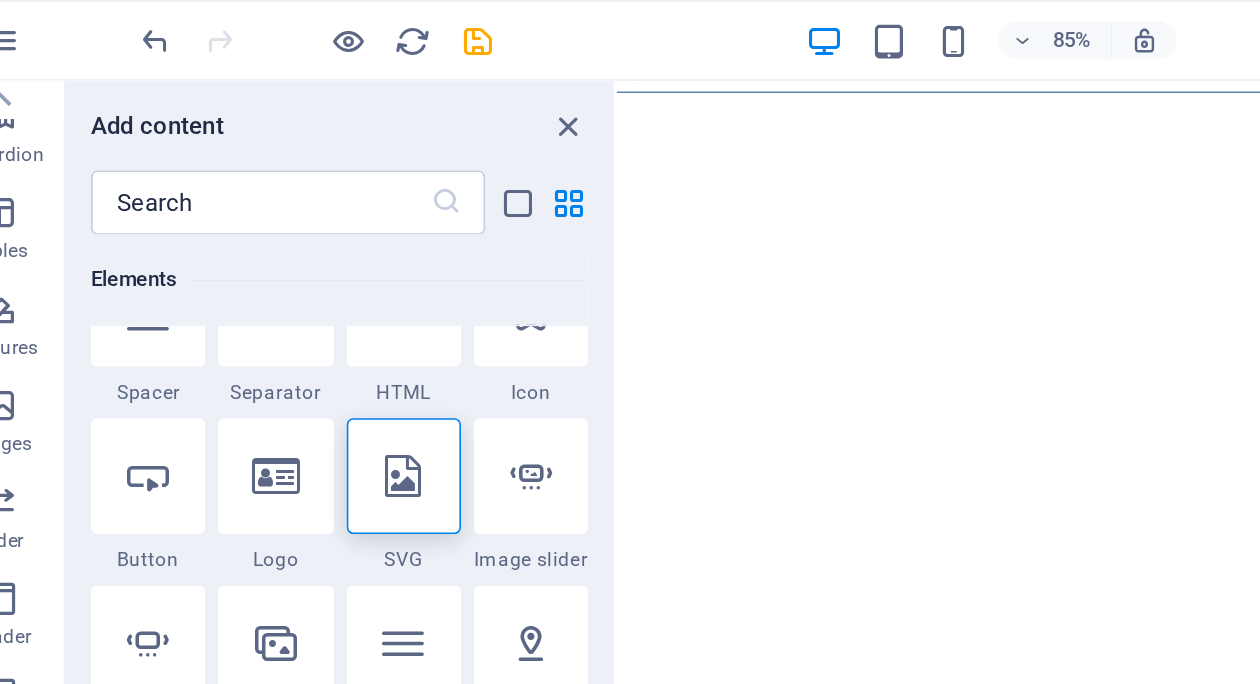 click on "Skip to main content" at bounding box center [1109, 88] 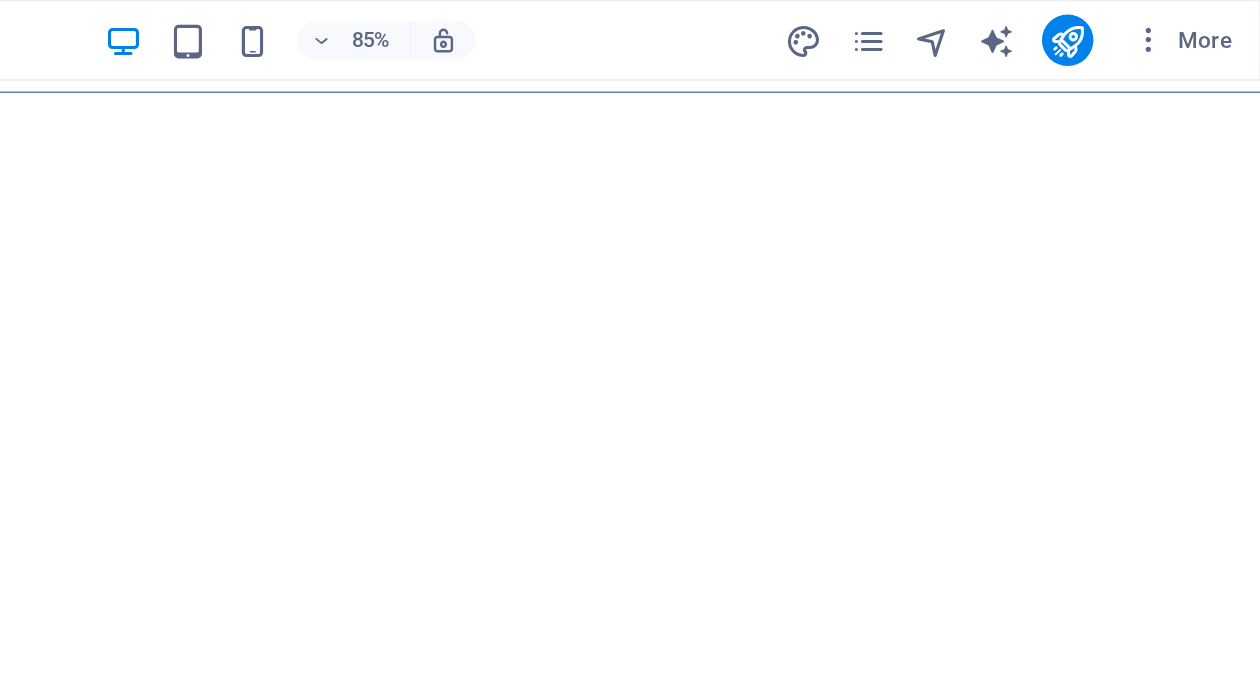 scroll, scrollTop: 0, scrollLeft: 0, axis: both 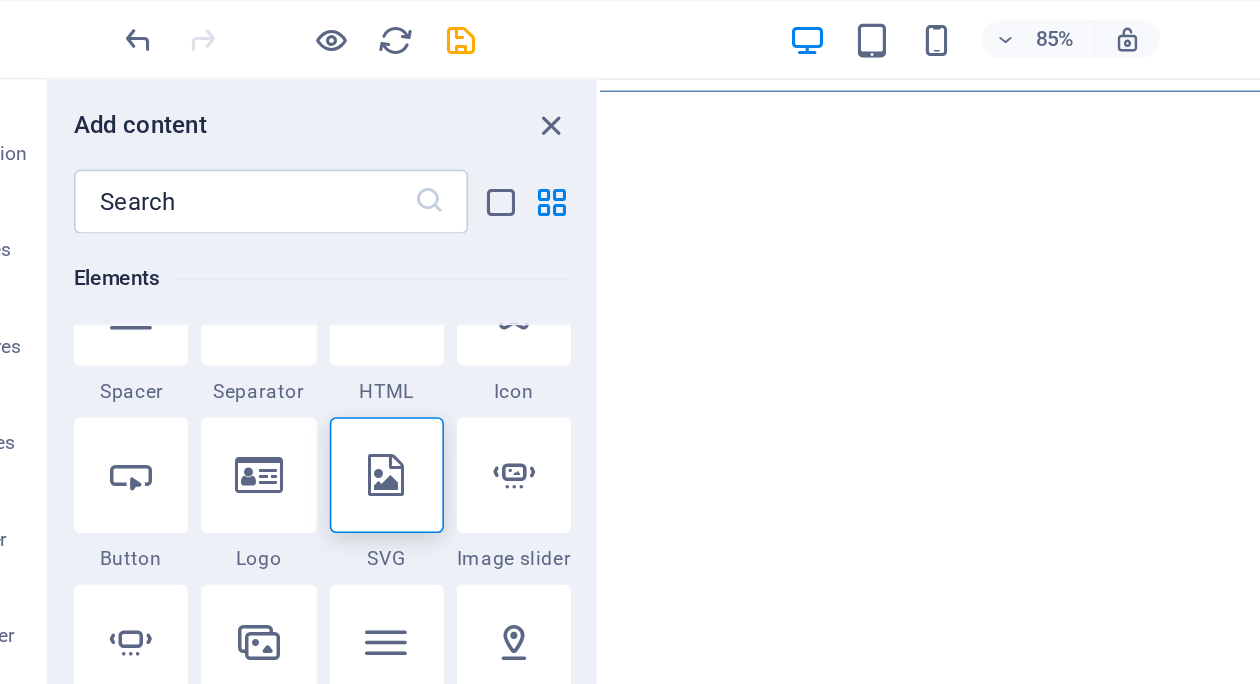 click at bounding box center (137, 25) 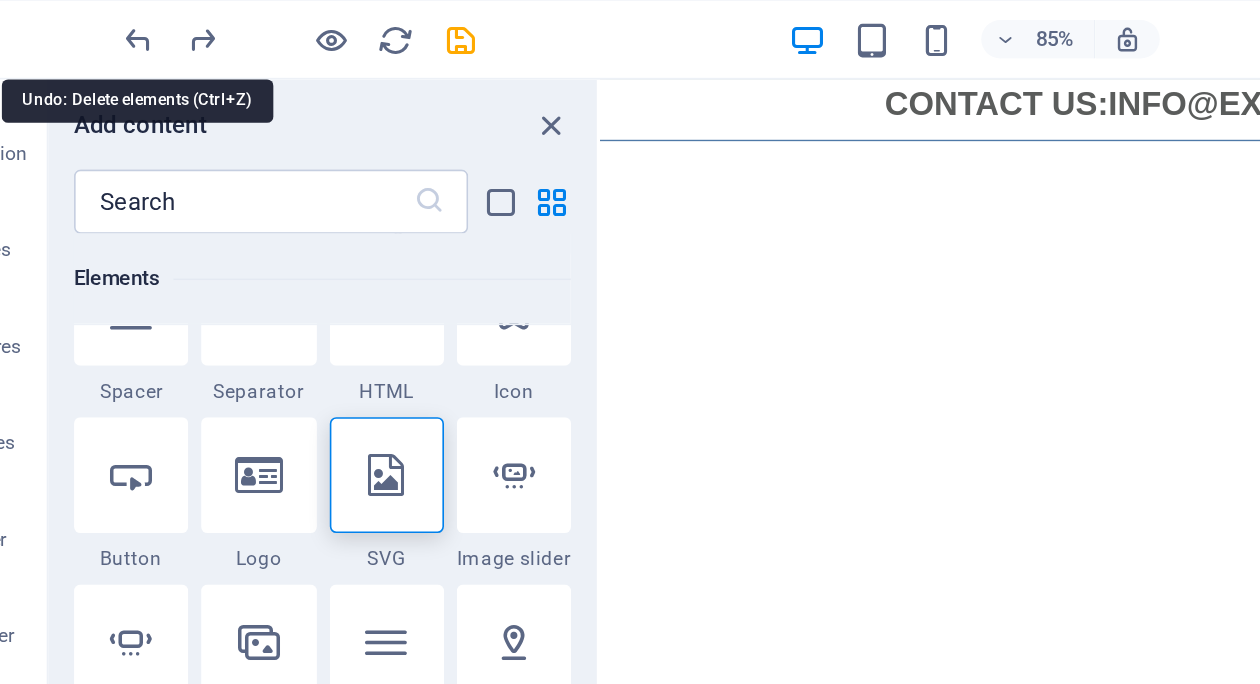 click at bounding box center (137, 25) 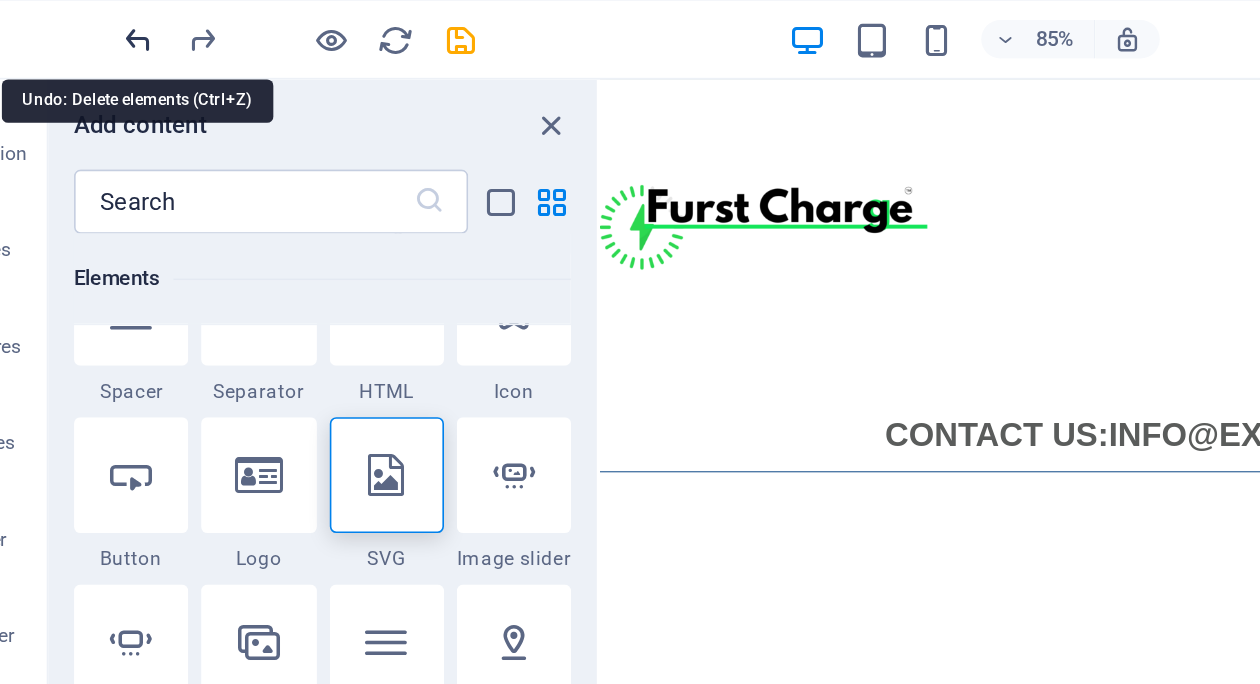 click at bounding box center [137, 25] 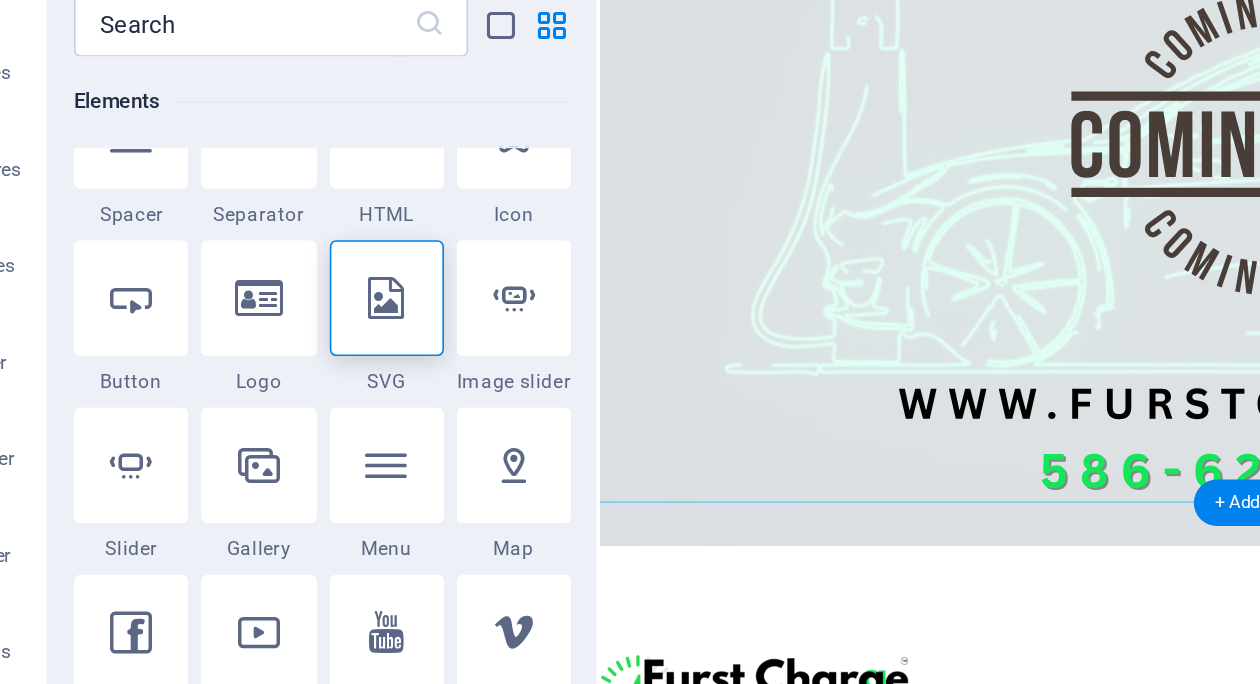 scroll, scrollTop: 862, scrollLeft: 3, axis: both 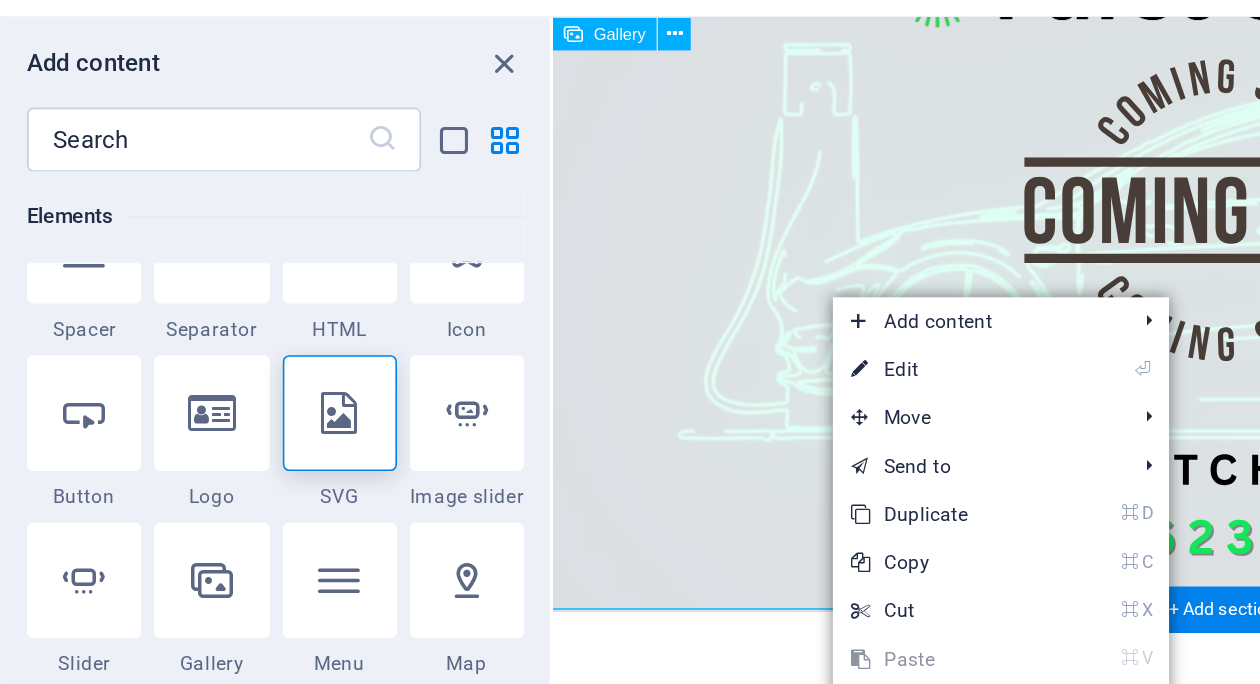 drag, startPoint x: 720, startPoint y: 303, endPoint x: 632, endPoint y: 238, distance: 109.40292 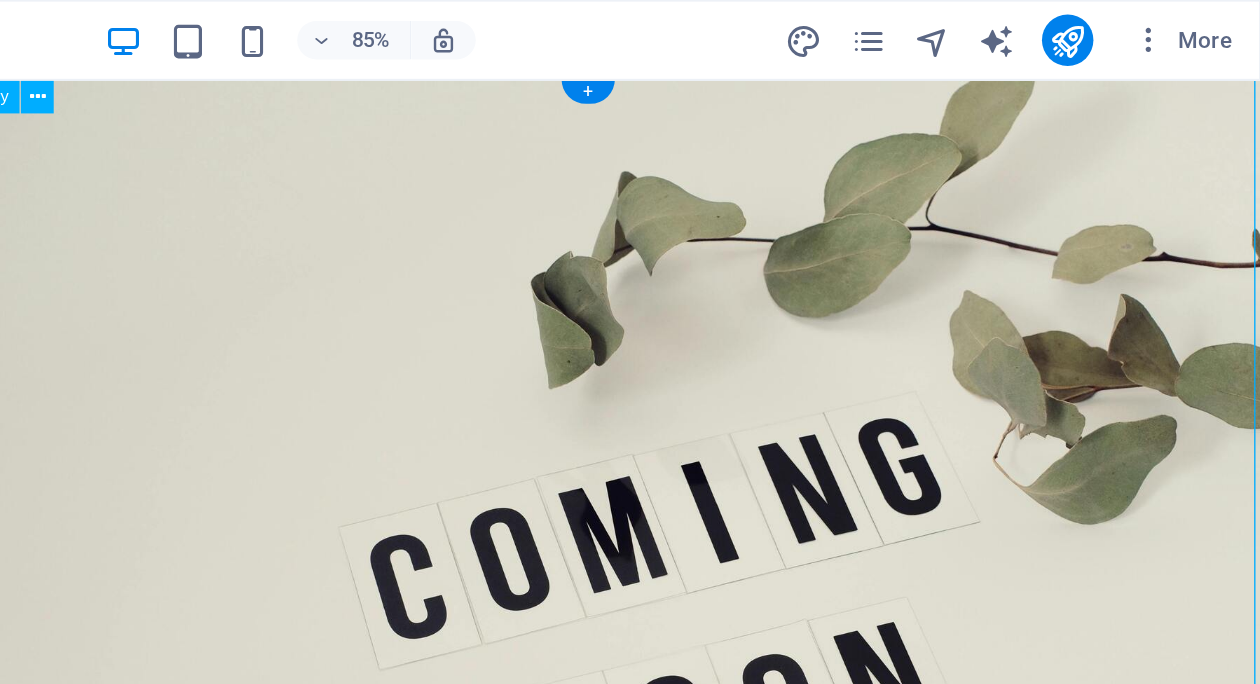 scroll, scrollTop: 0, scrollLeft: 0, axis: both 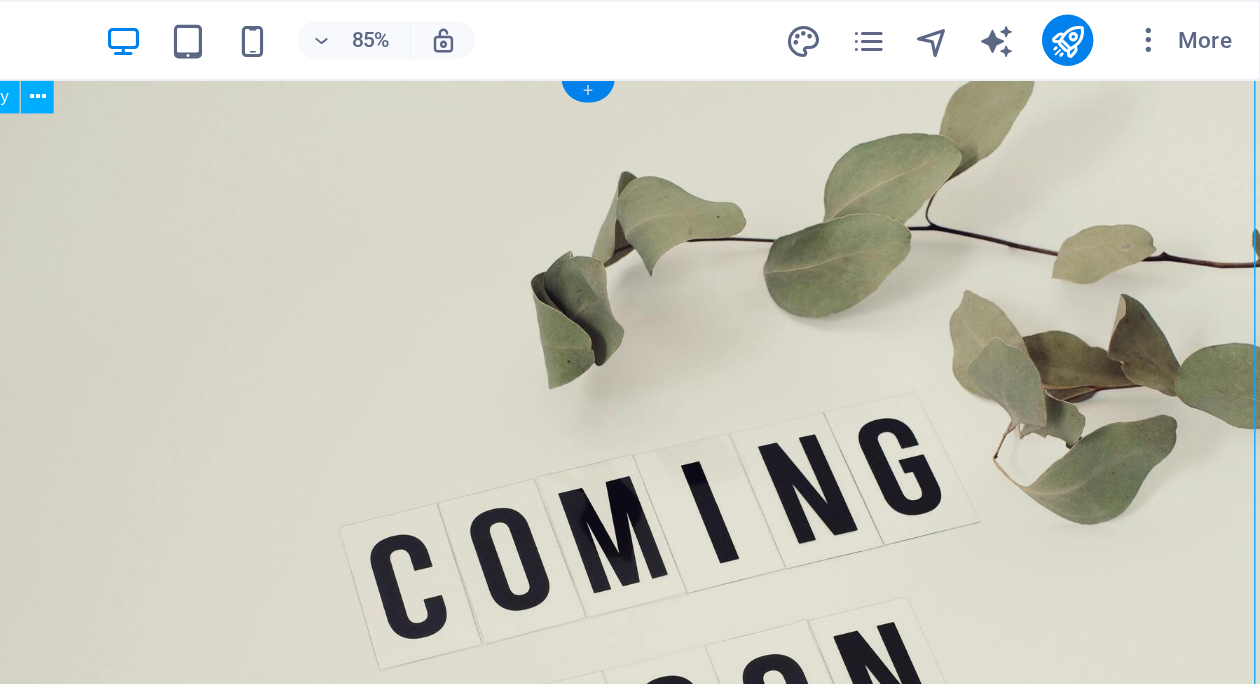 click on "+" at bounding box center [841, 55] 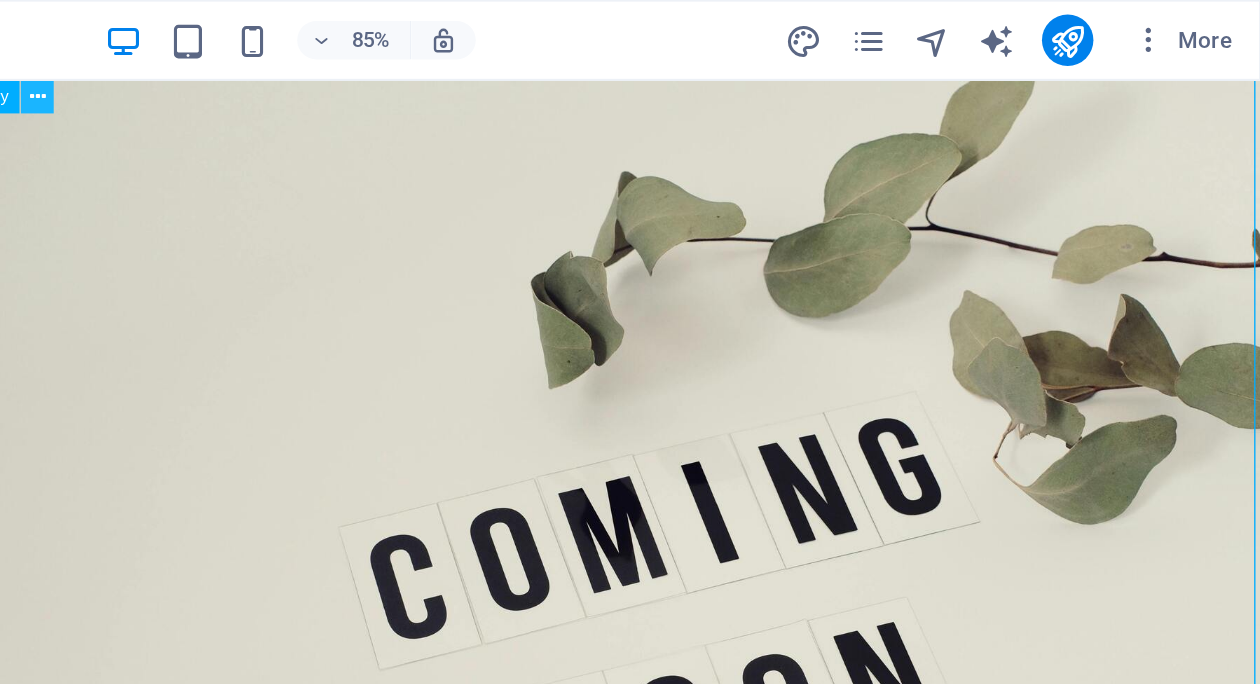 click at bounding box center [499, 60] 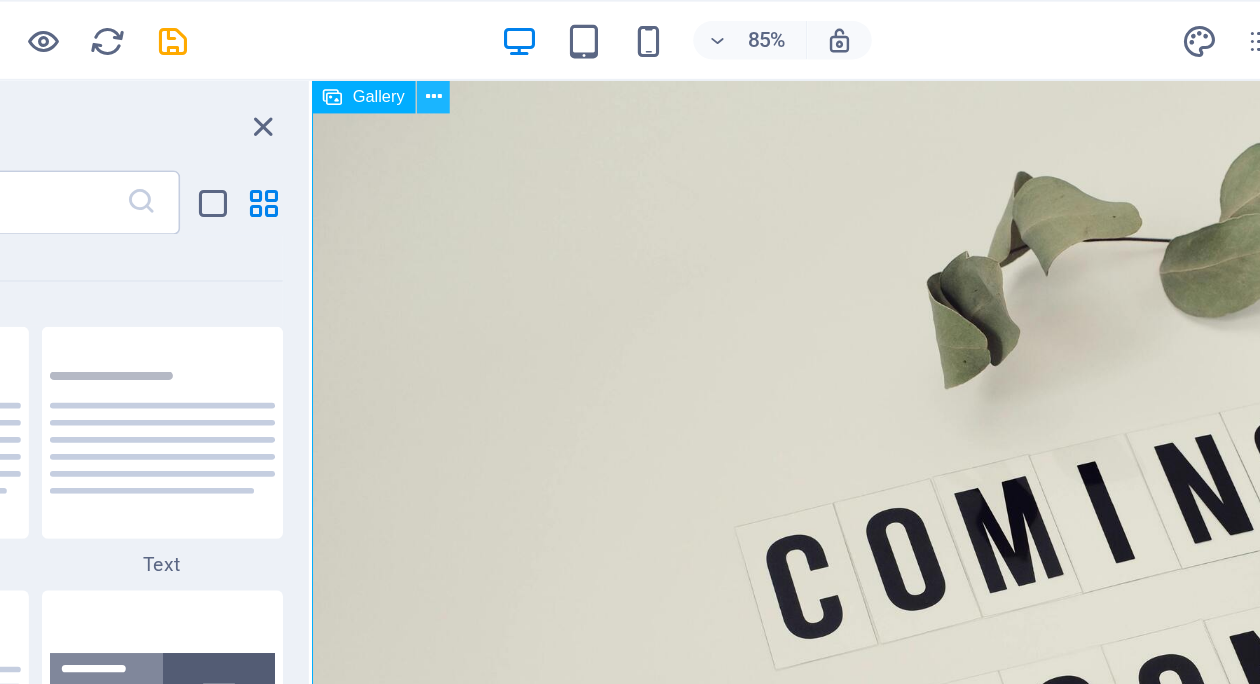 click at bounding box center [499, 60] 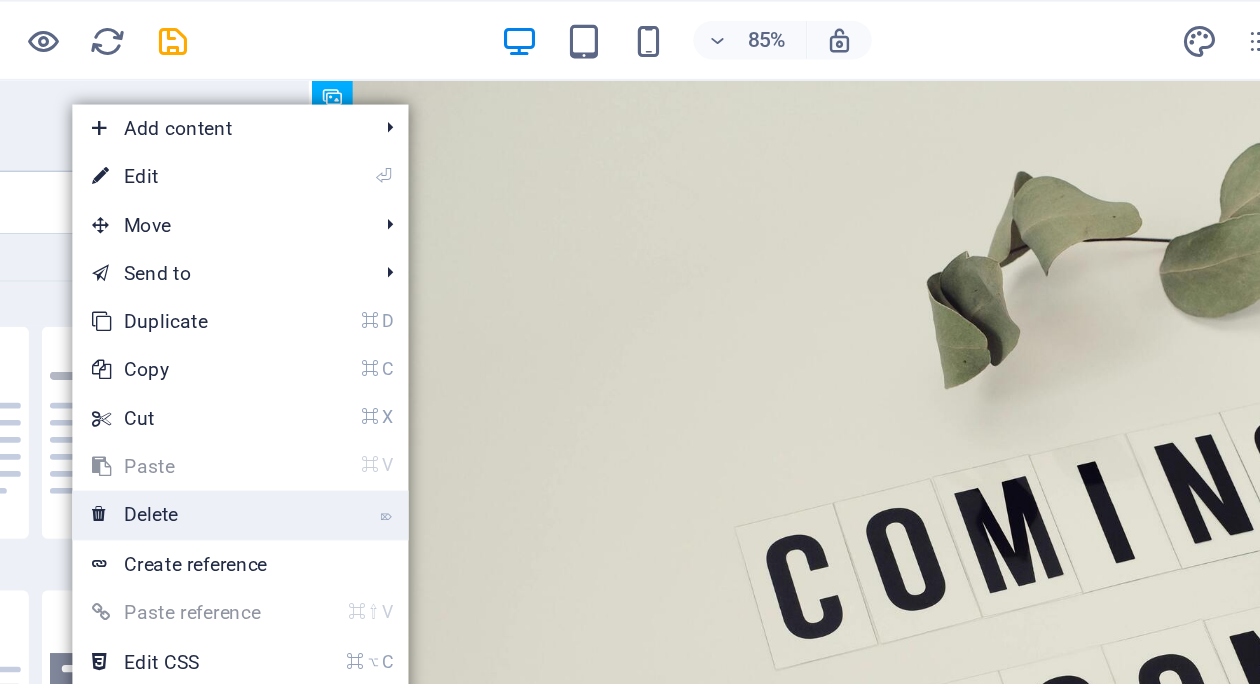 click on "⌦  Delete" at bounding box center (379, 320) 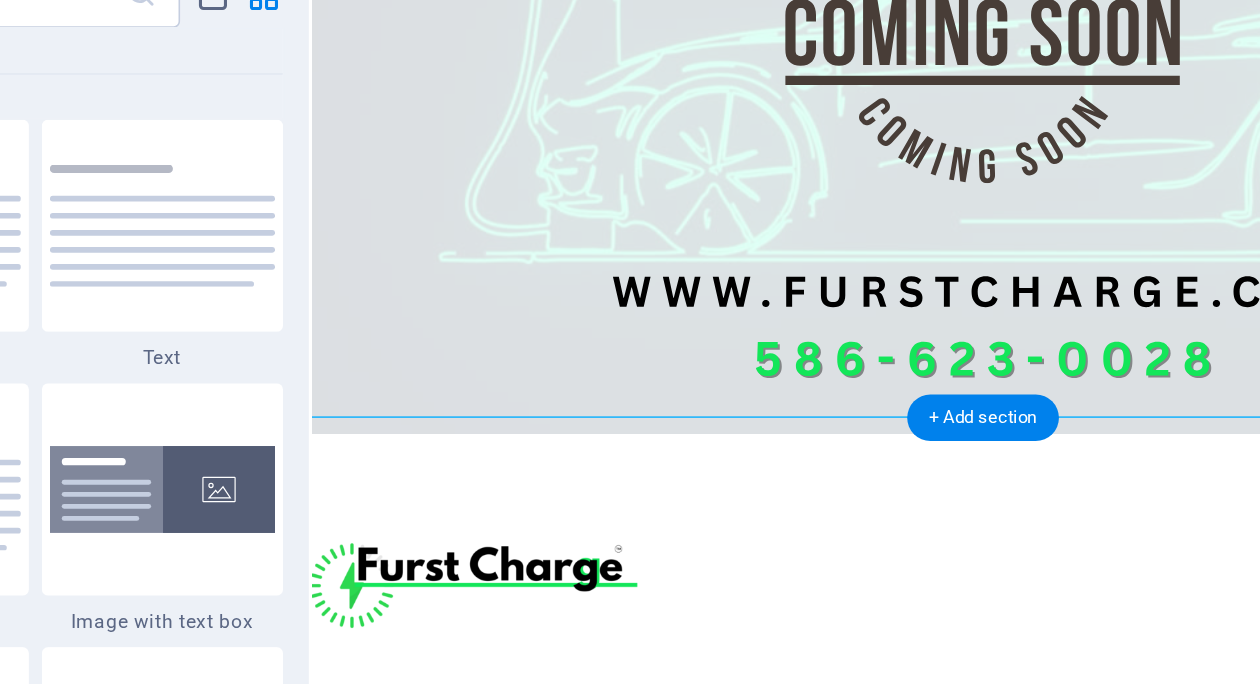 scroll, scrollTop: 897, scrollLeft: 1, axis: both 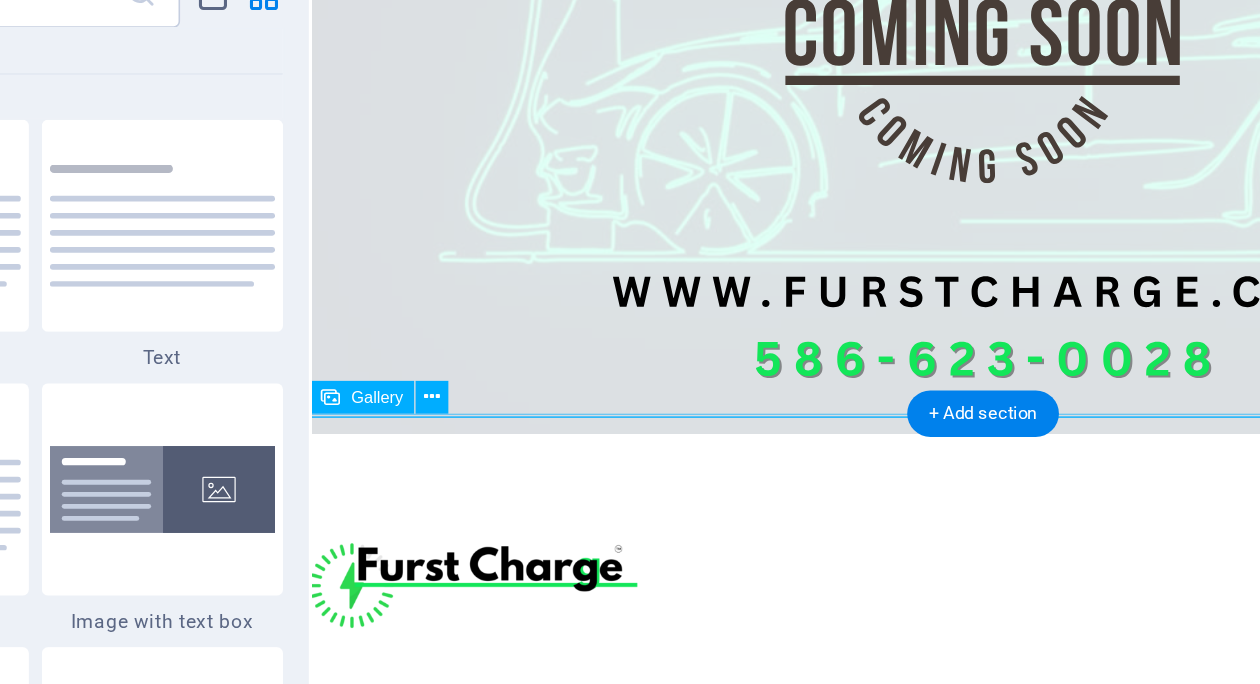 click at bounding box center (432, 408) 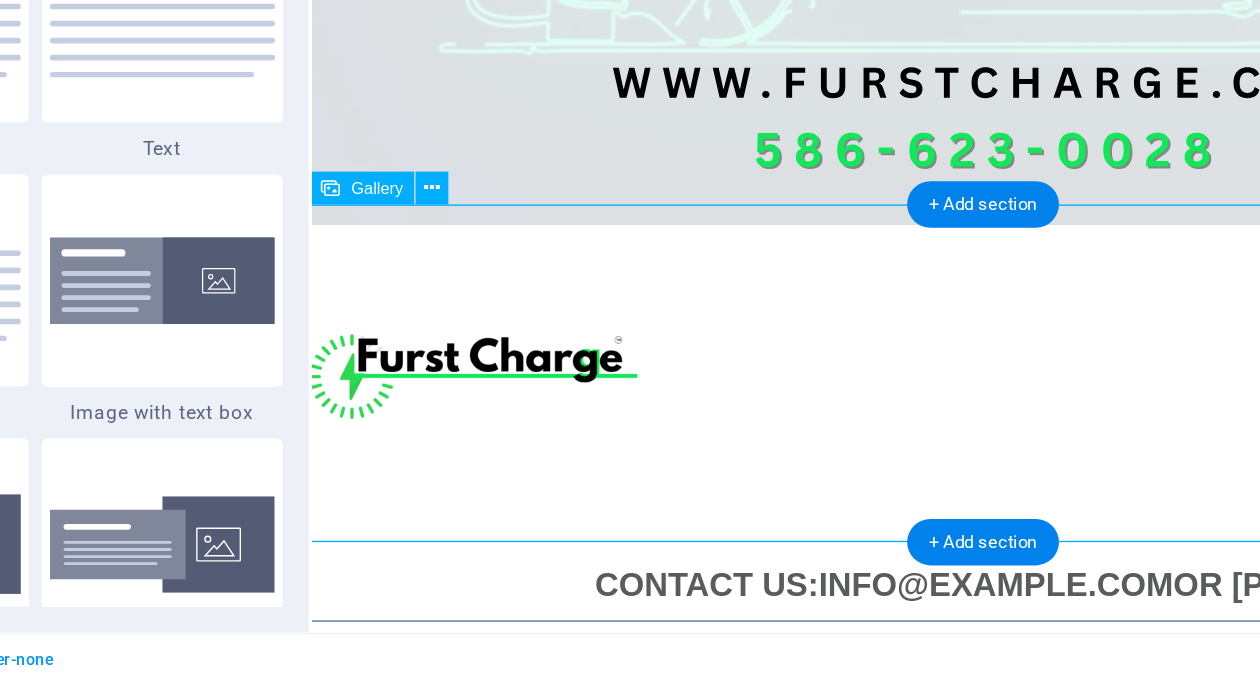 scroll, scrollTop: 0, scrollLeft: 0, axis: both 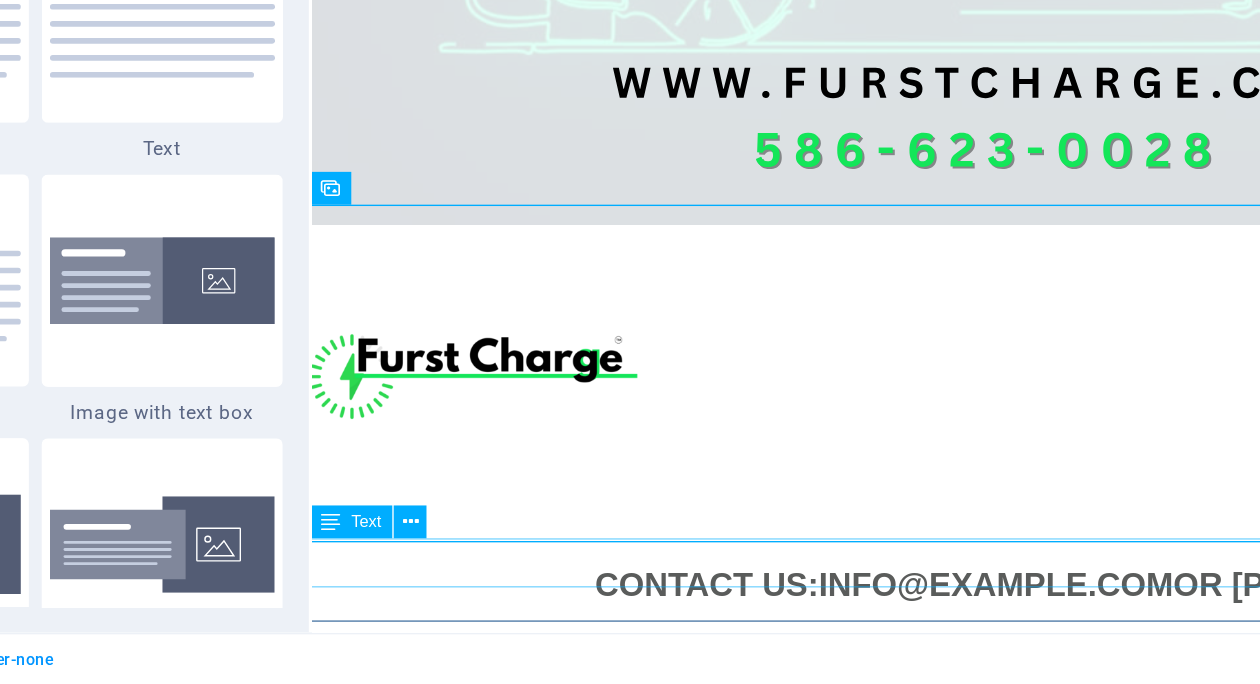 click on "CONTACT US:    INFO@FURSTCHARGE.COM  OR 586-623-0028" at bounding box center (803, 338) 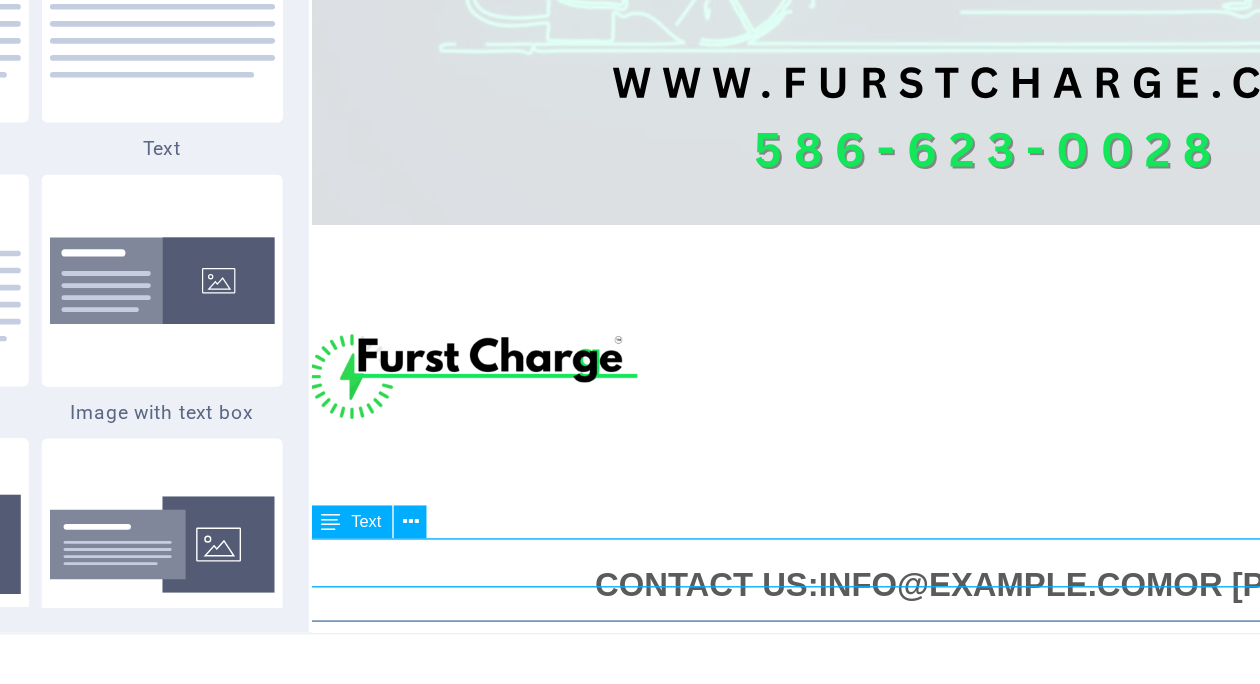 scroll, scrollTop: 861, scrollLeft: 1, axis: both 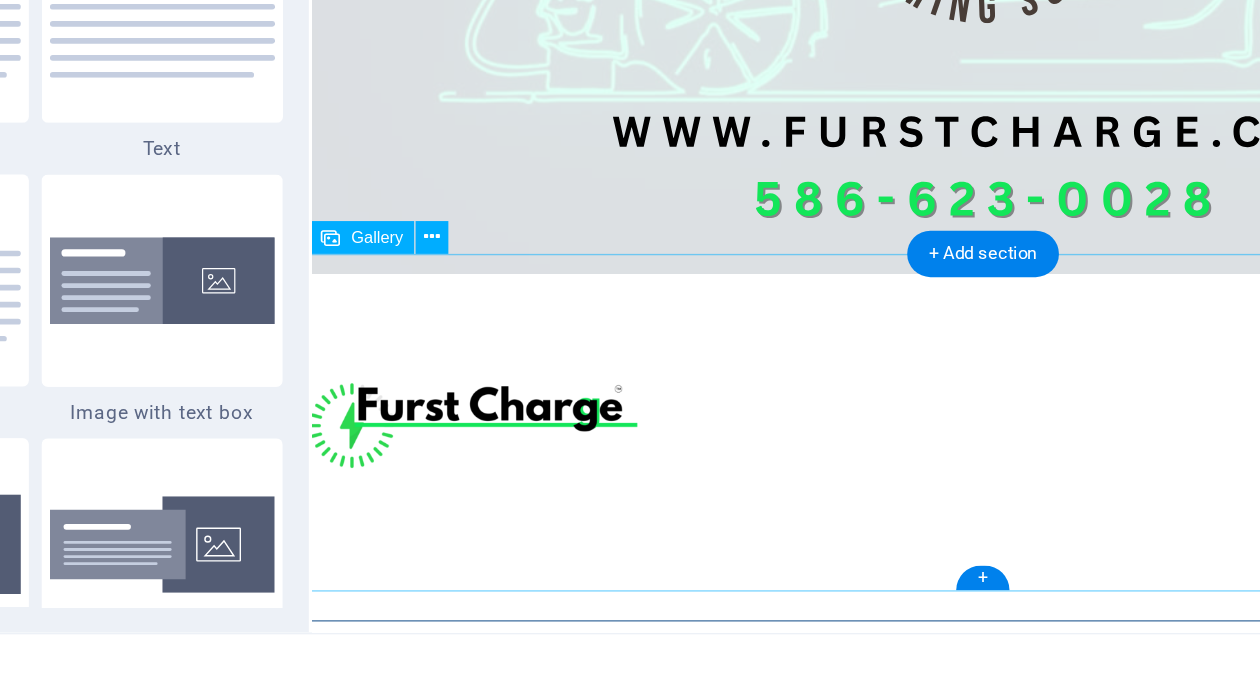 click at bounding box center (803, 235) 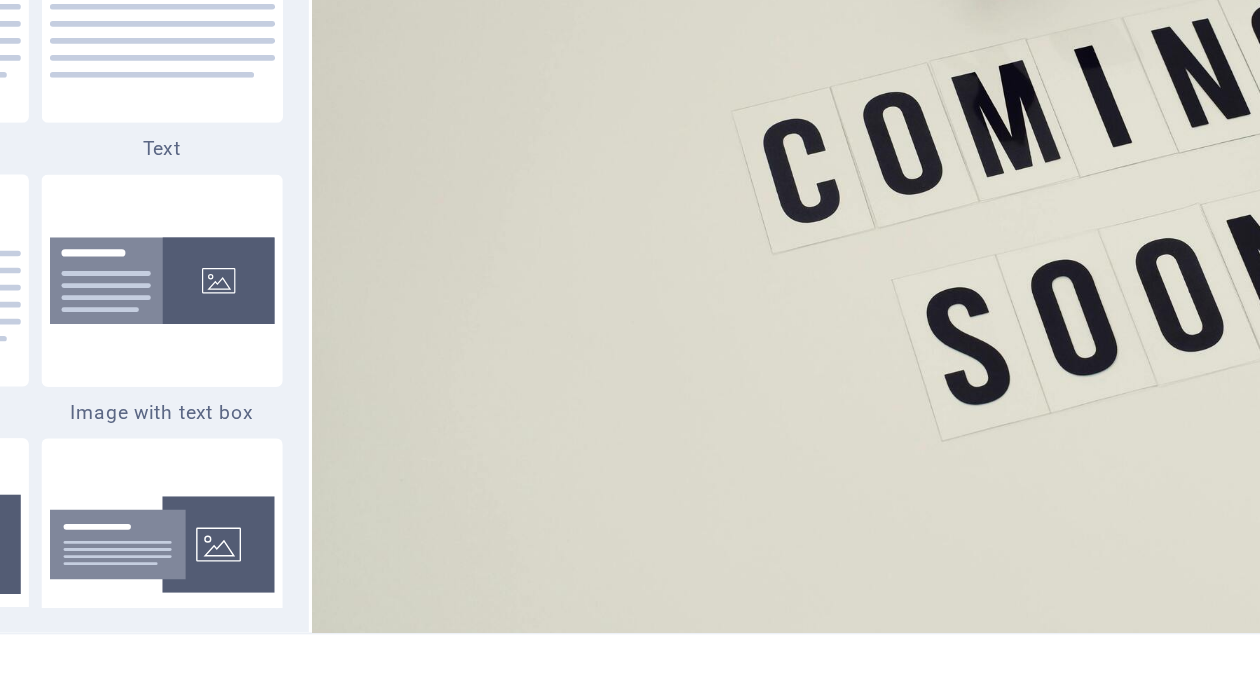 scroll, scrollTop: 0, scrollLeft: 2, axis: horizontal 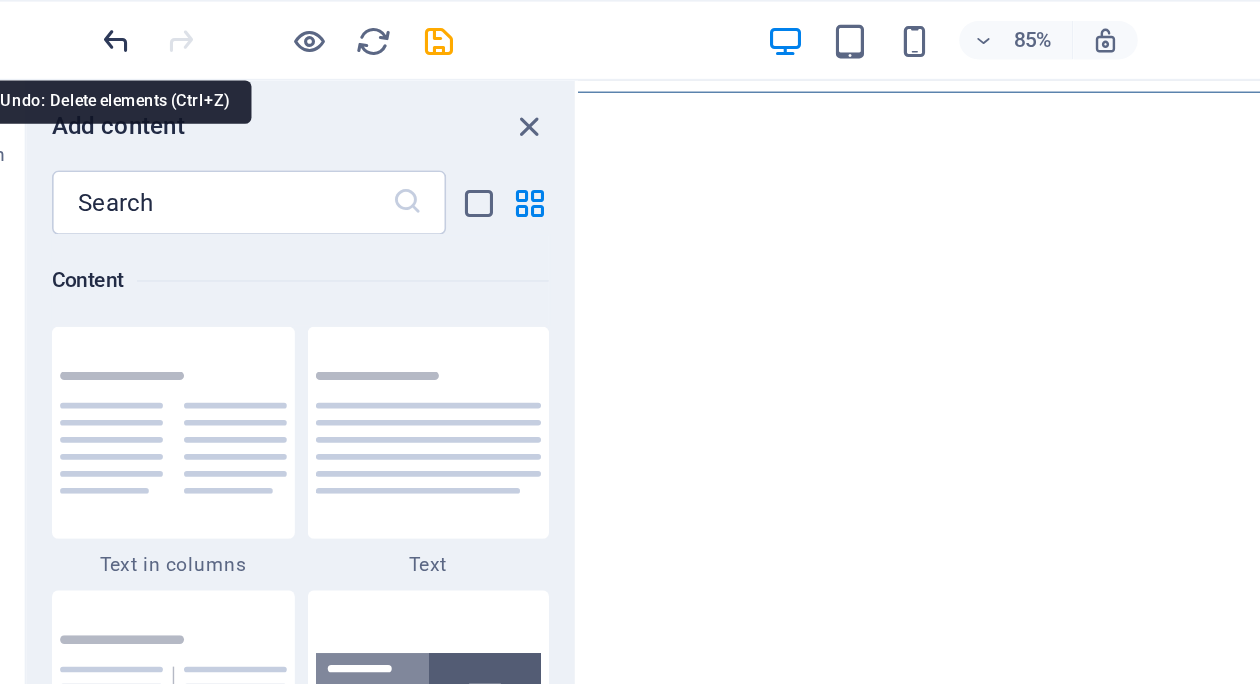 click at bounding box center (137, 25) 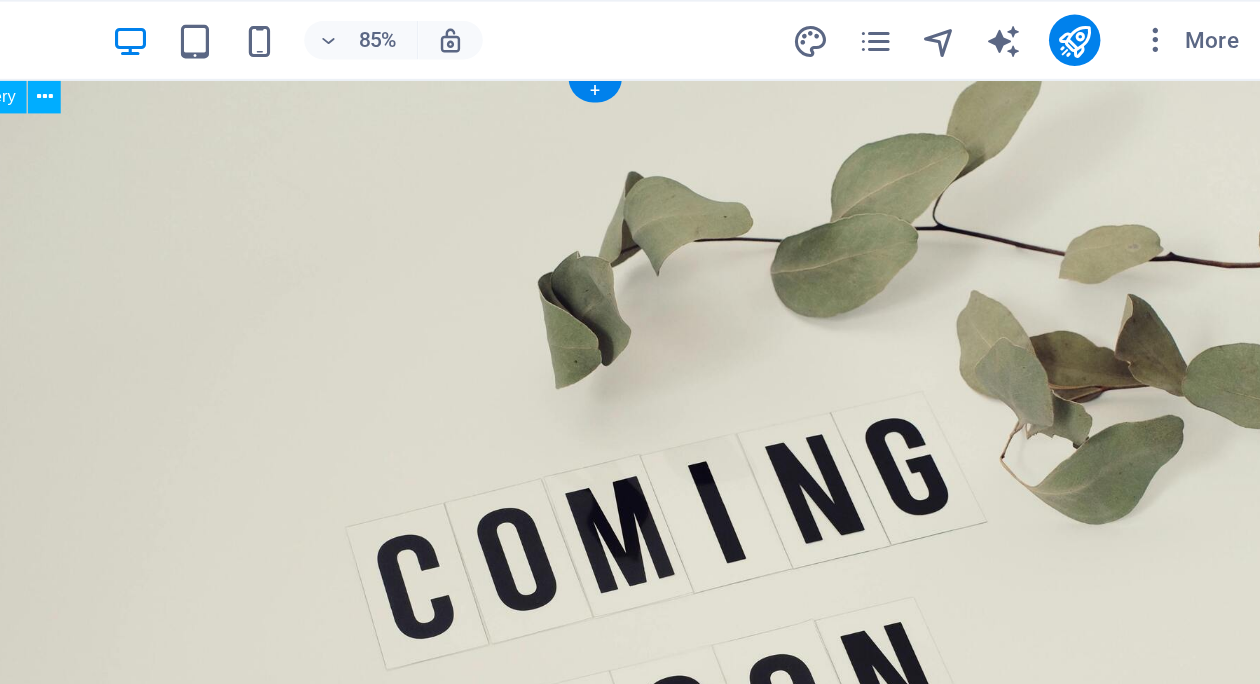 scroll, scrollTop: 0, scrollLeft: 0, axis: both 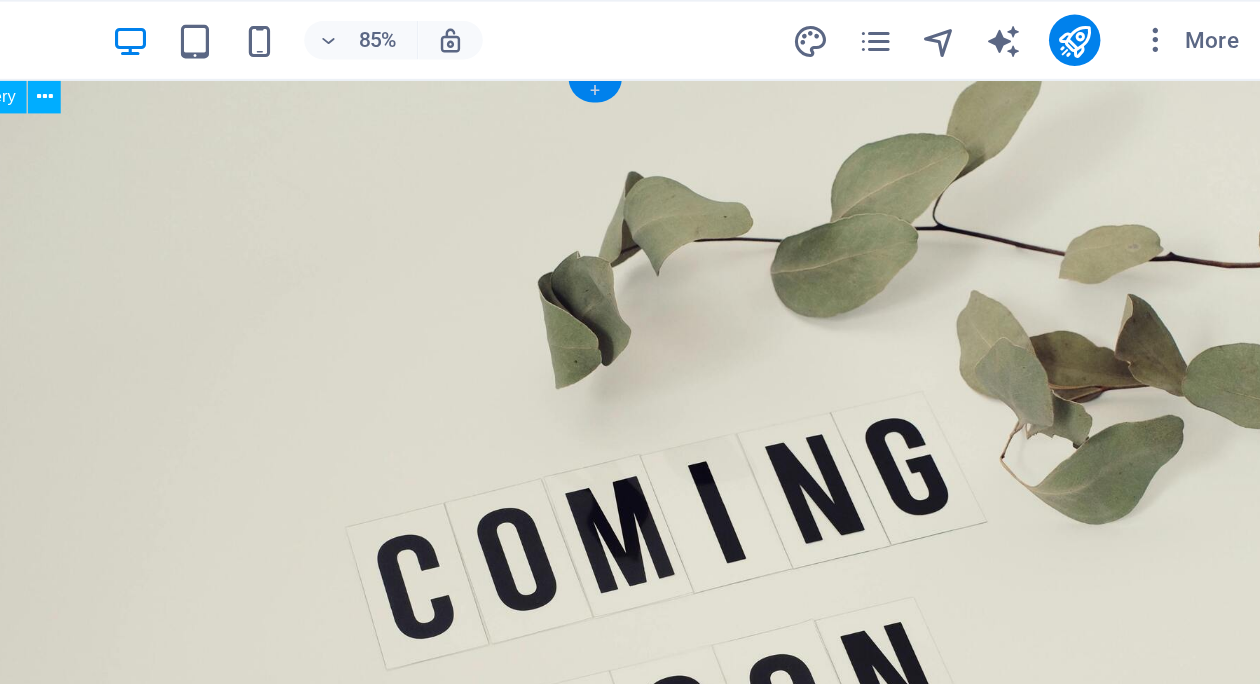 click on "+" at bounding box center (841, 55) 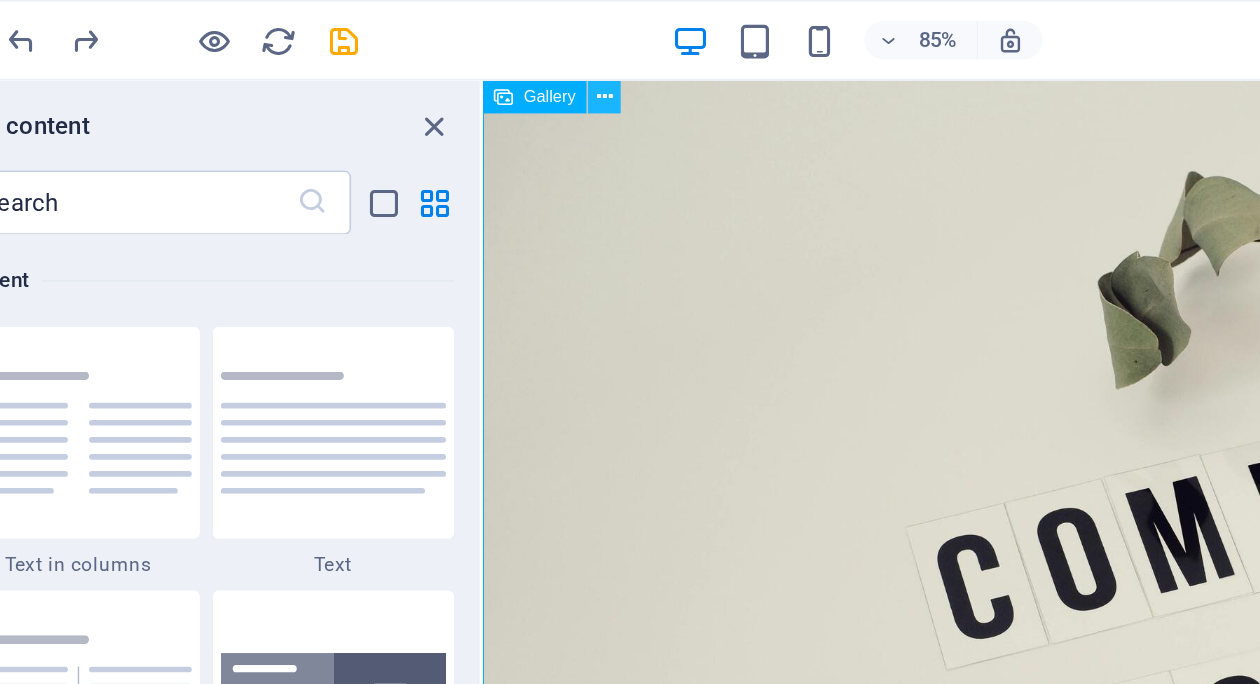 click at bounding box center [499, 60] 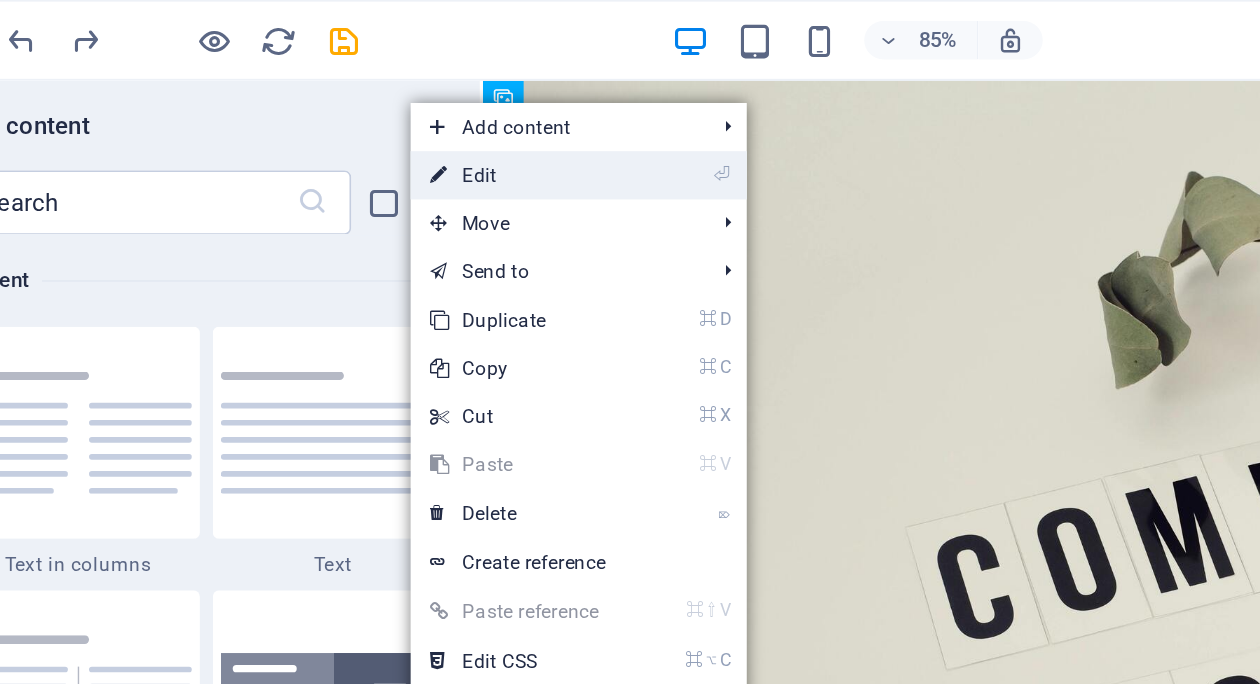click on "⏎  Edit" at bounding box center (446, 109) 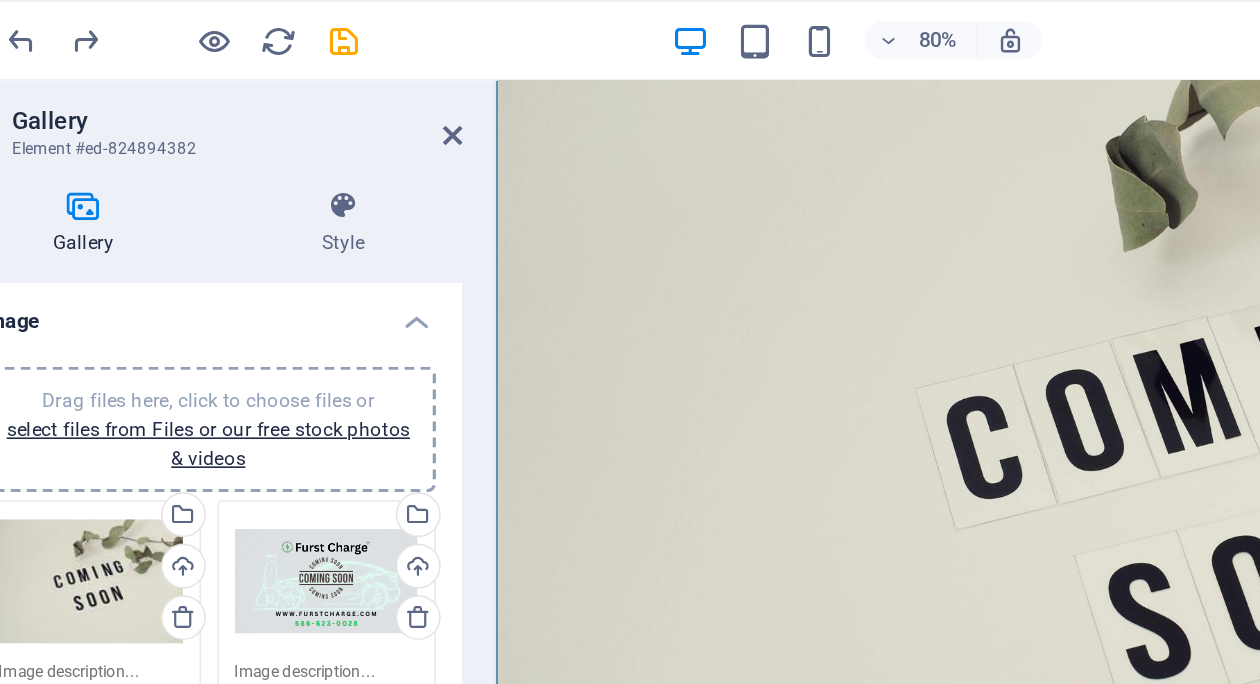 scroll, scrollTop: 86, scrollLeft: 0, axis: vertical 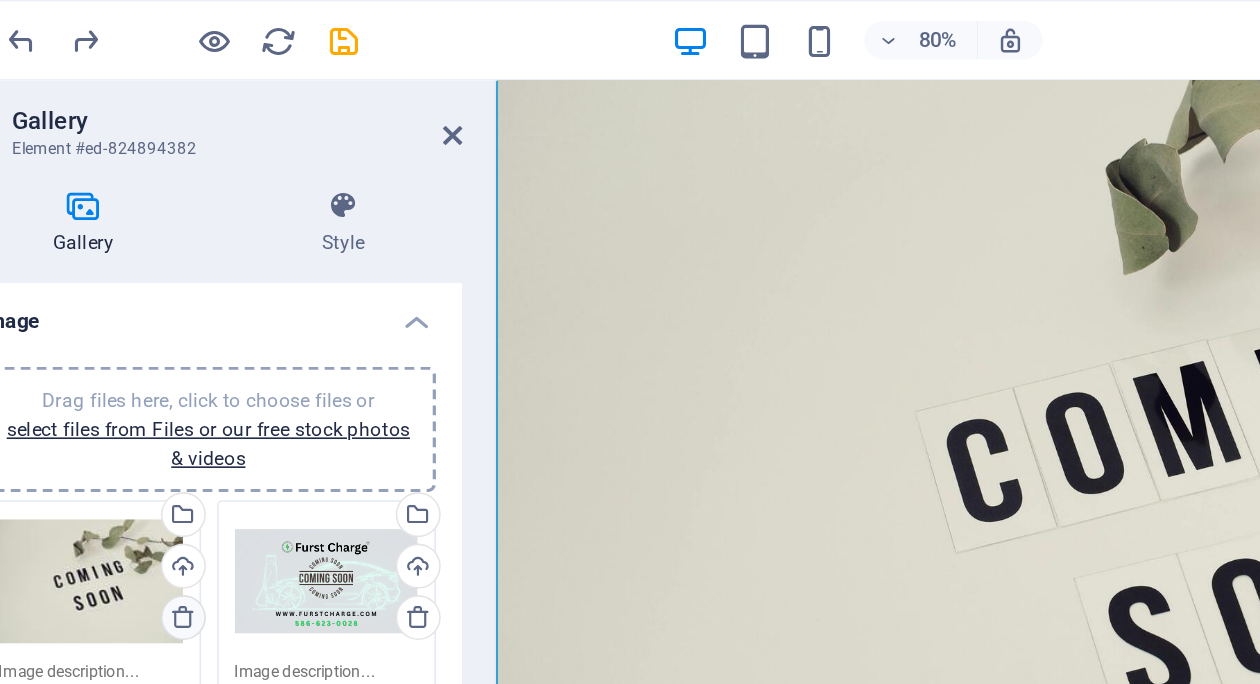 click at bounding box center (237, 384) 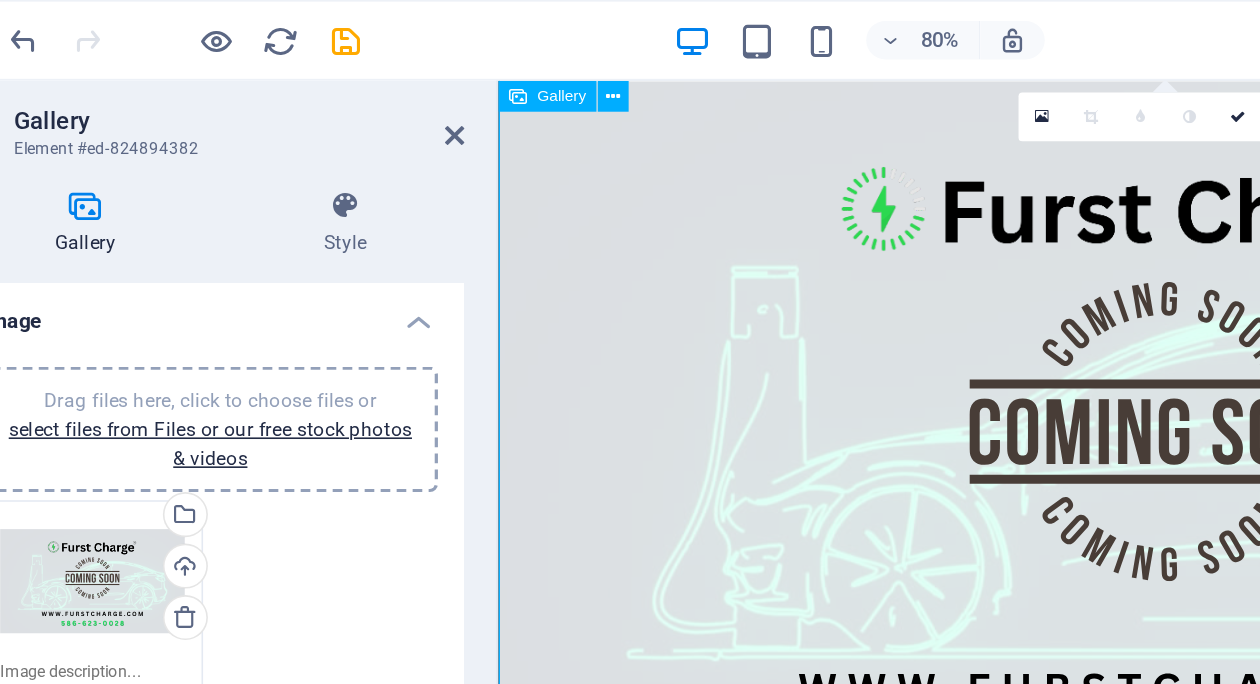 scroll, scrollTop: 0, scrollLeft: 0, axis: both 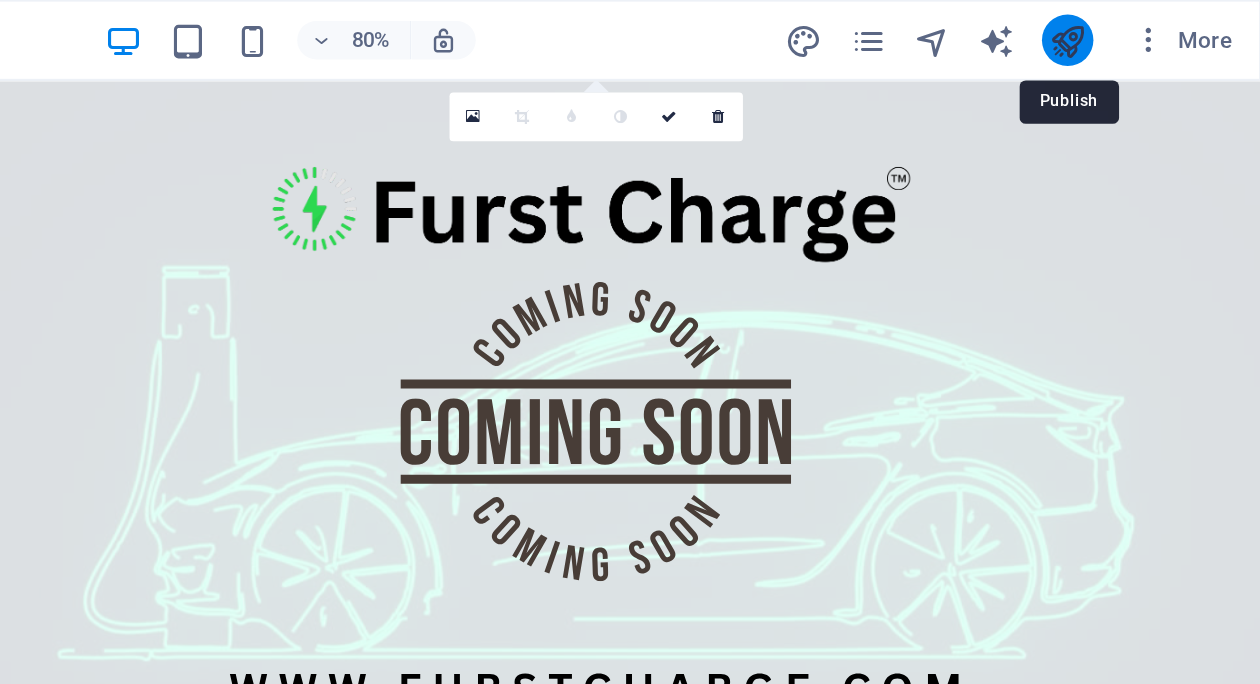 click at bounding box center (1139, 25) 